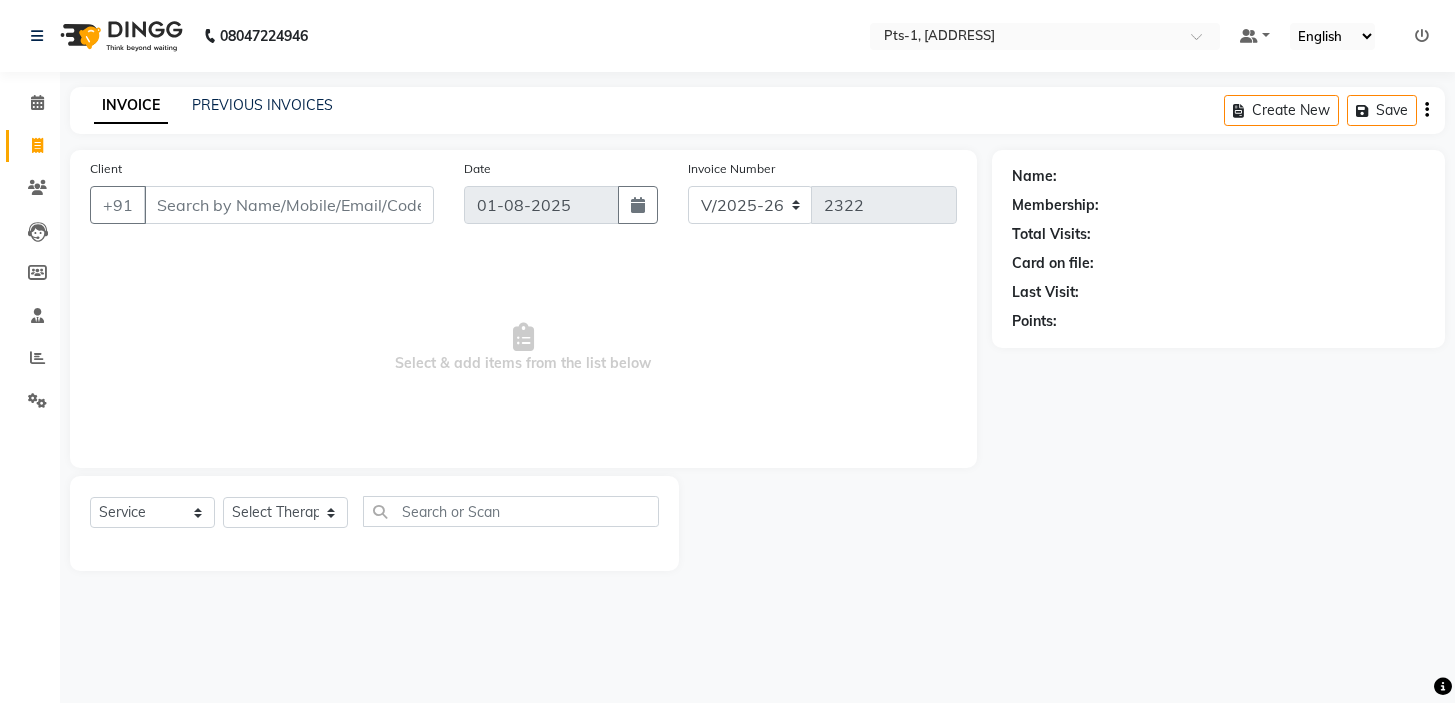 select on "5296" 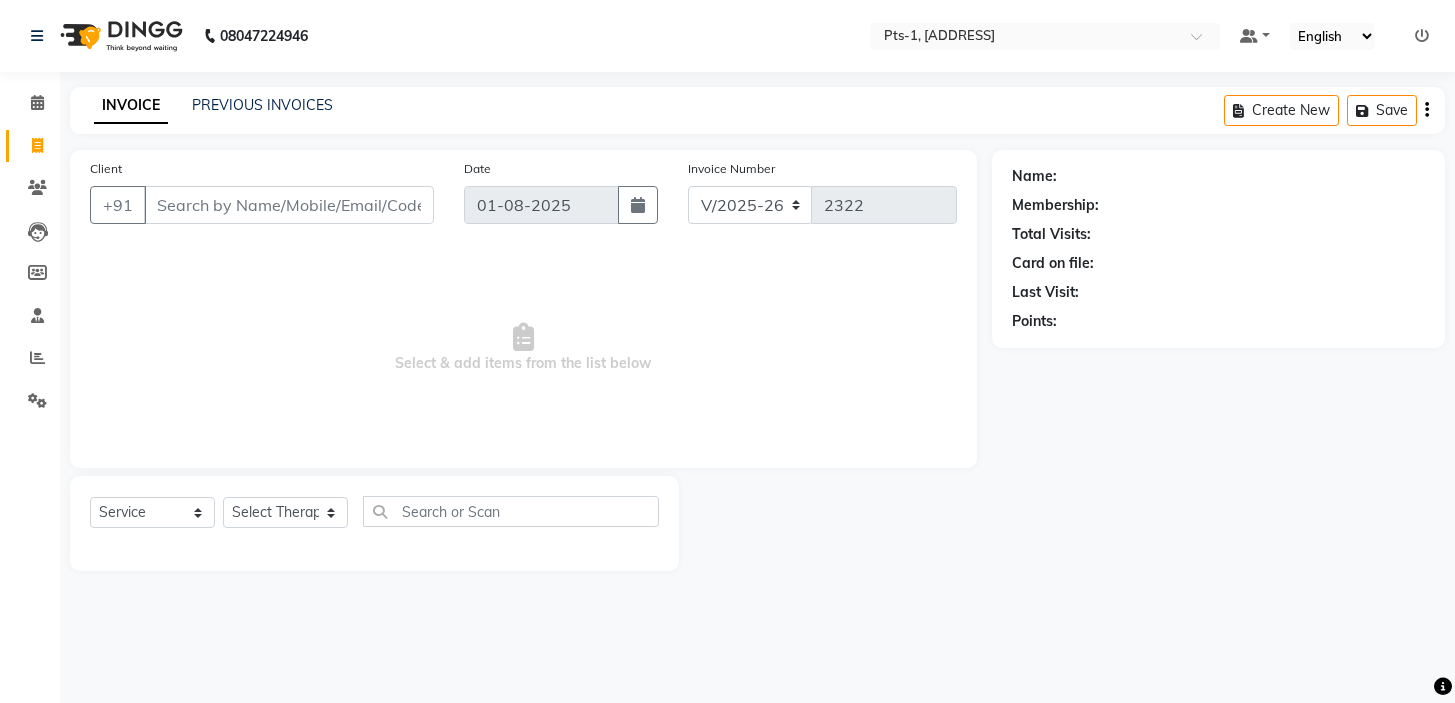select on "service" 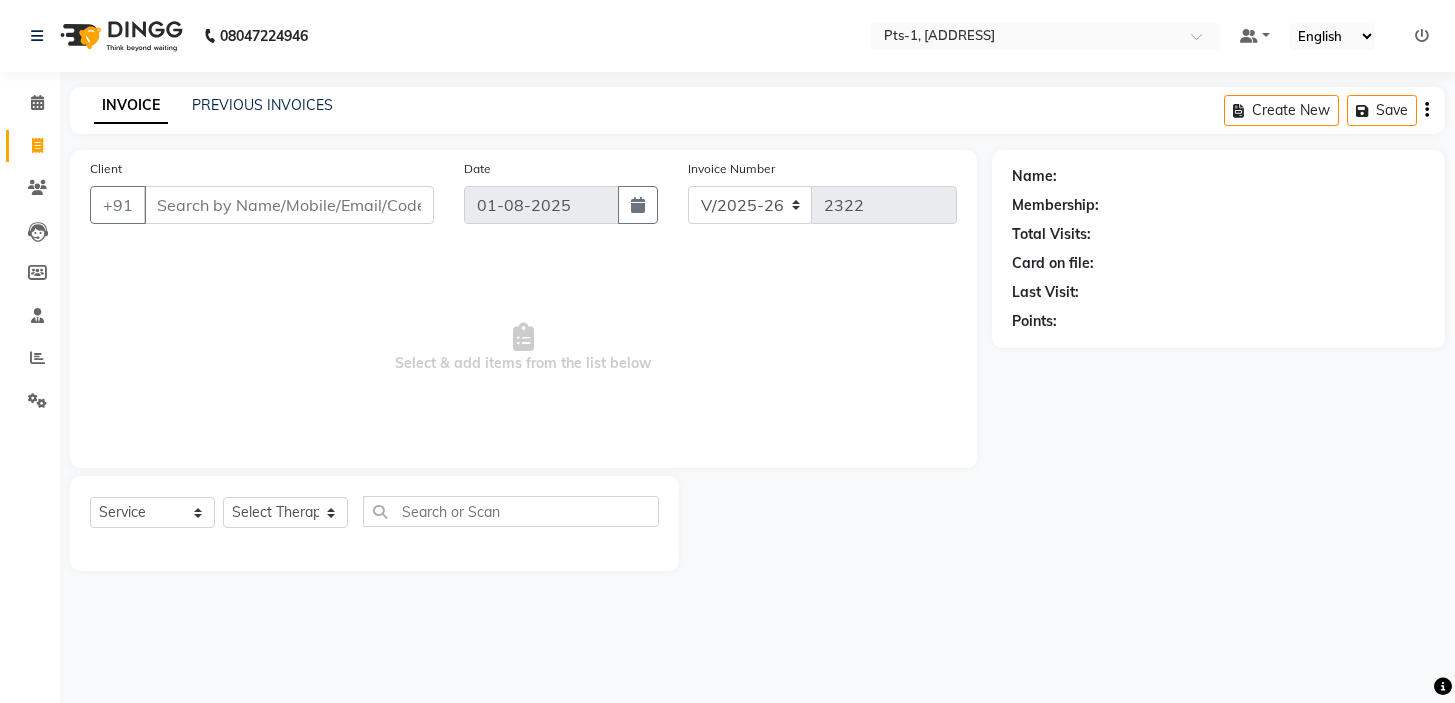 scroll, scrollTop: 0, scrollLeft: 0, axis: both 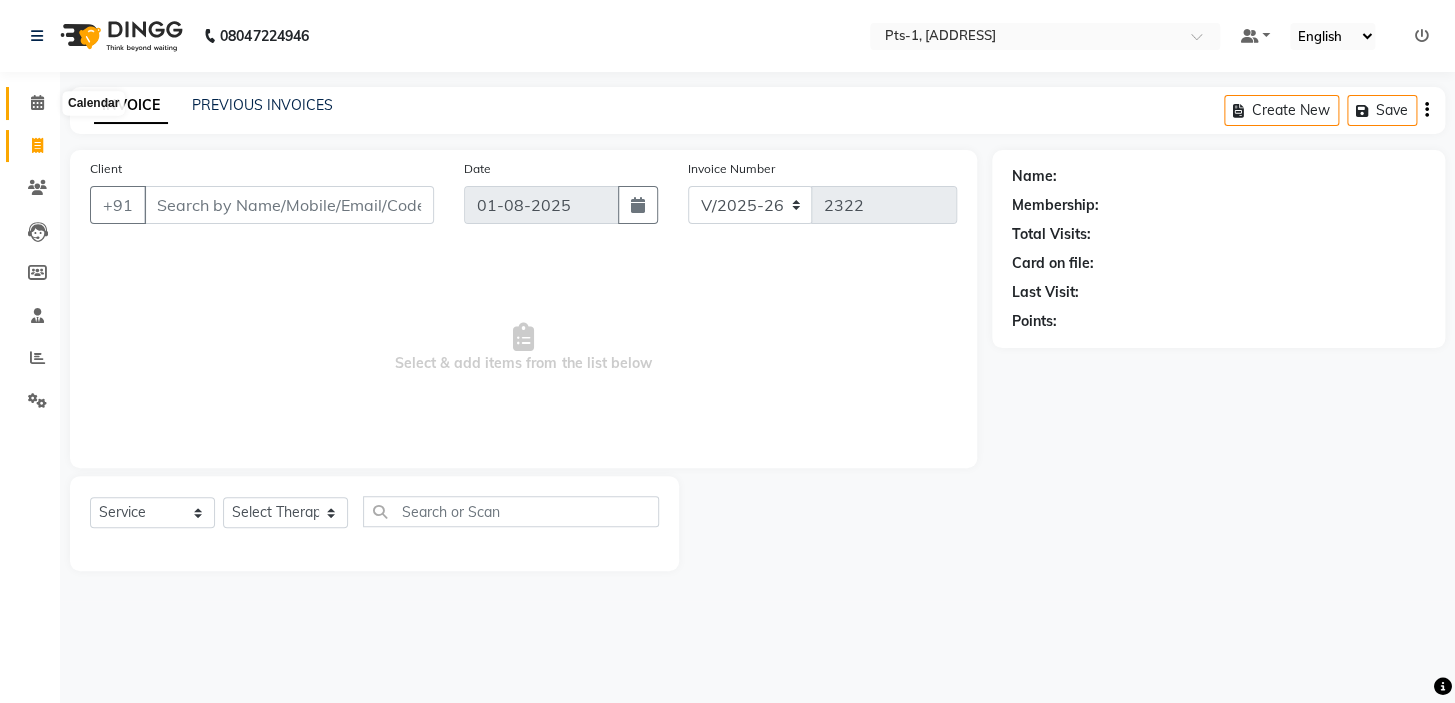 click 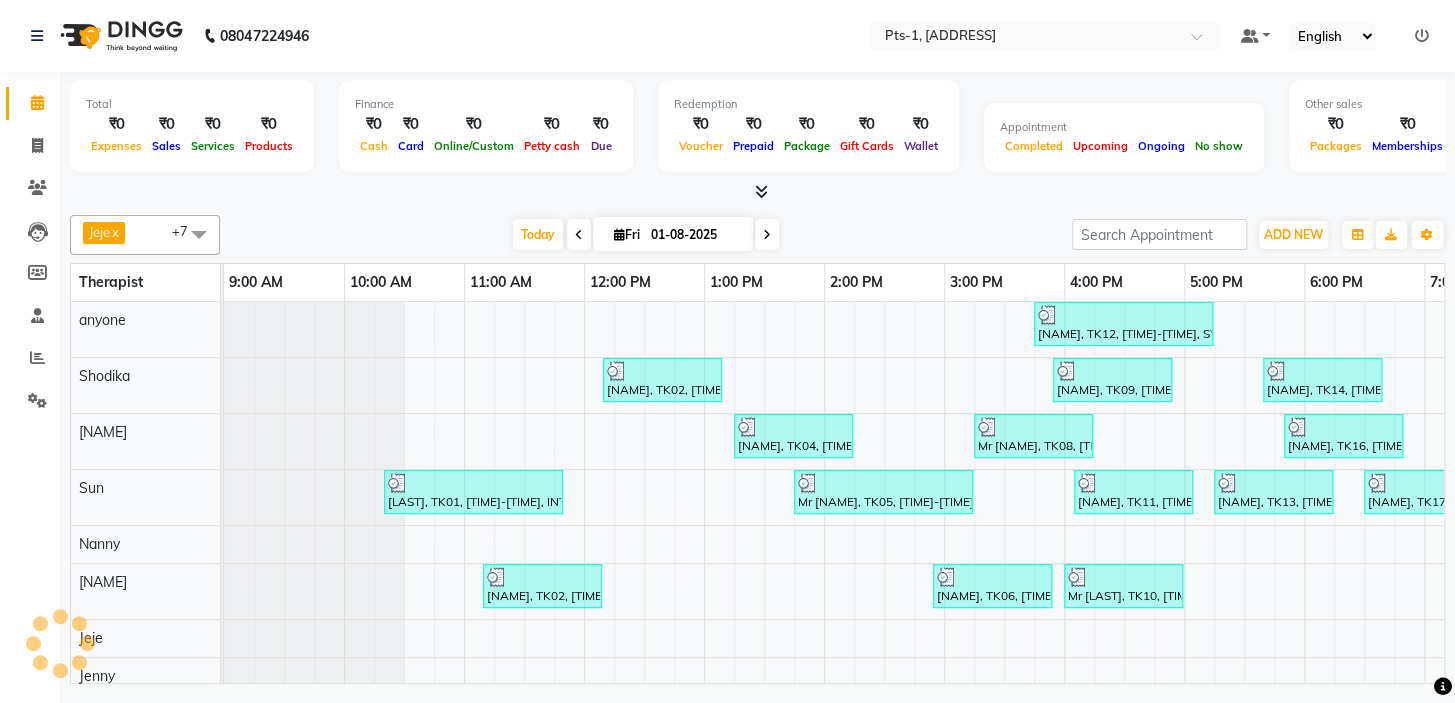 scroll, scrollTop: 0, scrollLeft: 0, axis: both 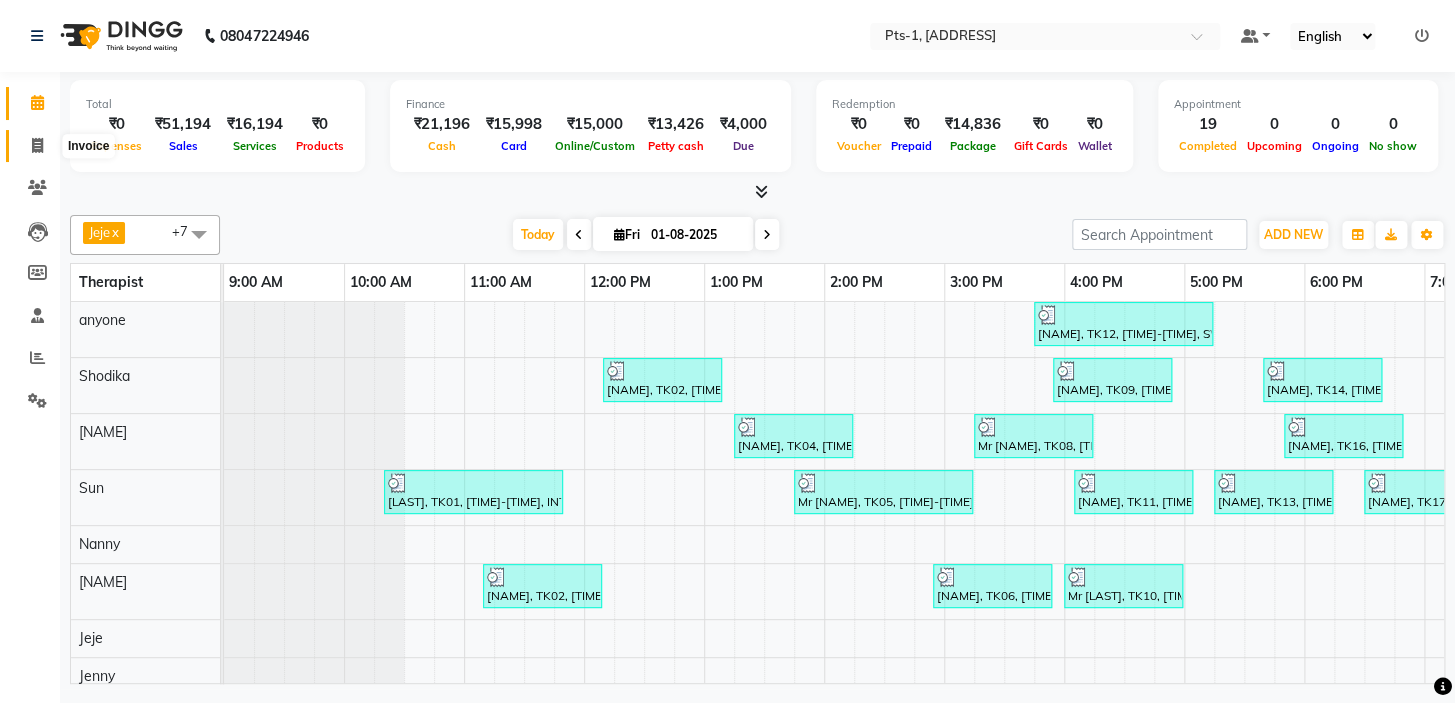 click 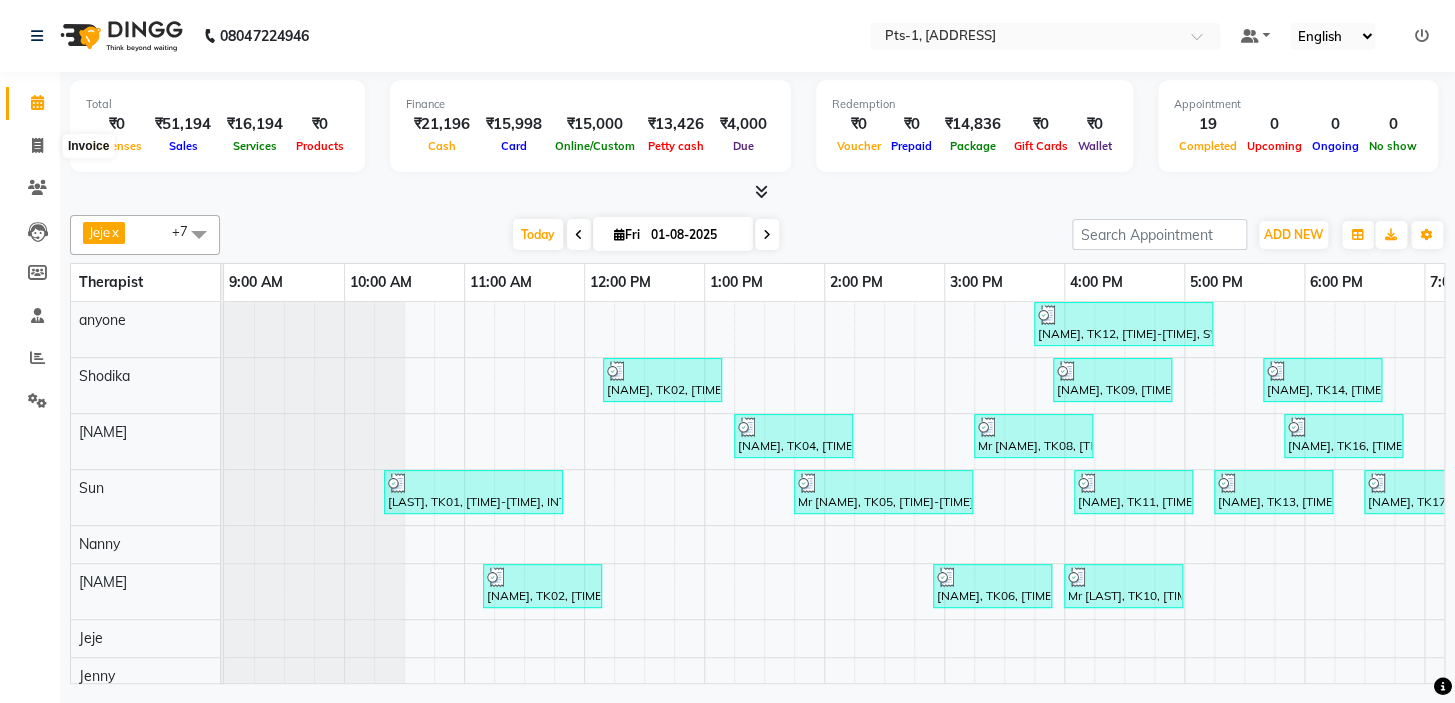 select on "5296" 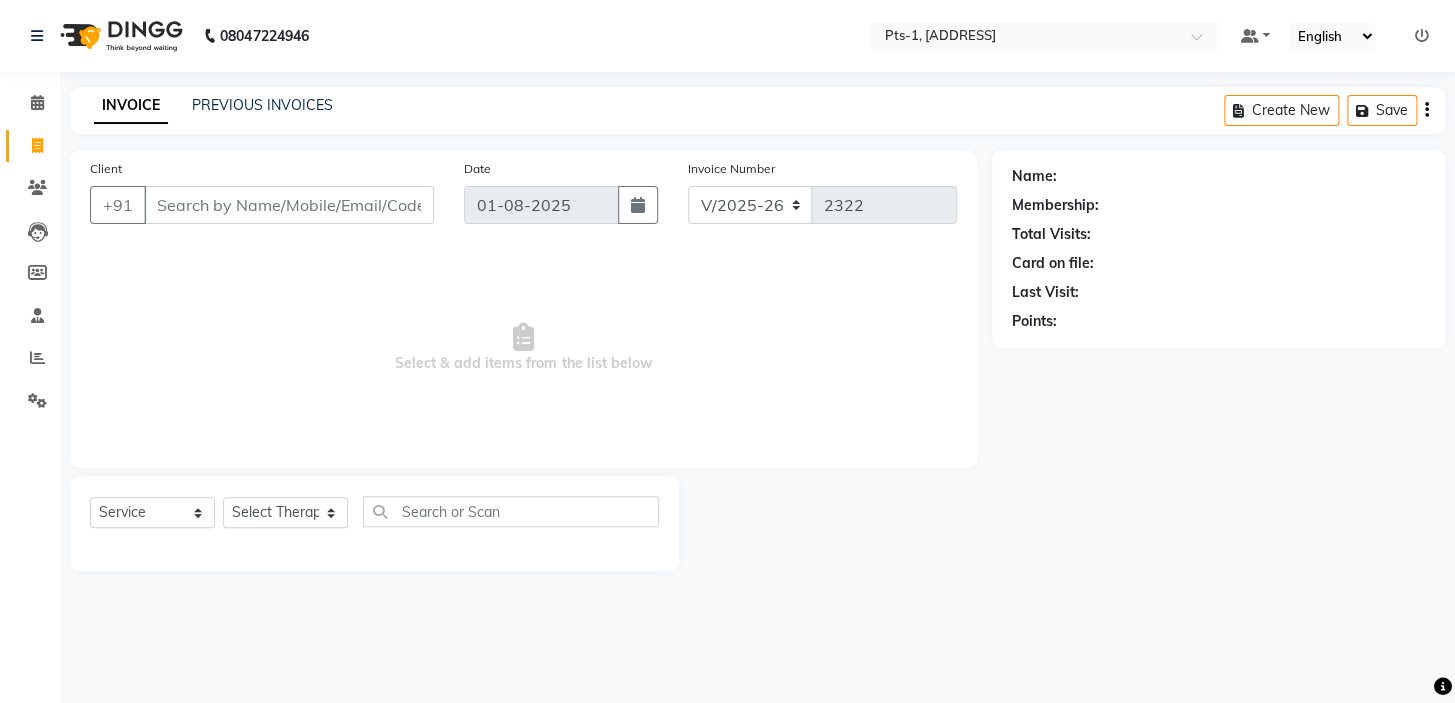 click on "Client" at bounding box center (289, 205) 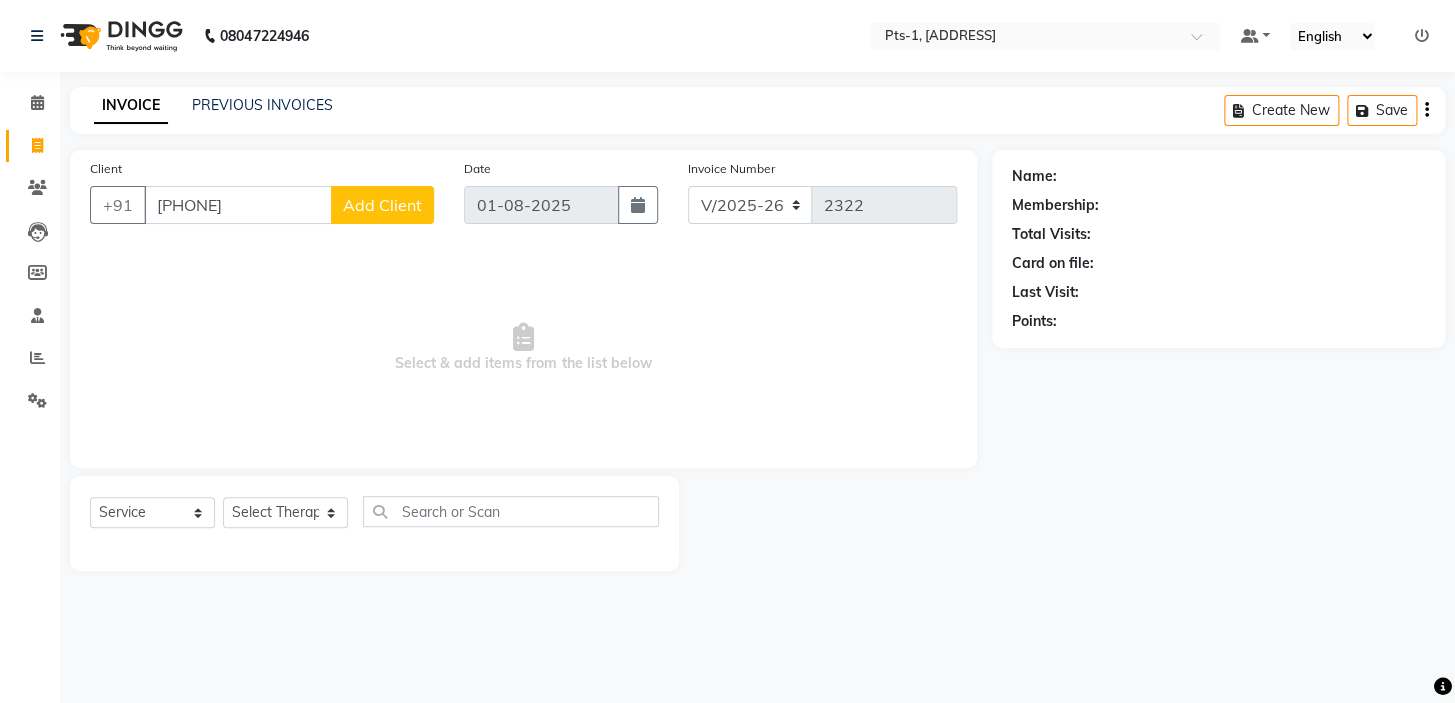 type on "[PHONE]" 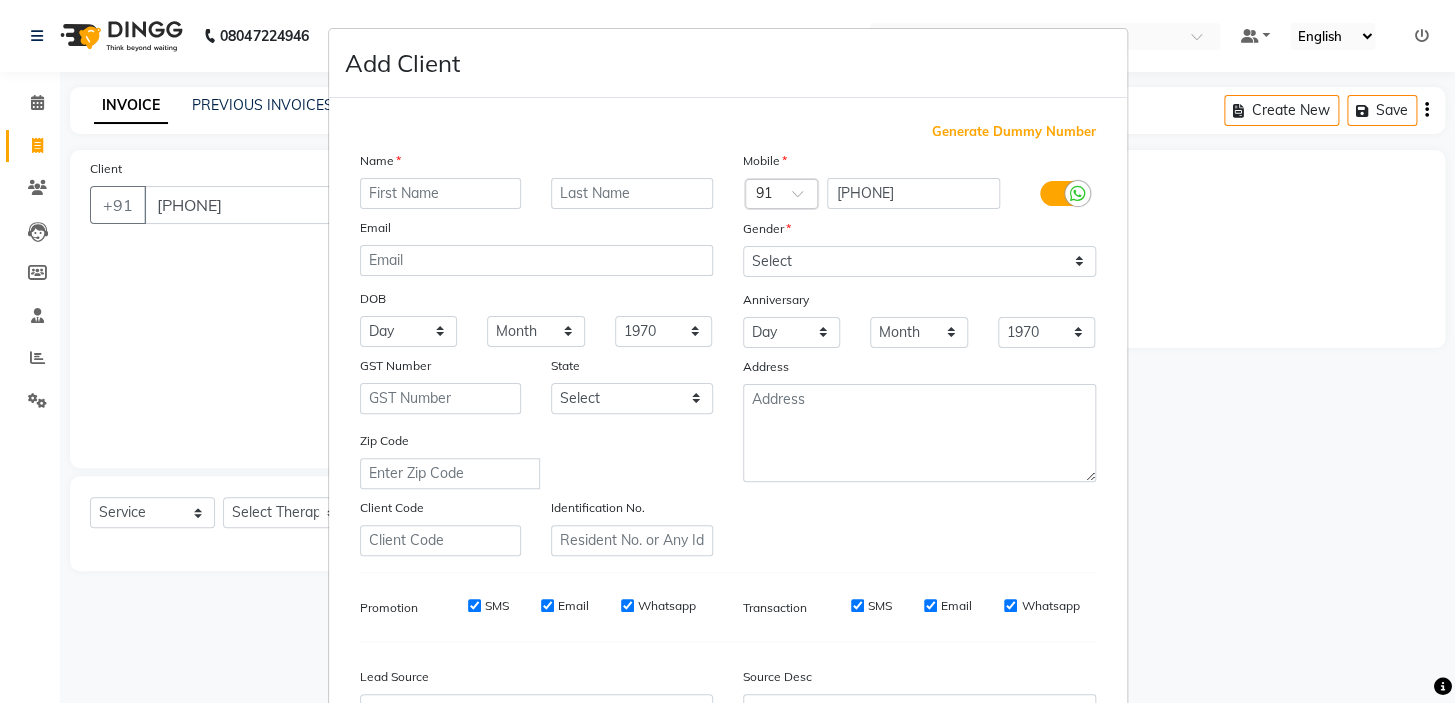 click at bounding box center [441, 193] 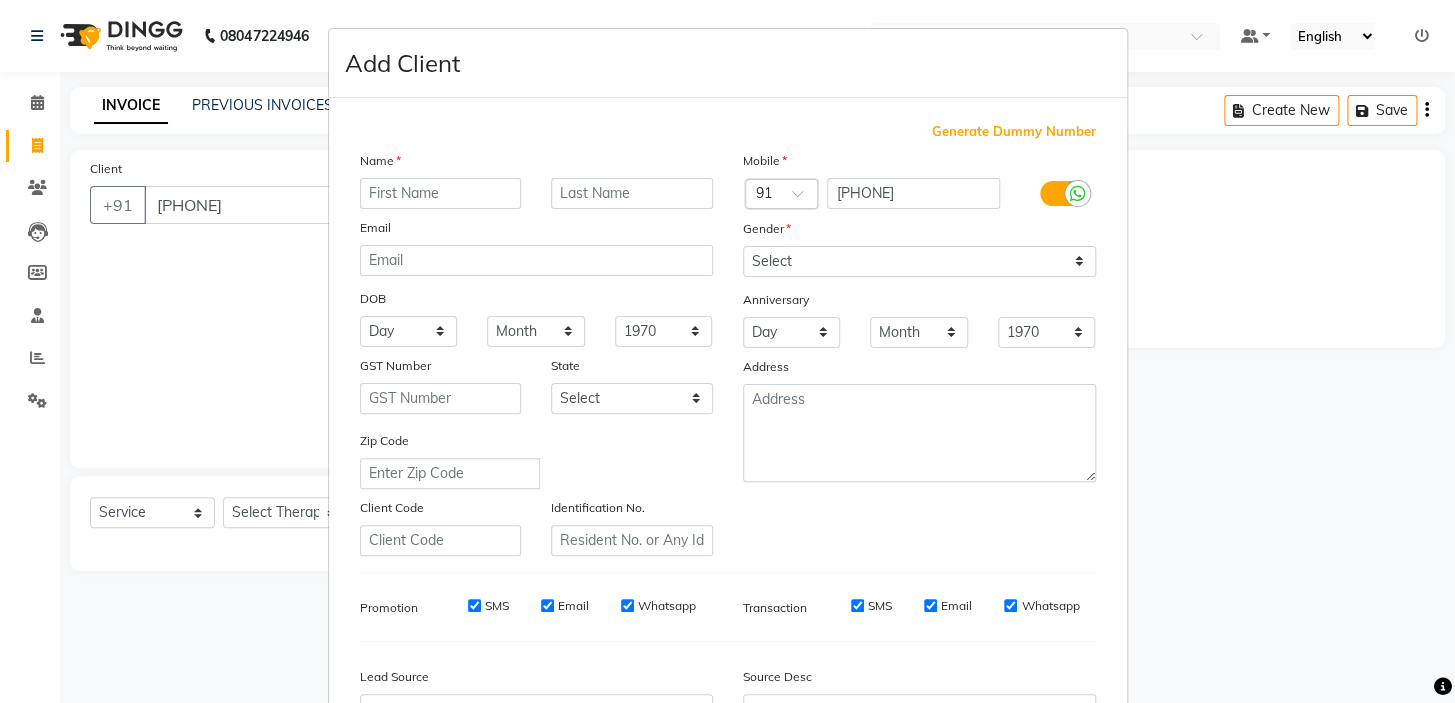 type on "g" 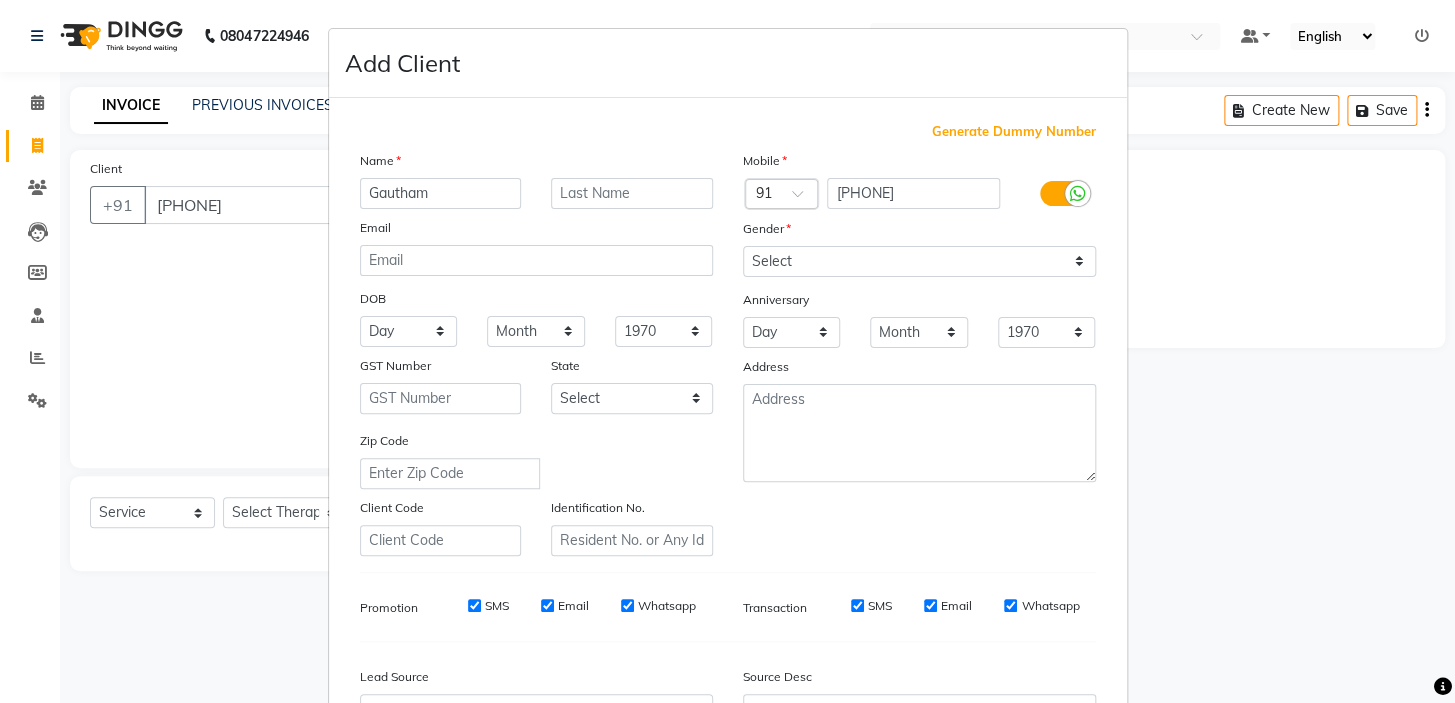 type on "Gautham" 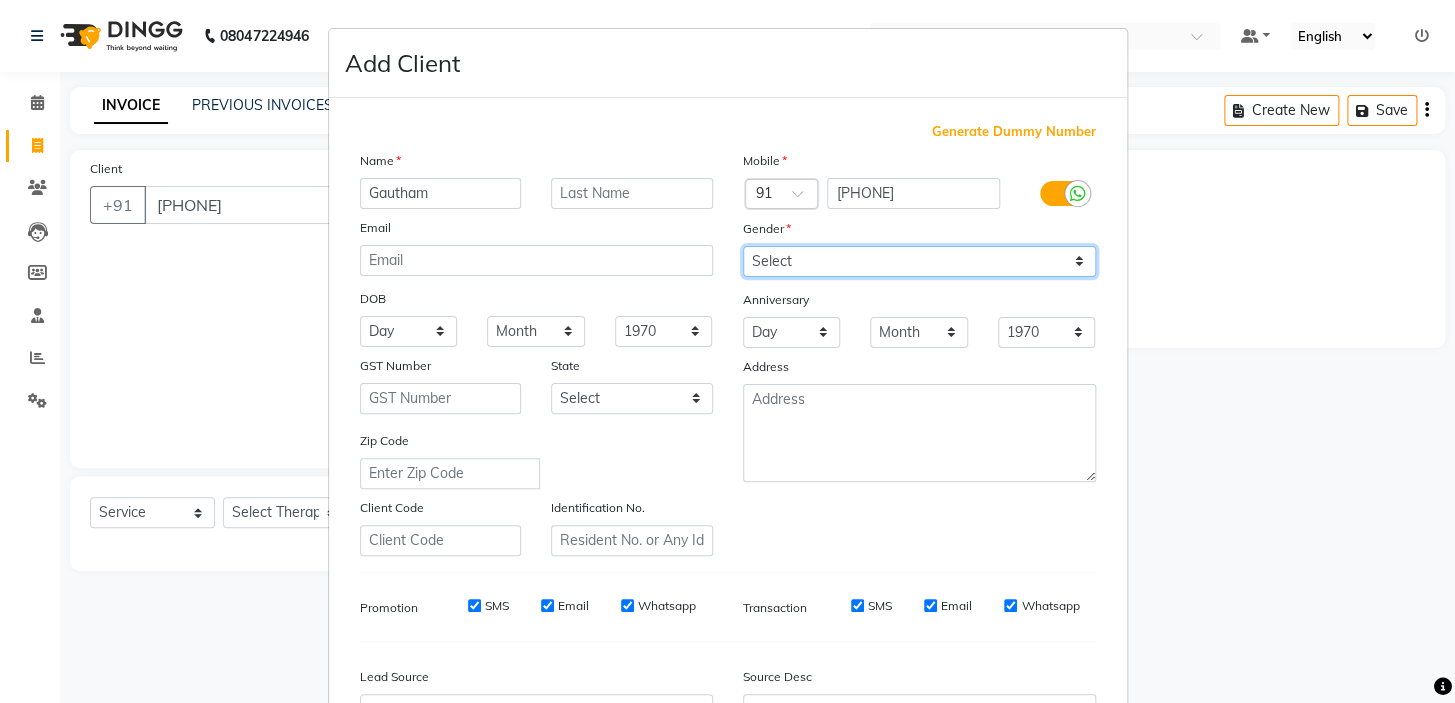 drag, startPoint x: 832, startPoint y: 258, endPoint x: 823, endPoint y: 276, distance: 20.12461 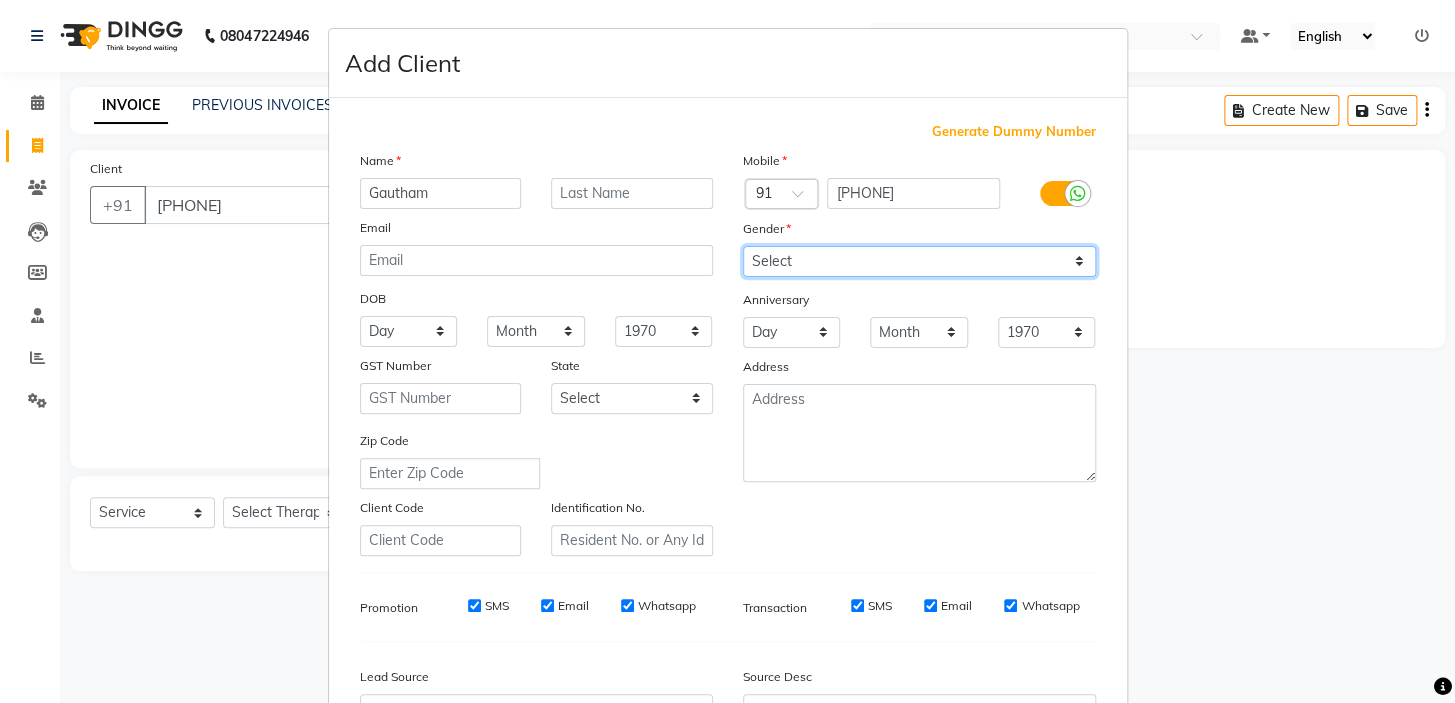 click on "Select Male Female Other Prefer Not To Say" at bounding box center (919, 261) 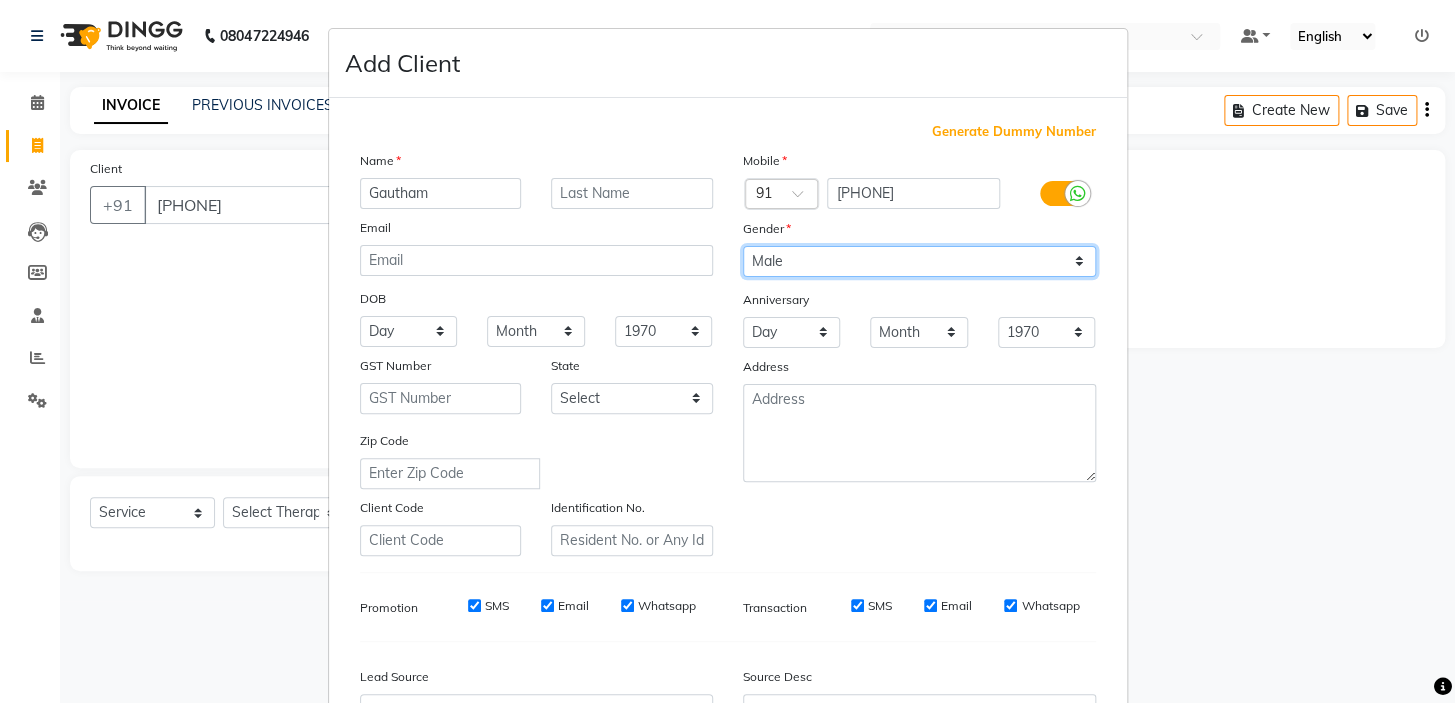 click on "Select Male Female Other Prefer Not To Say" at bounding box center [919, 261] 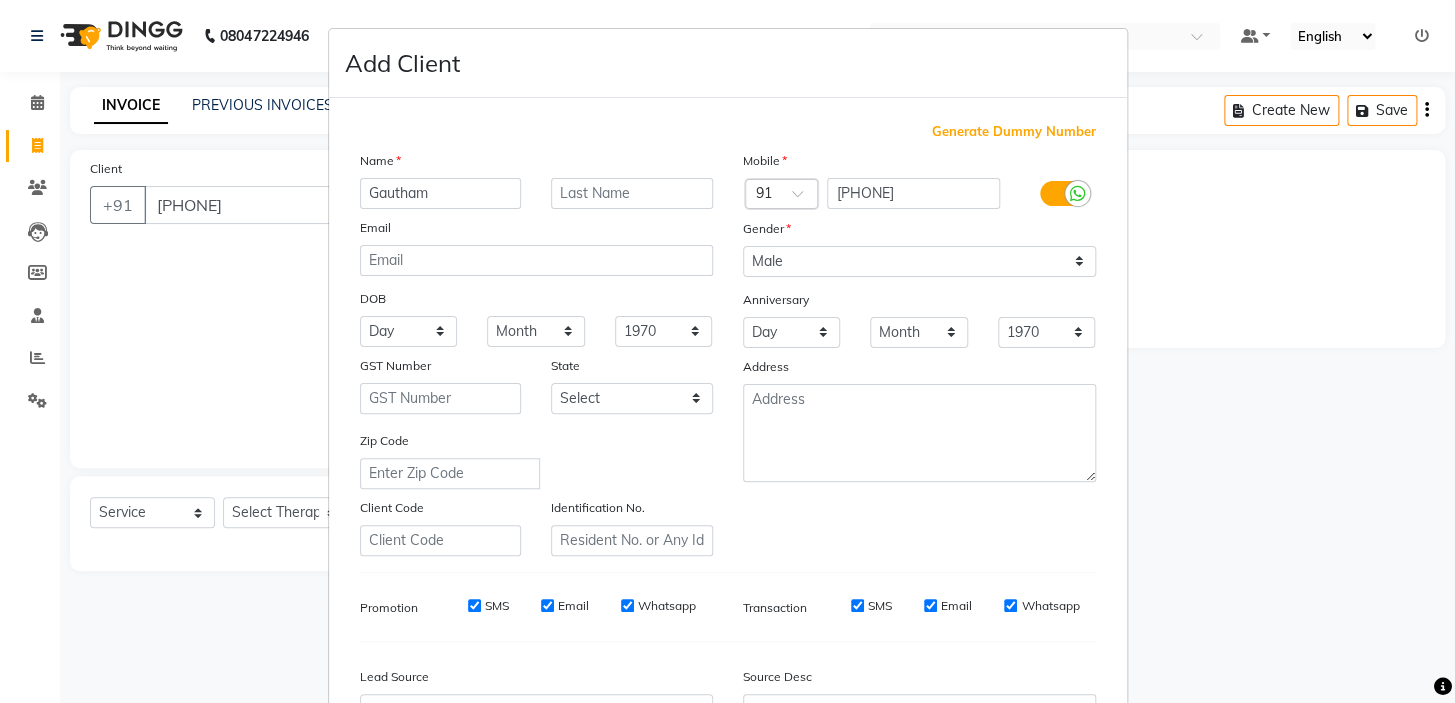 click on "SMS" at bounding box center (474, 605) 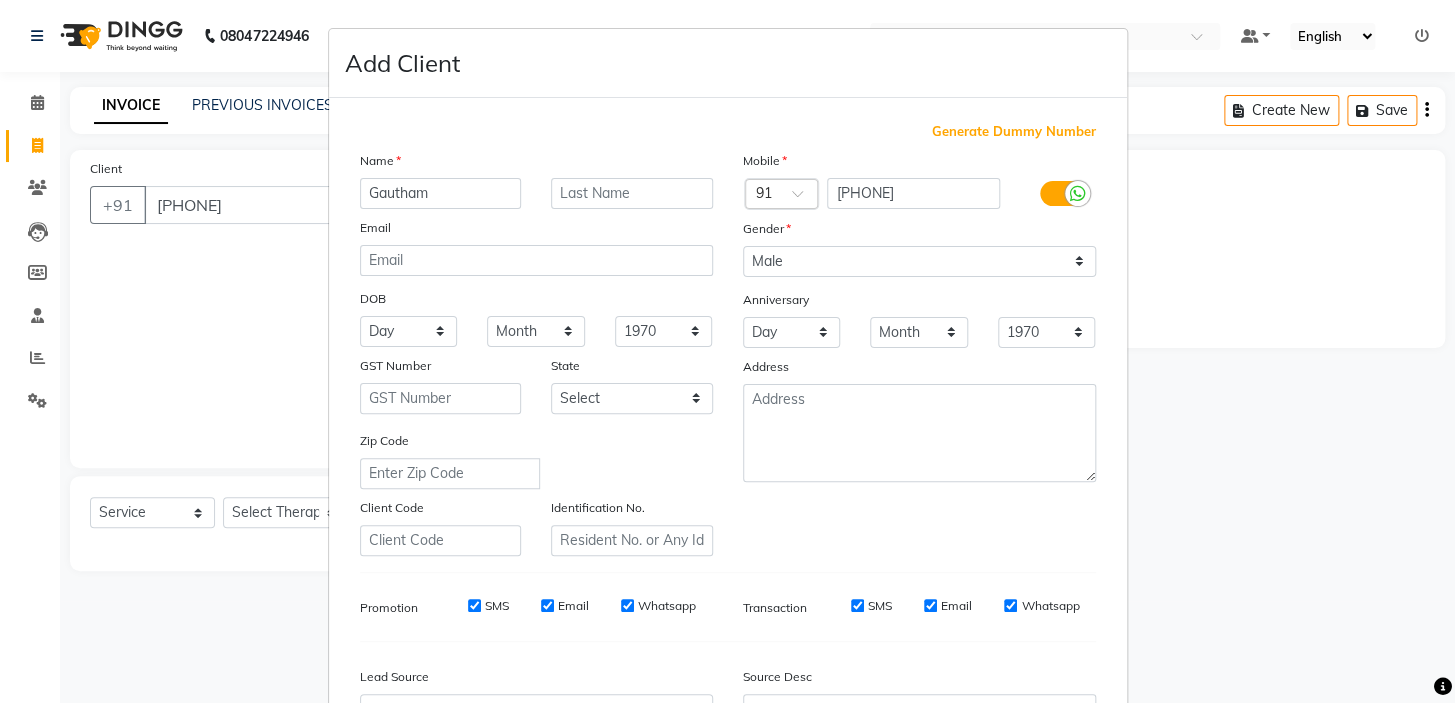 checkbox on "false" 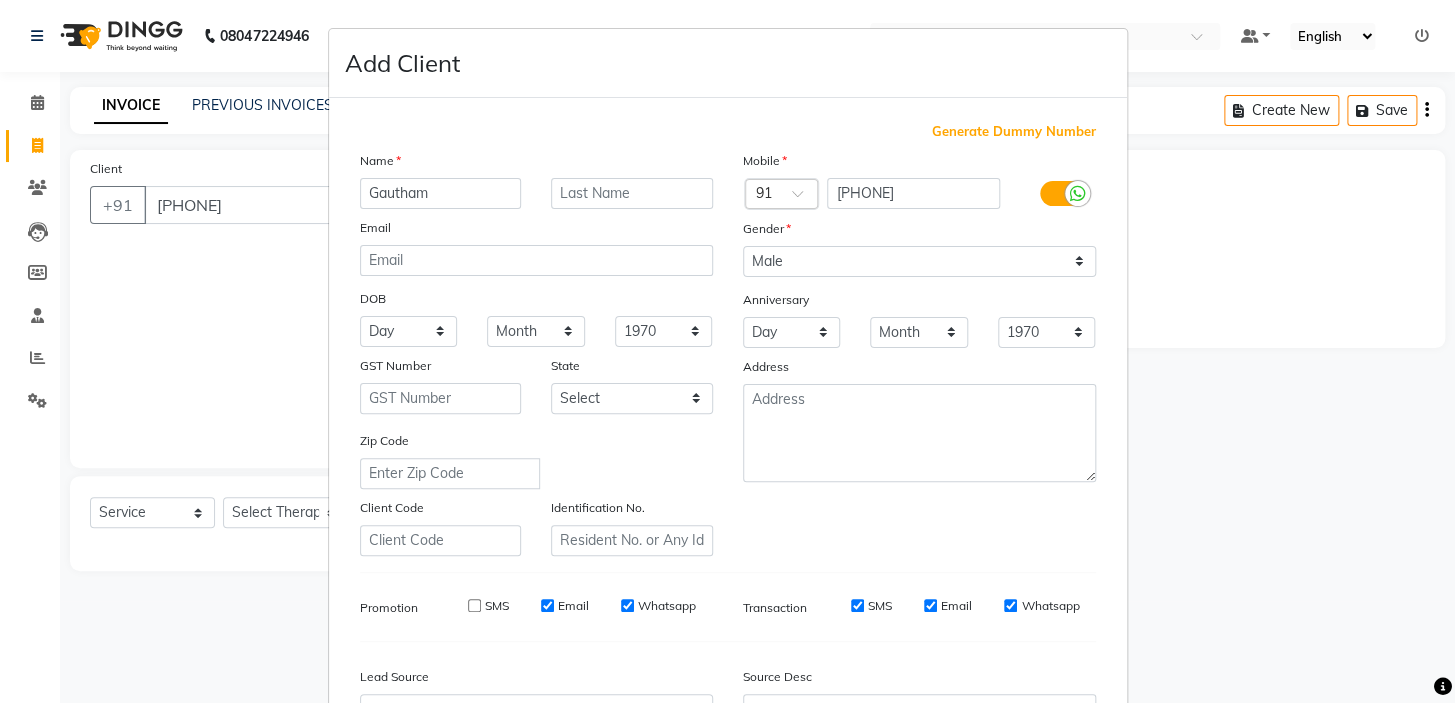 click on "Email" at bounding box center (547, 605) 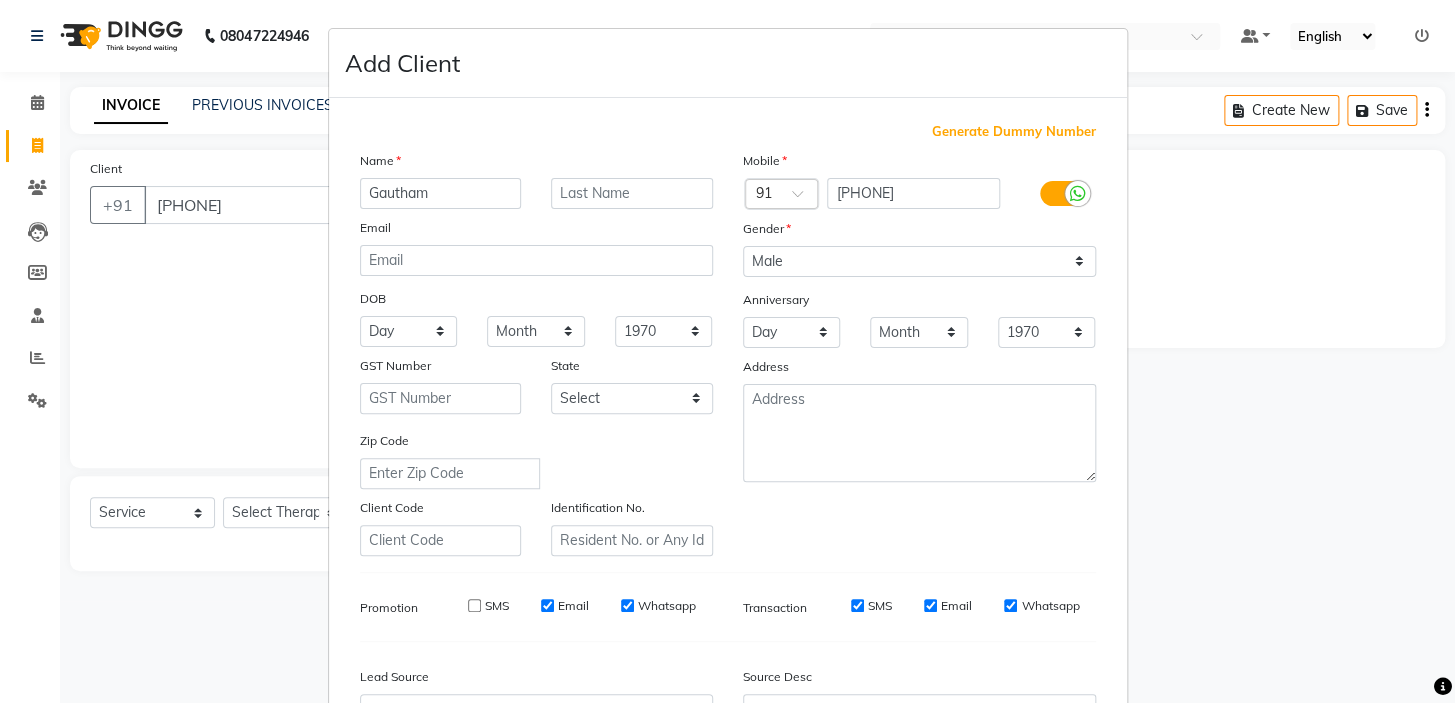 checkbox on "false" 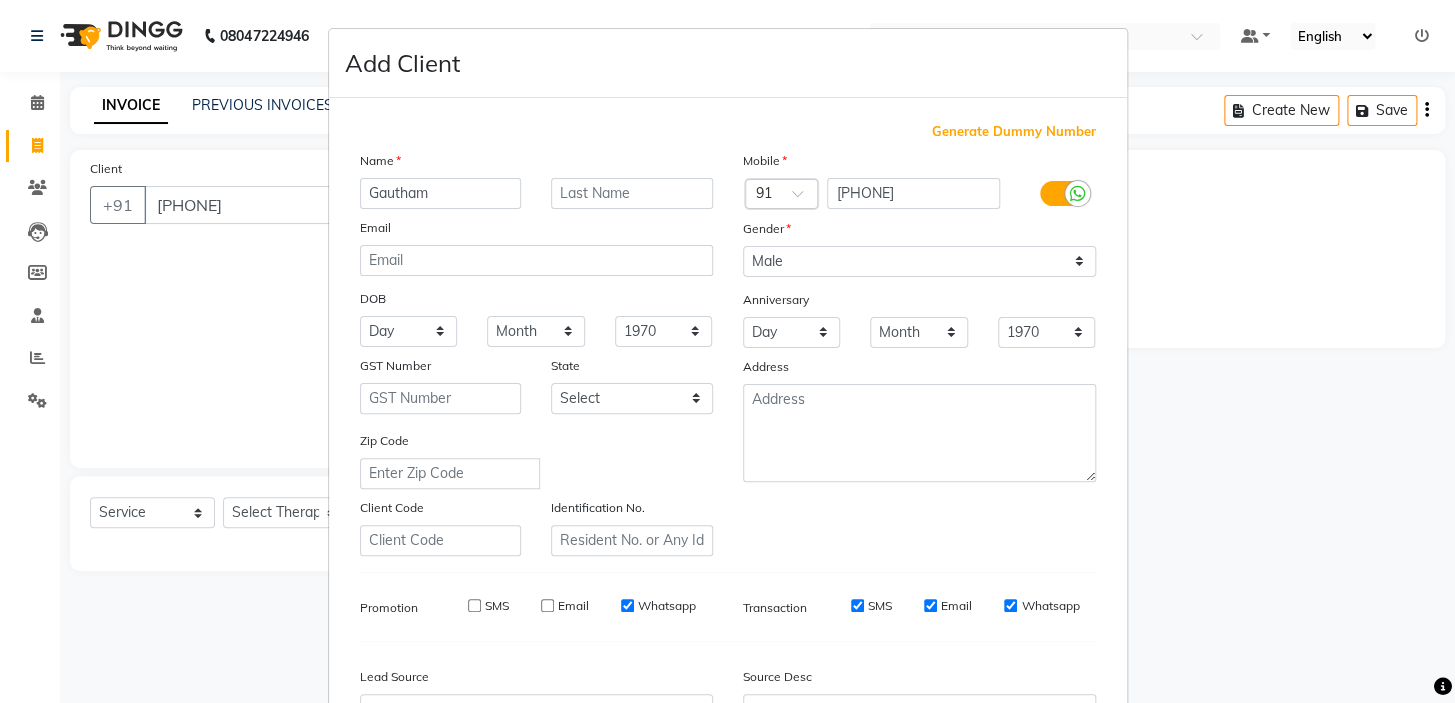 click on "Whatsapp" at bounding box center [627, 605] 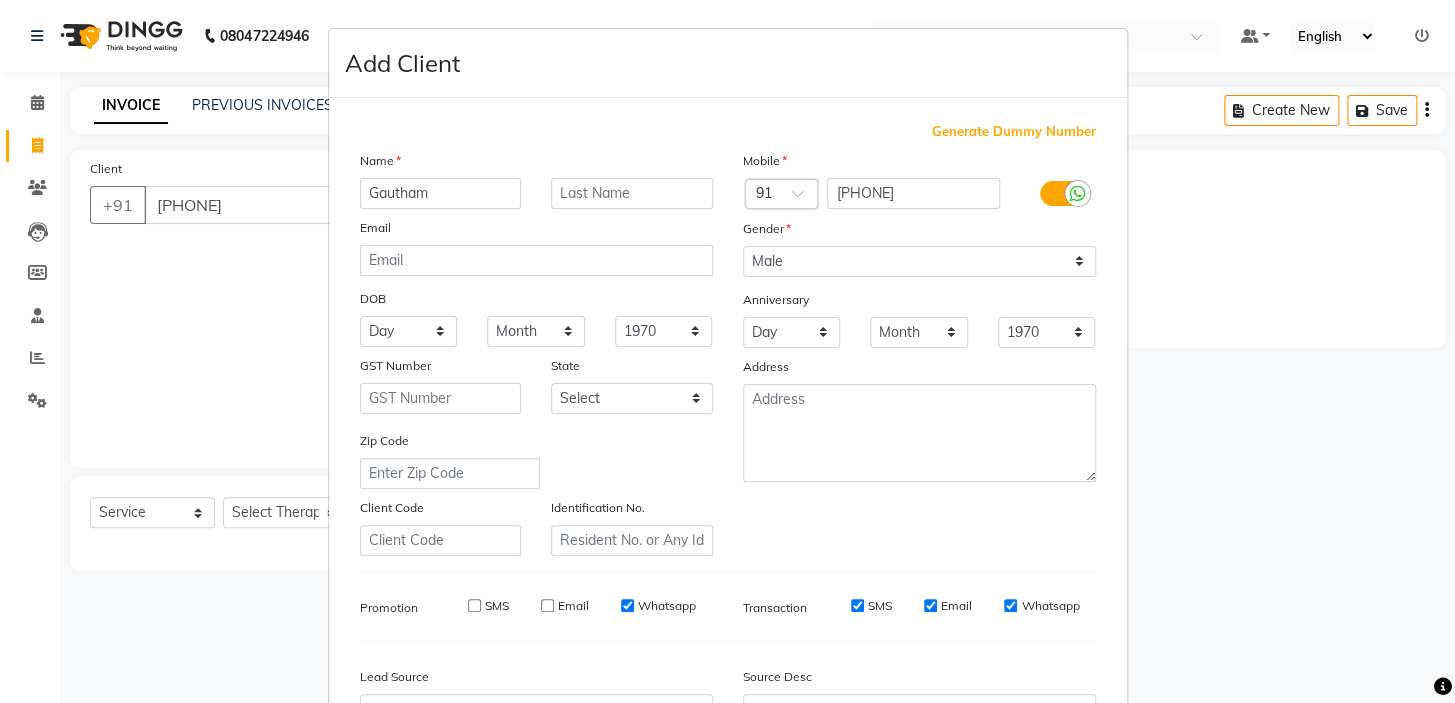 checkbox on "false" 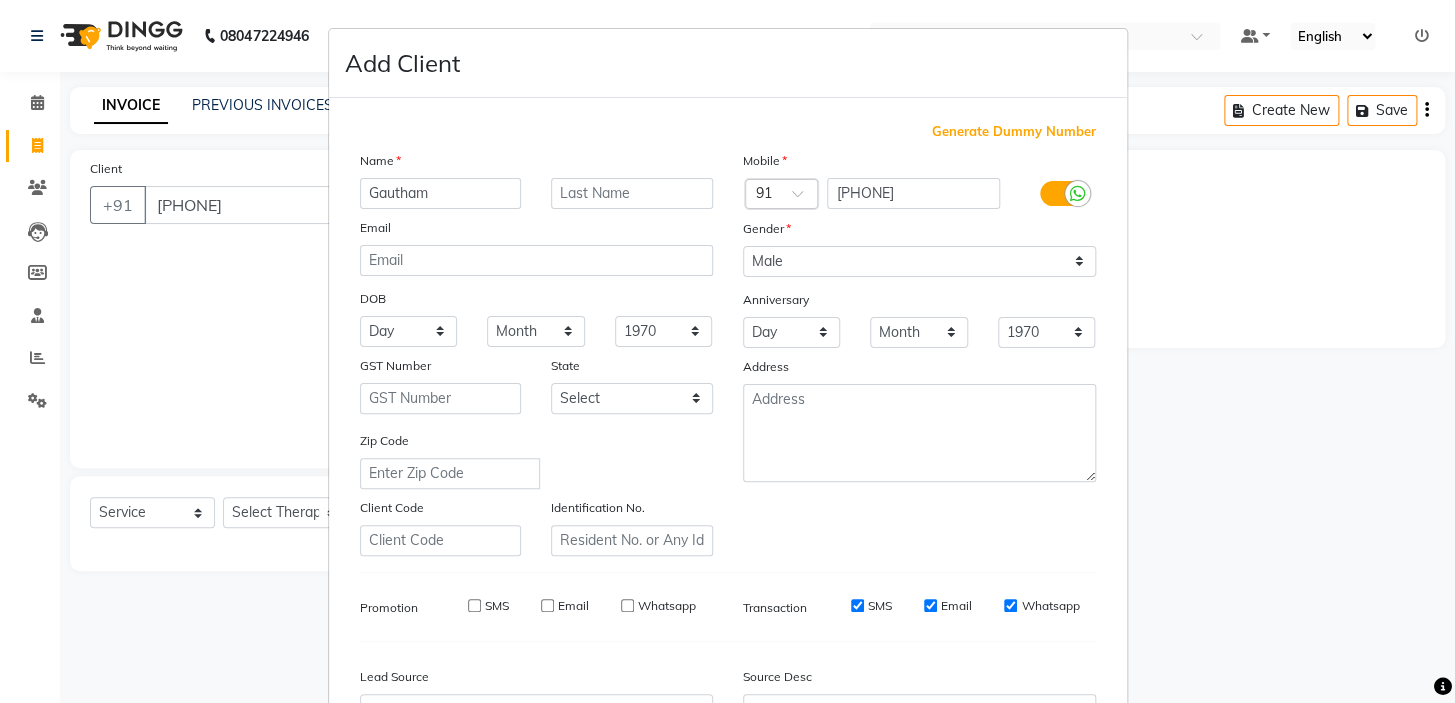 drag, startPoint x: 846, startPoint y: 605, endPoint x: 899, endPoint y: 609, distance: 53.15073 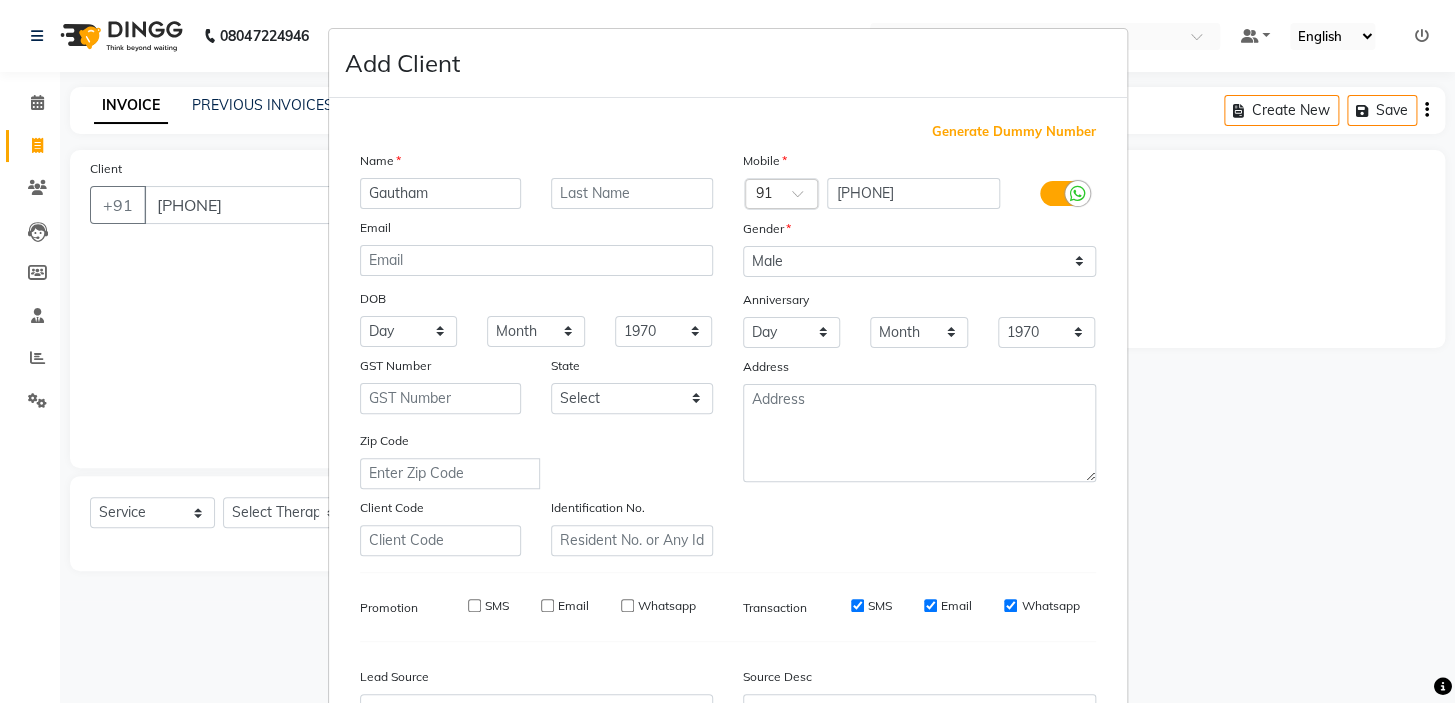 checkbox on "false" 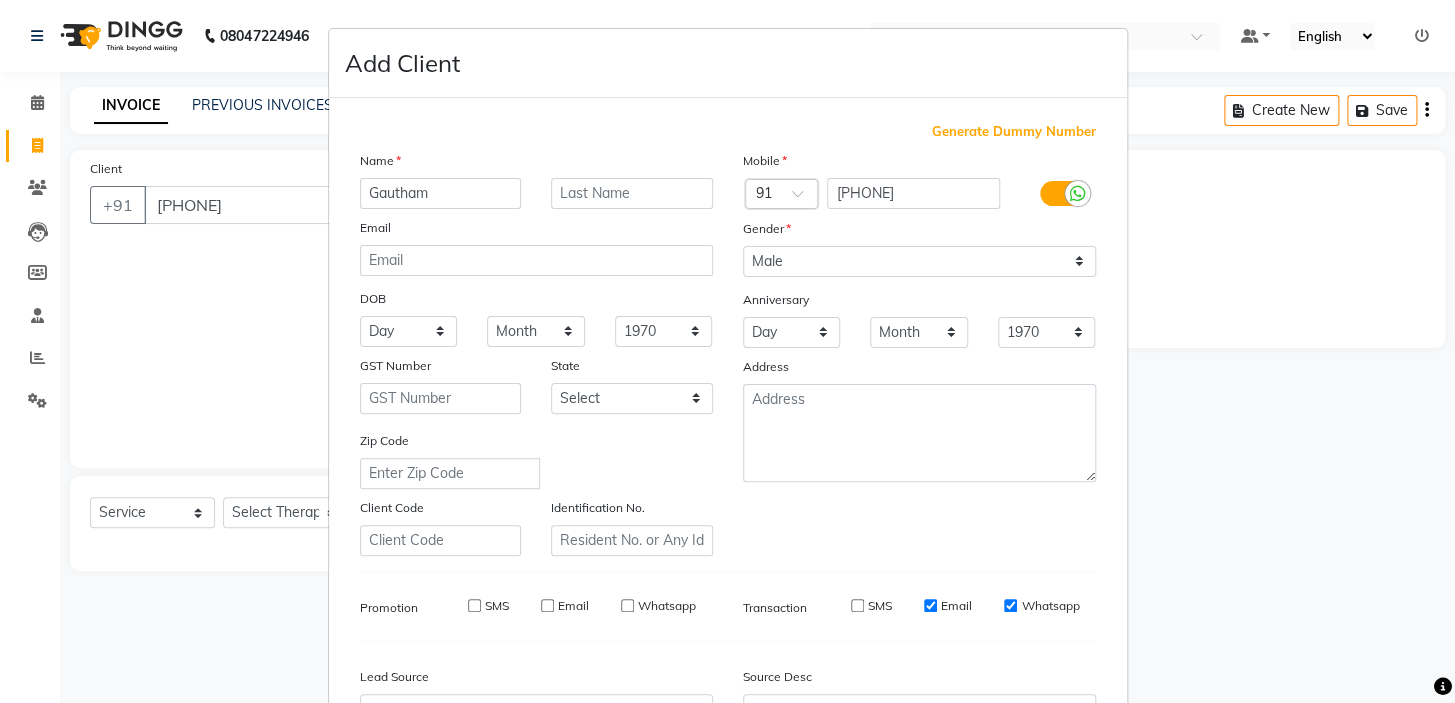 click on "Email" at bounding box center (930, 605) 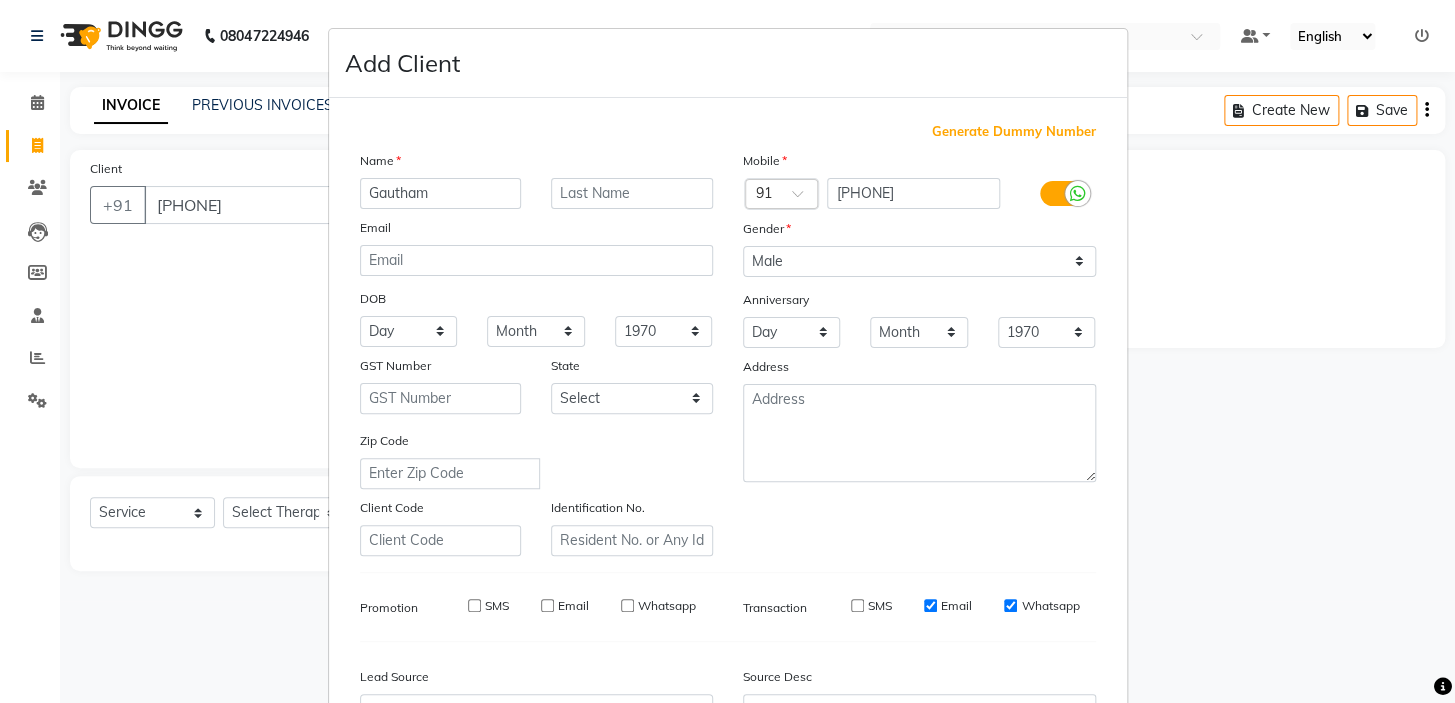 checkbox on "false" 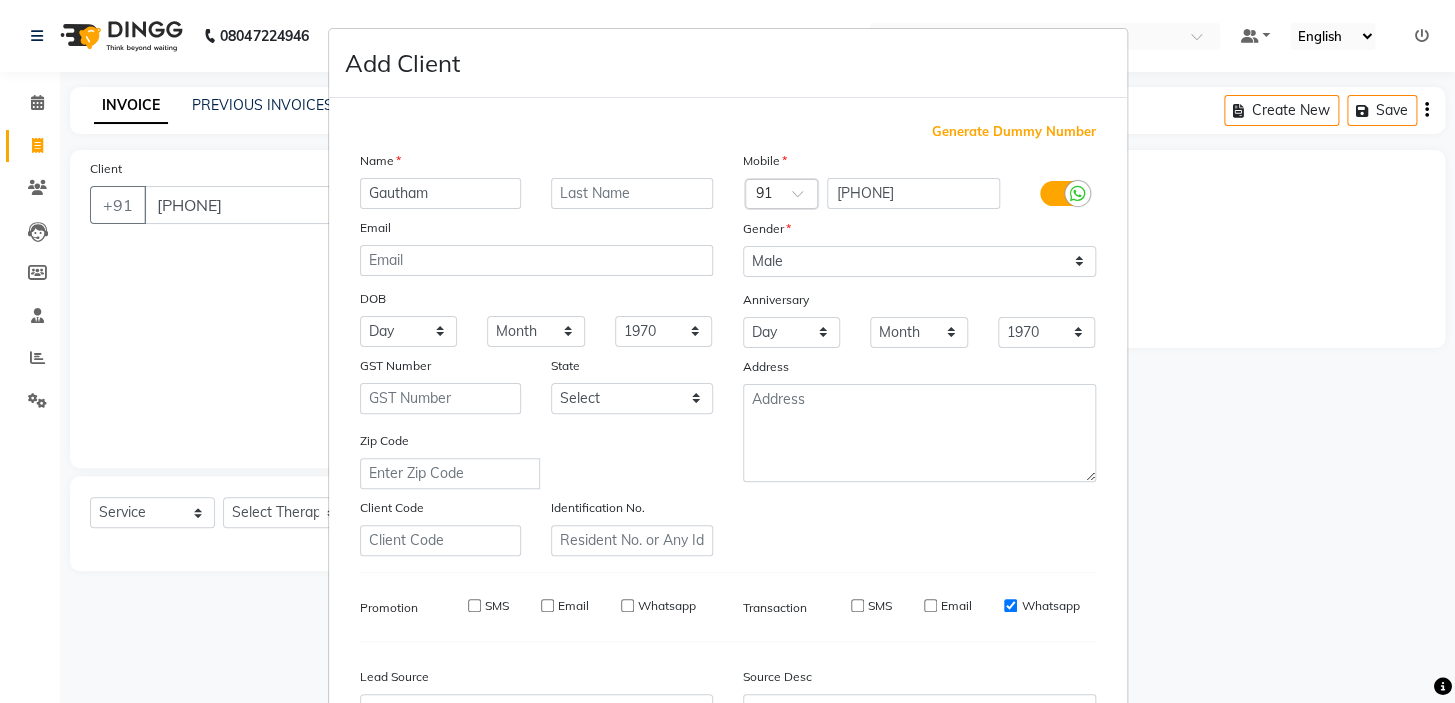 click on "Whatsapp" at bounding box center (1010, 605) 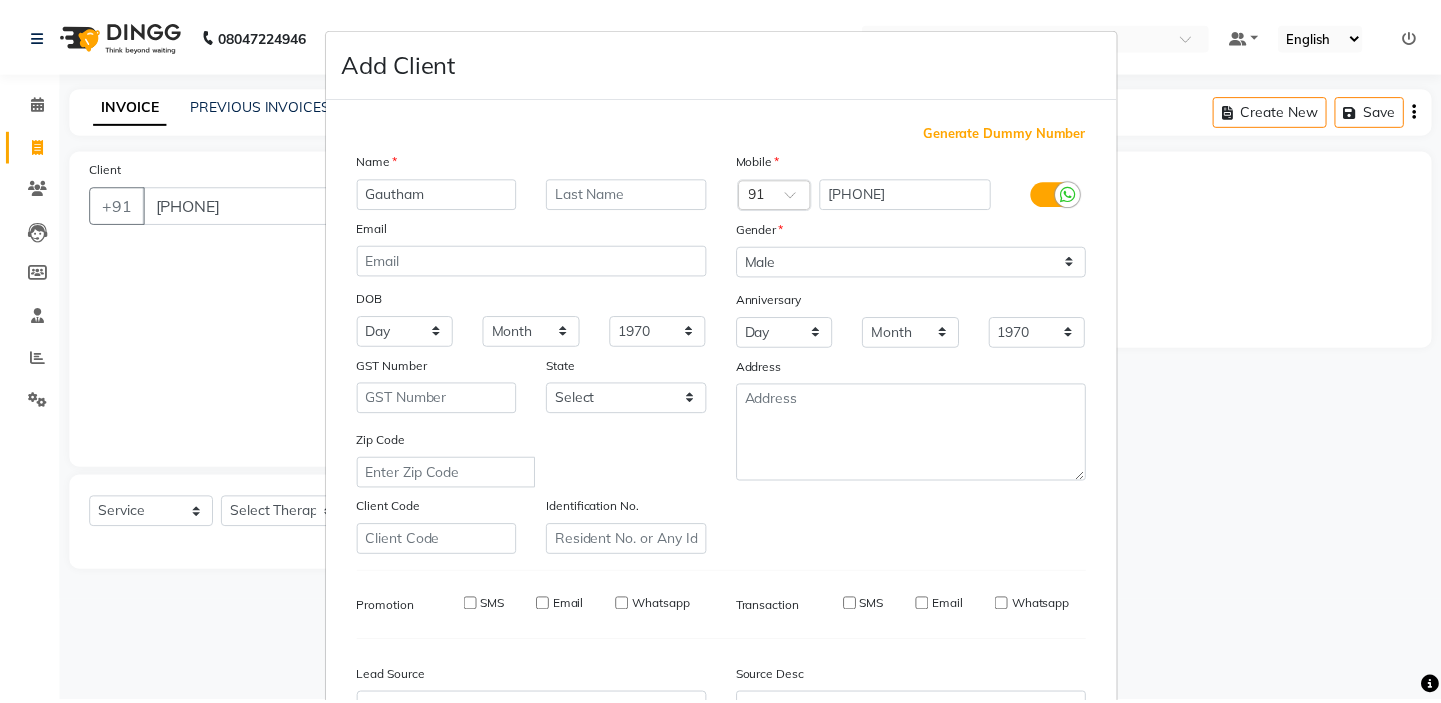 scroll, scrollTop: 226, scrollLeft: 0, axis: vertical 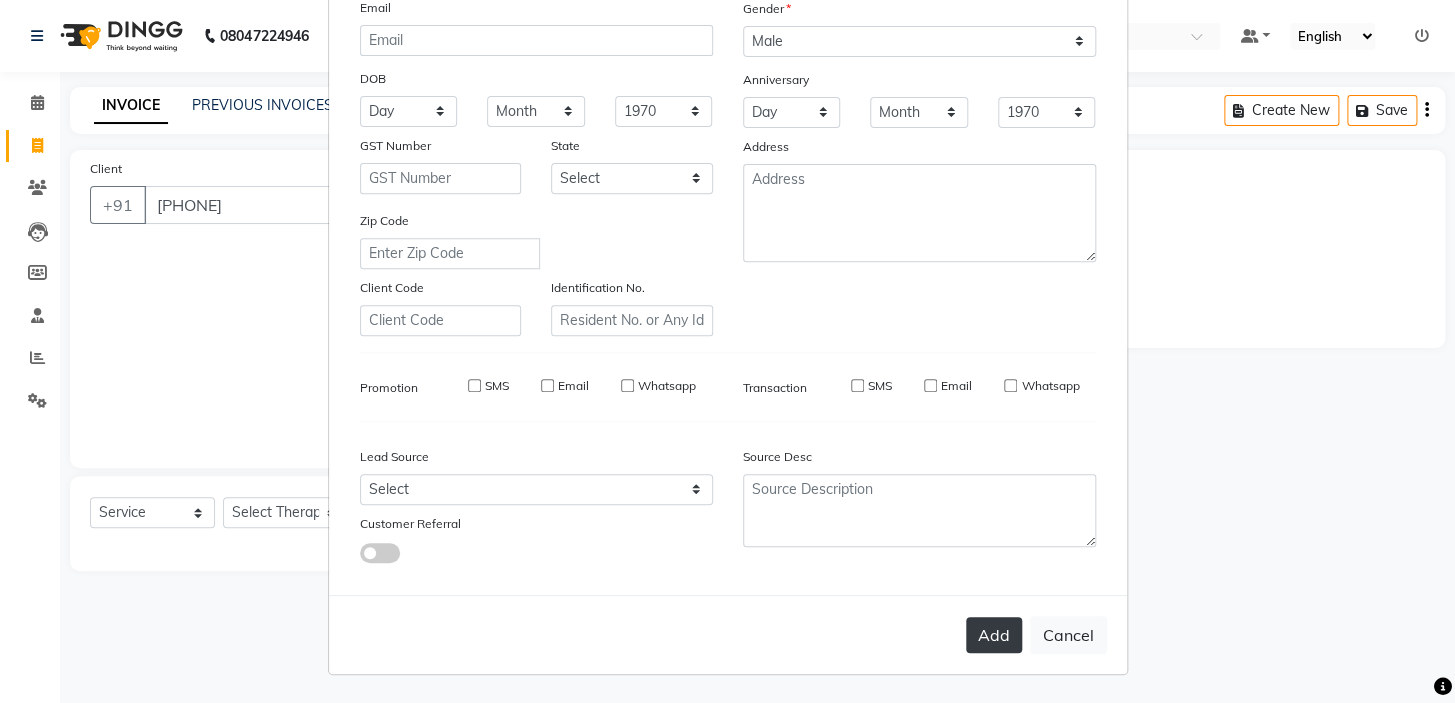 click on "Add" at bounding box center (994, 635) 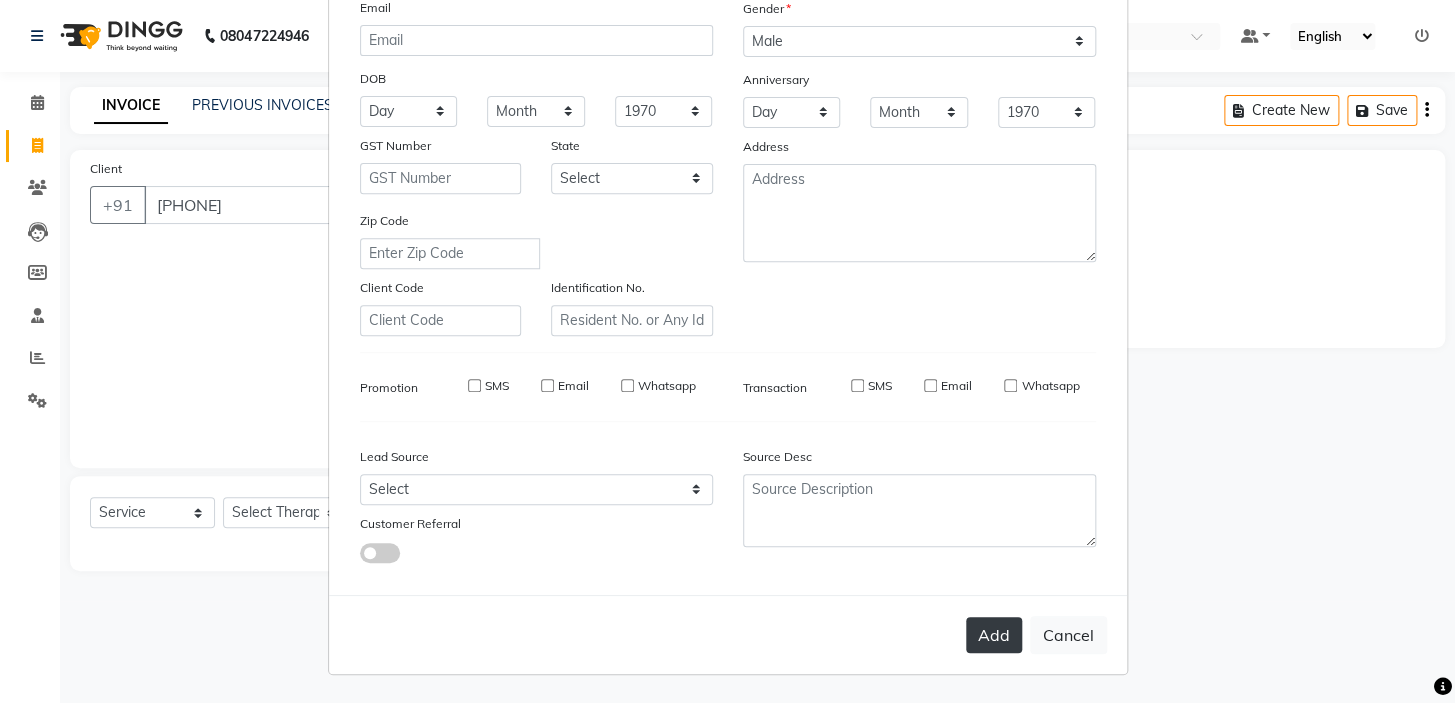 type 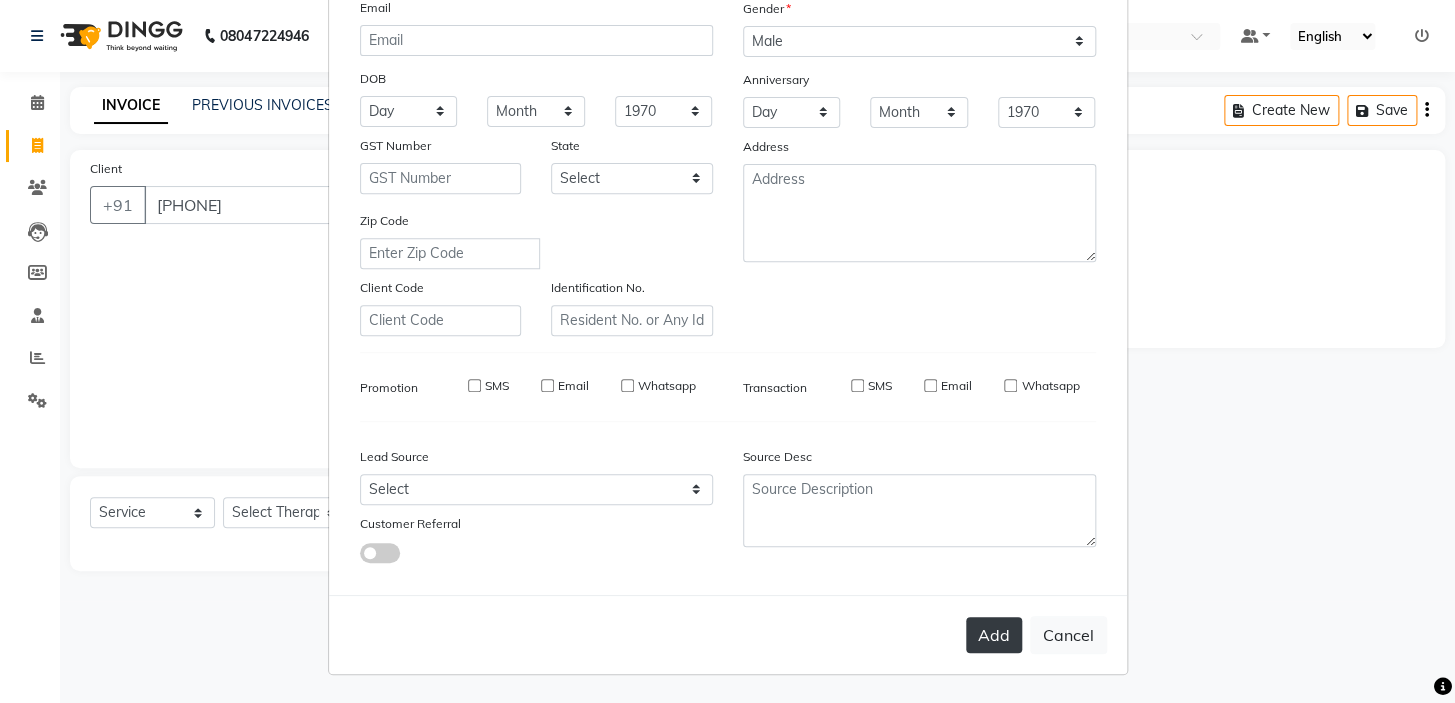 select 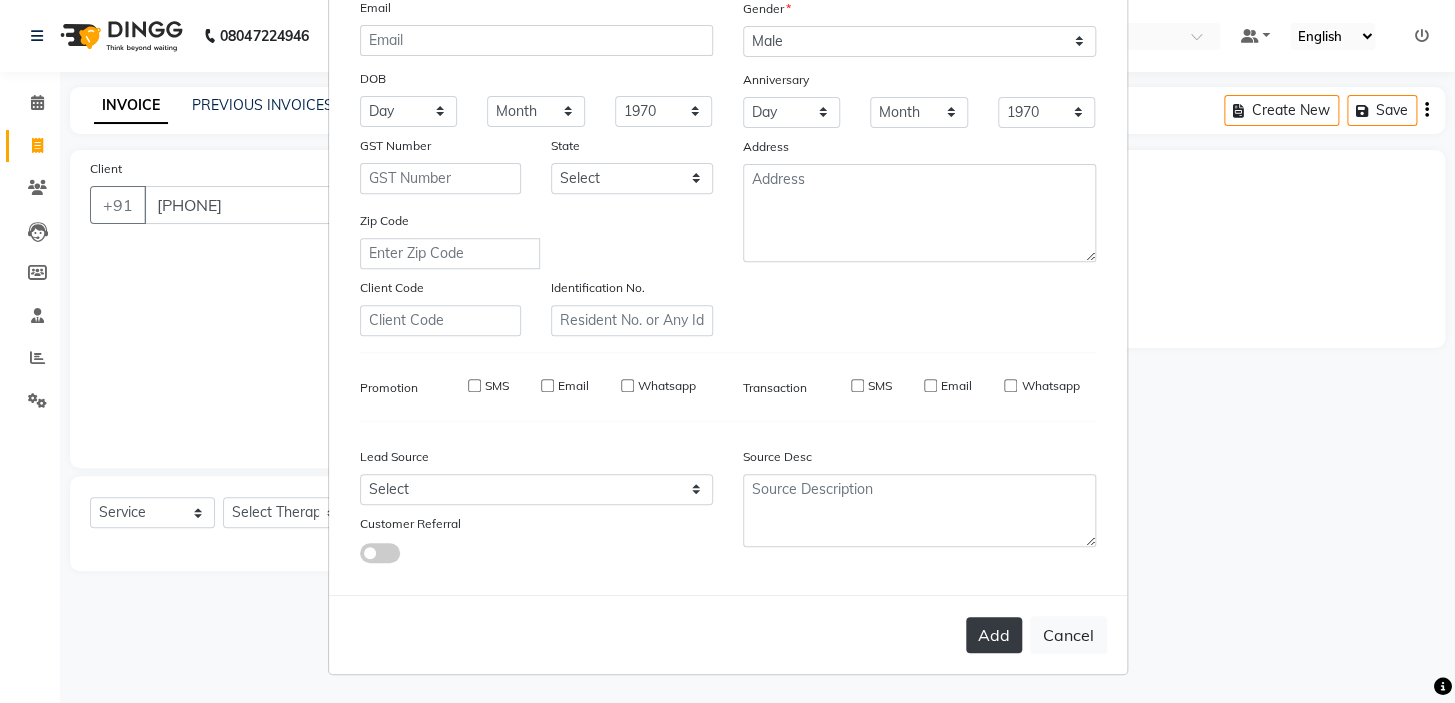 select 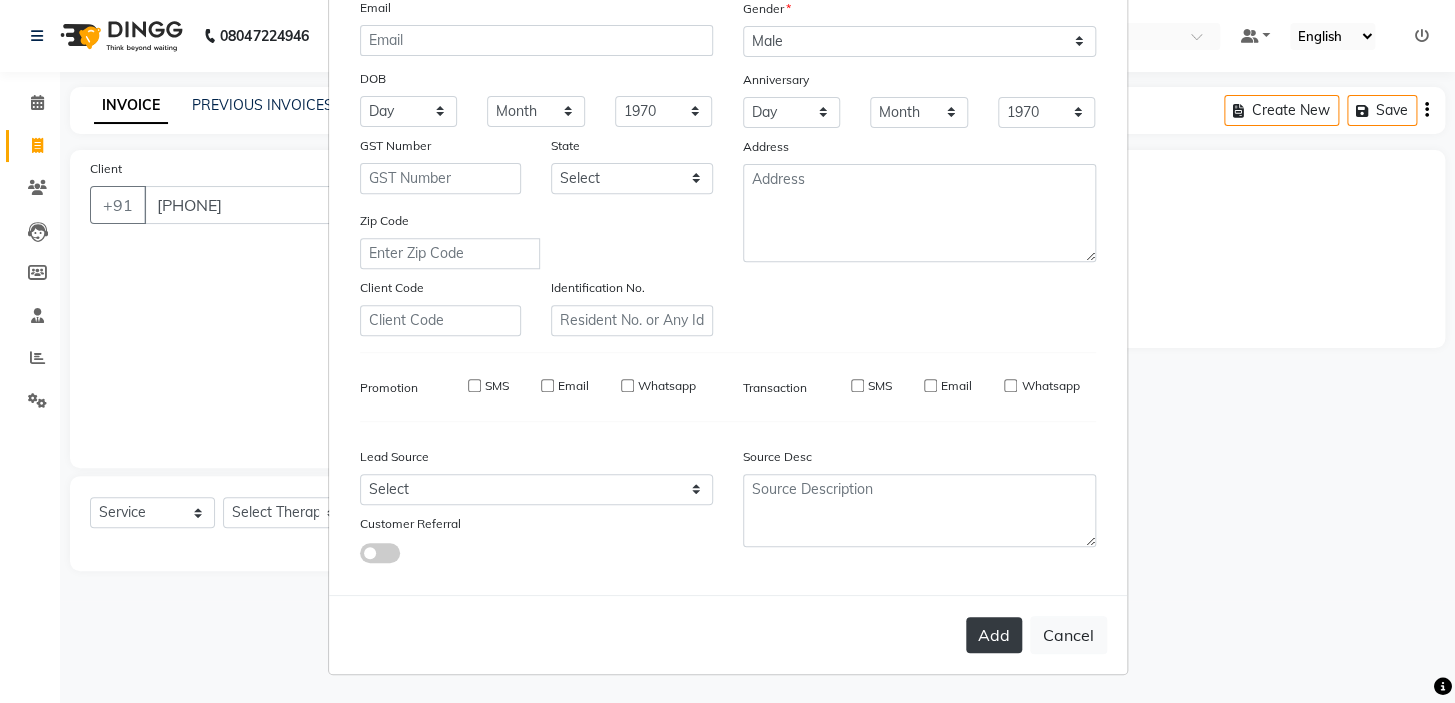 checkbox on "false" 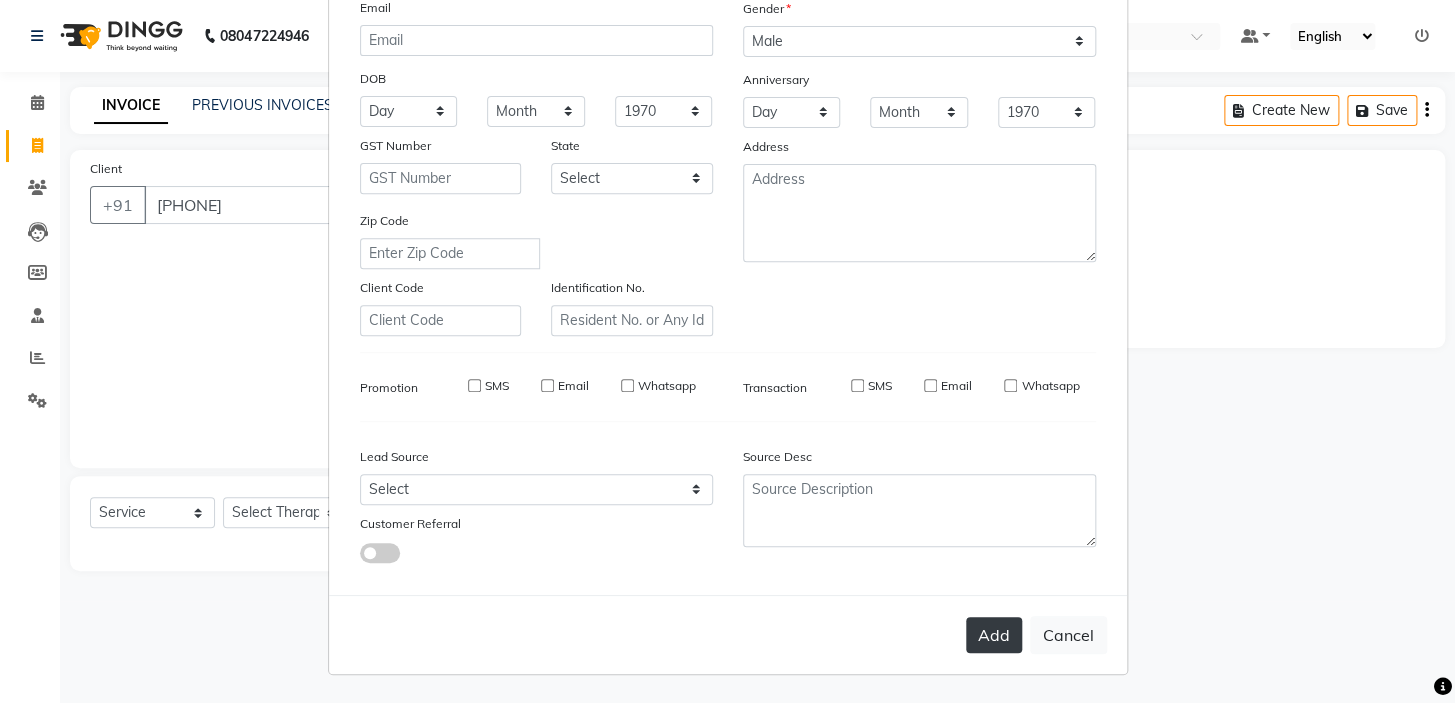checkbox on "false" 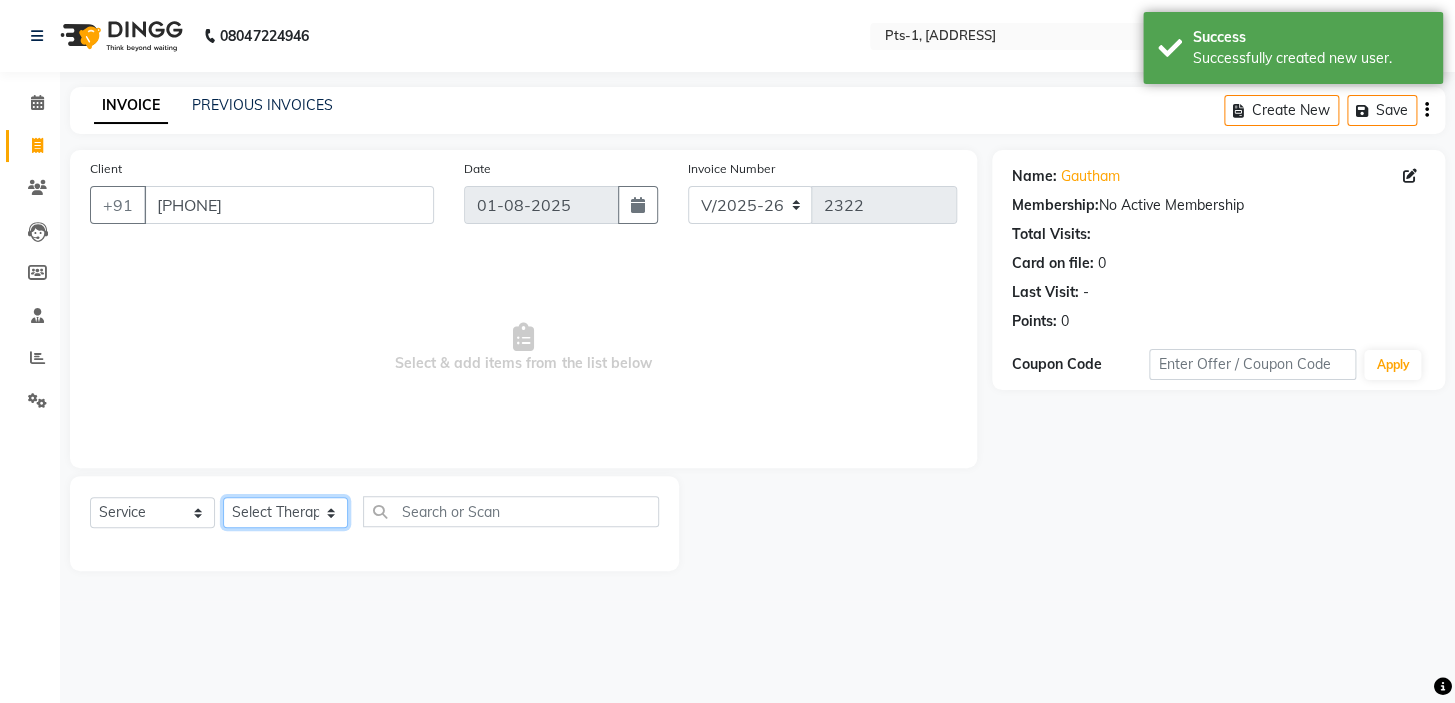 click on "Select Therapist [NAME] [NAME] [NAME] [NAME] [NAME] [NAME] [NAME] [NAME] [NAME] [NAME] [NAME] [NAME] [NAME] [NAME] [NAME] [NAME] [NAME] [NAME] [NAME]" 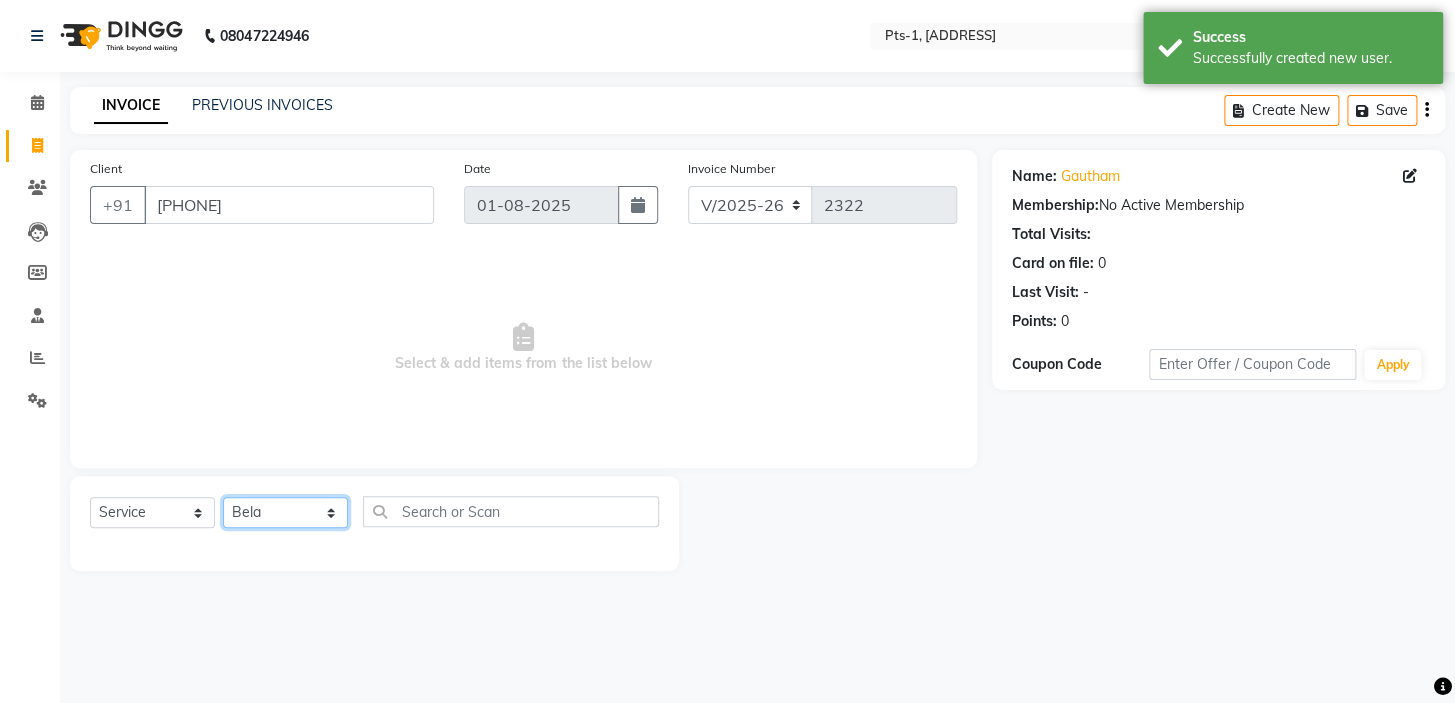 click on "Select Therapist [NAME] [NAME] [NAME] [NAME] [NAME] [NAME] [NAME] [NAME] [NAME] [NAME] [NAME] [NAME] [NAME] [NAME] [NAME] [NAME] [NAME] [NAME] [NAME]" 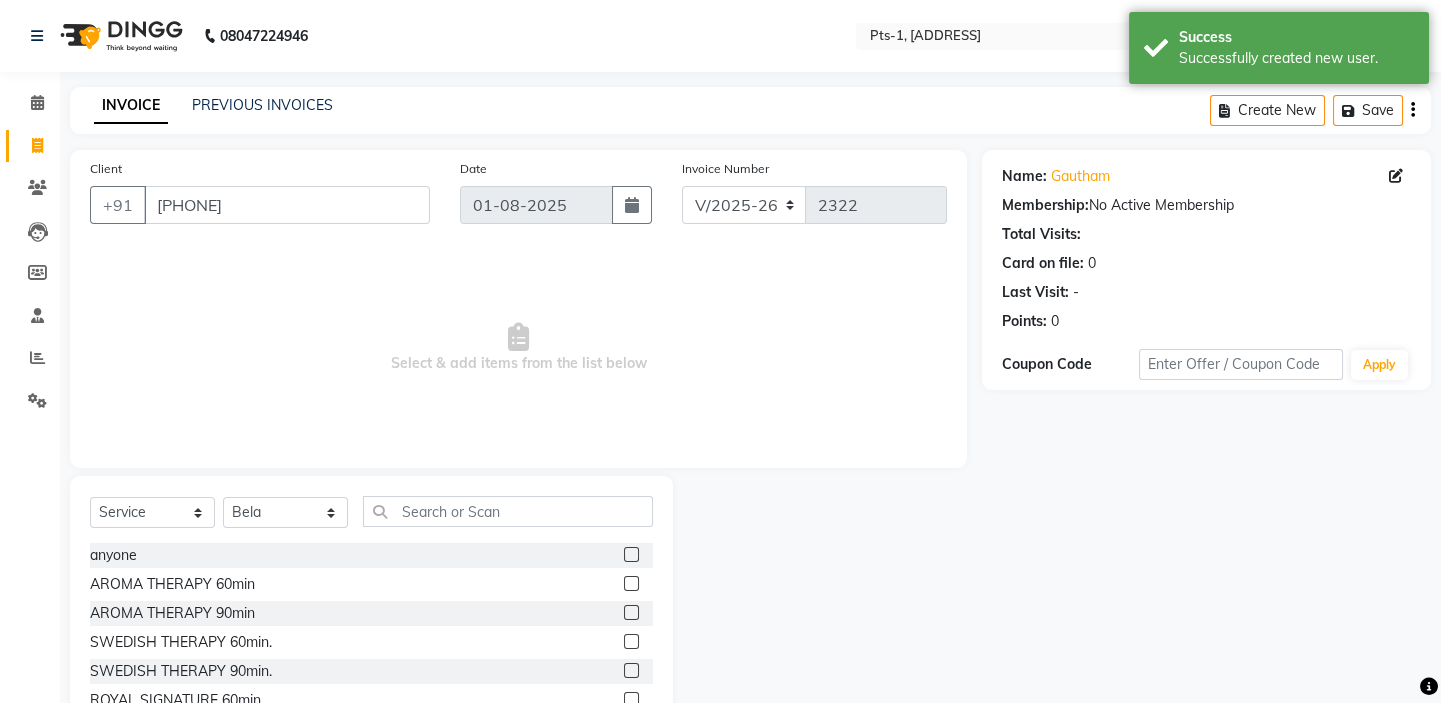 click 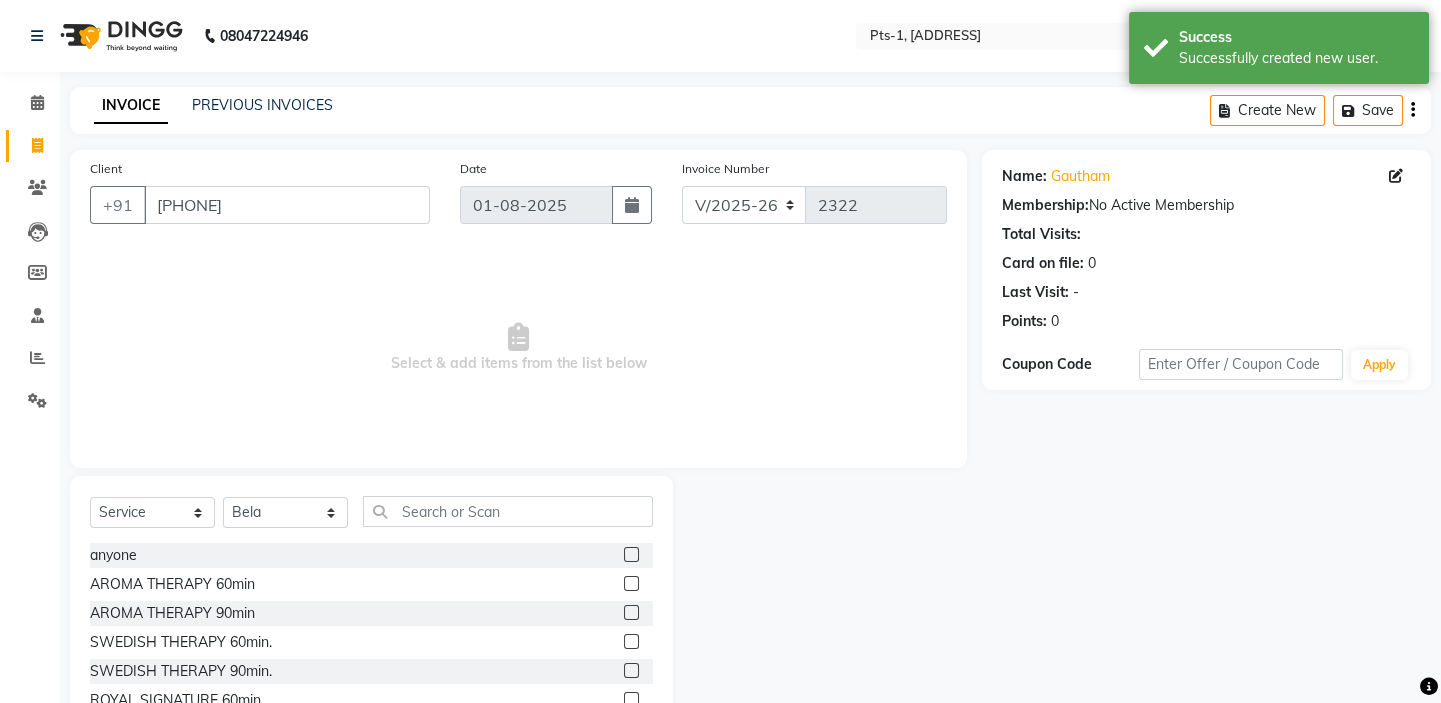 click at bounding box center (630, 642) 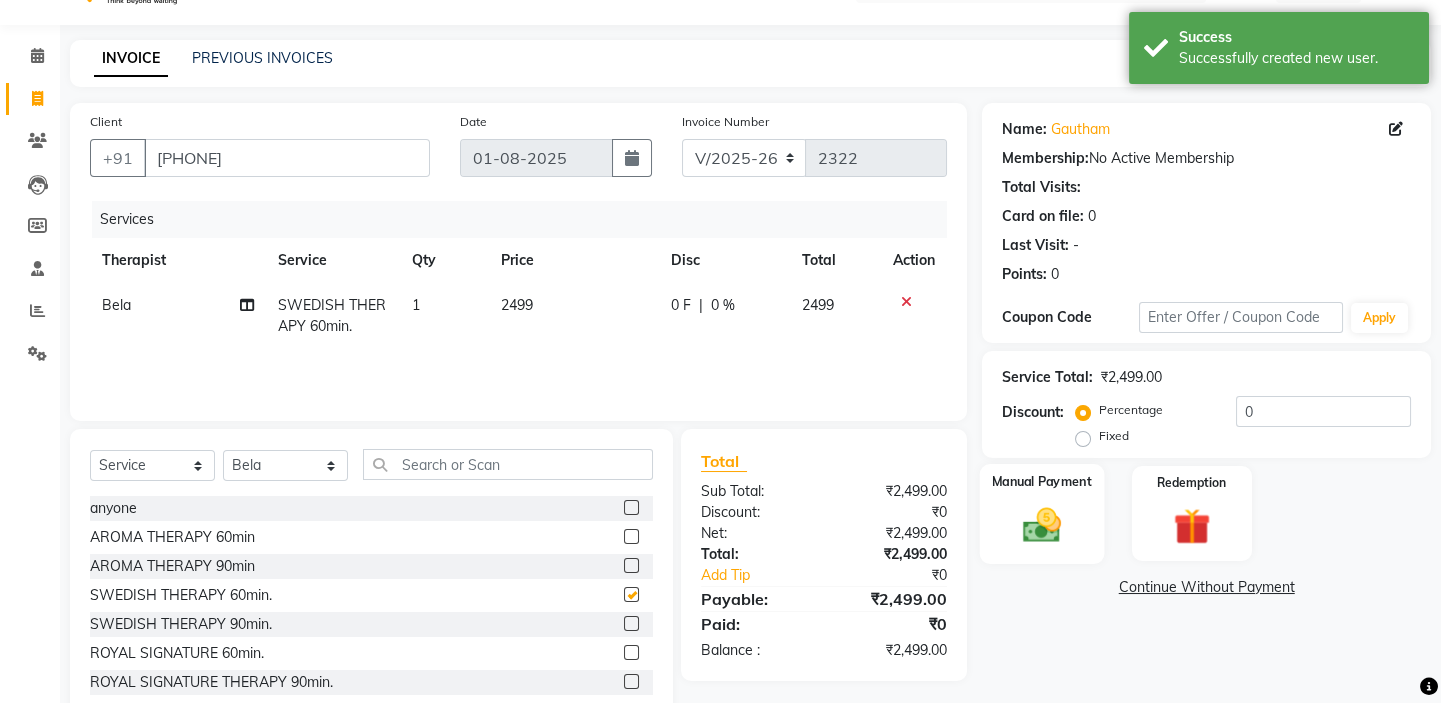 checkbox on "false" 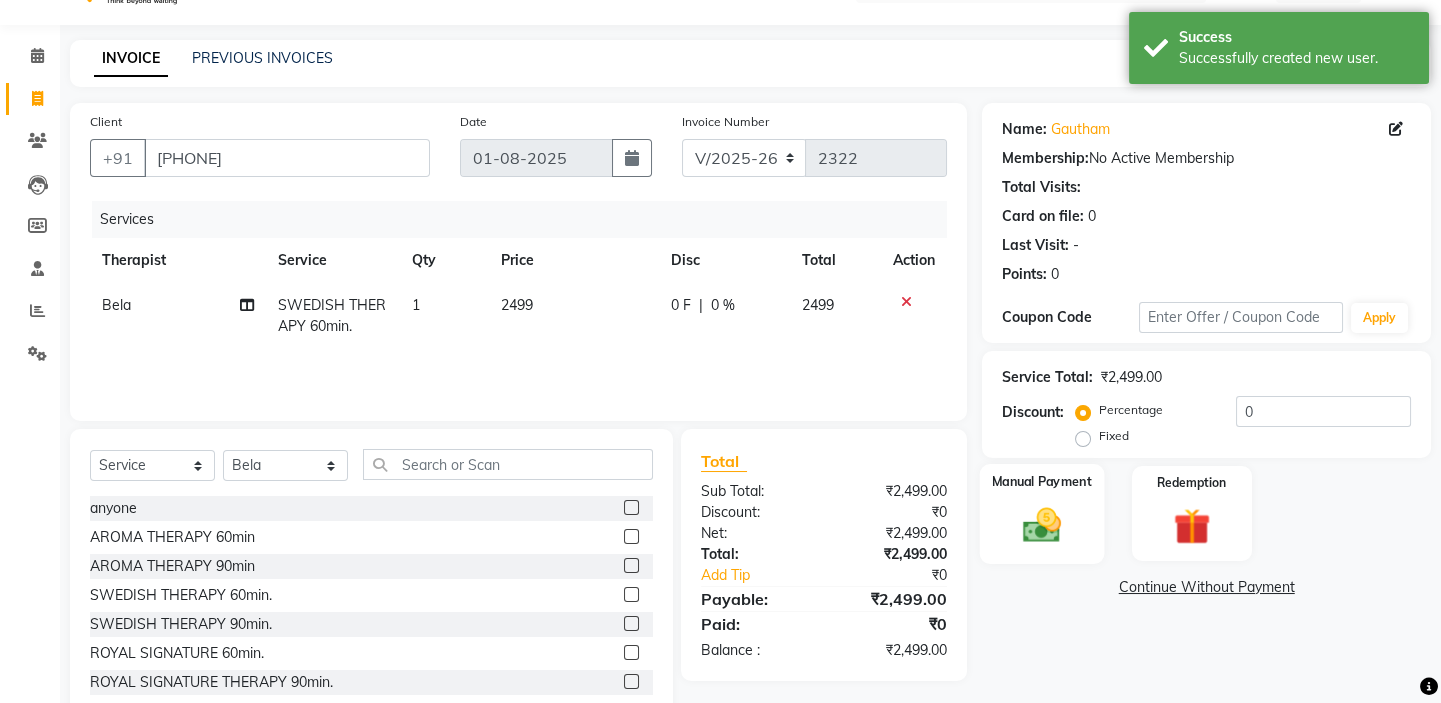scroll, scrollTop: 99, scrollLeft: 0, axis: vertical 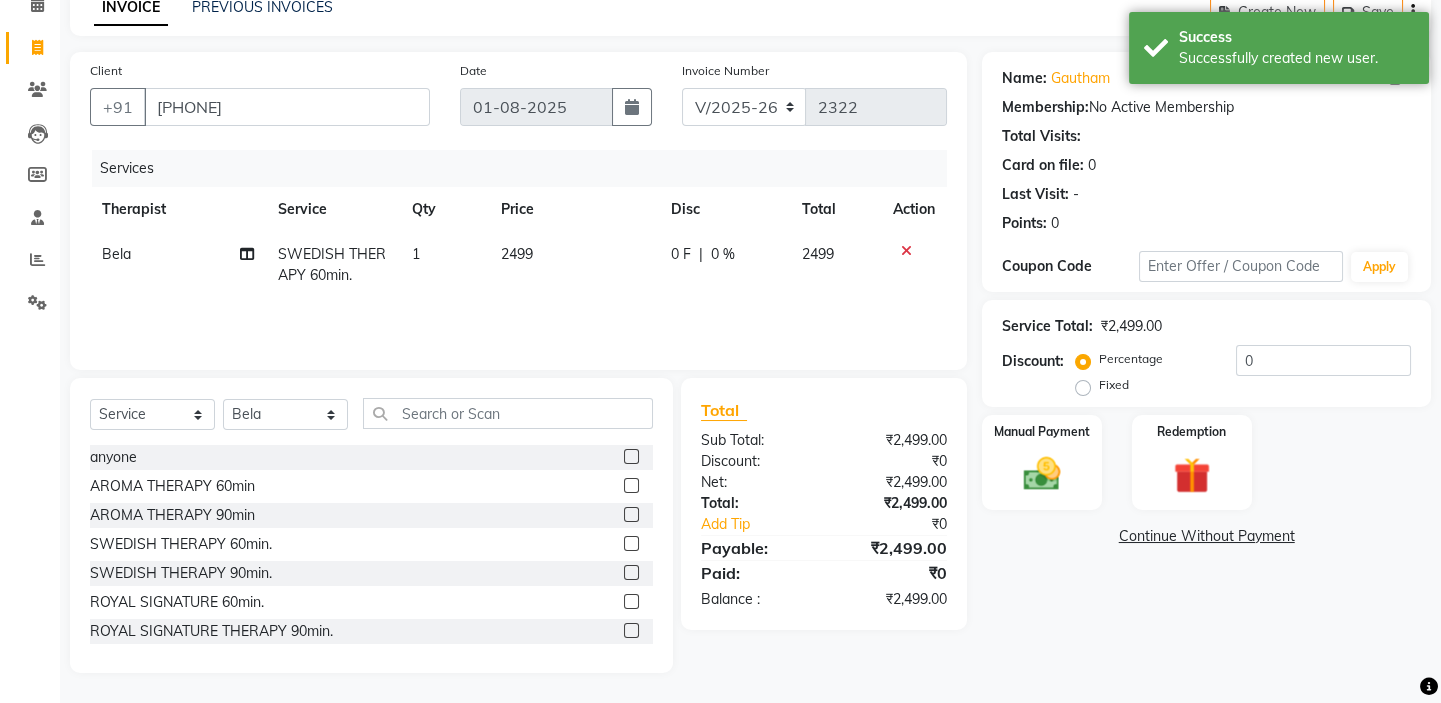 click on "Name: [NAME]  Membership:  No Active Membership  Total Visits:   Card on file:  0 Last Visit:   - Points:   0  Coupon Code Apply Service Total:  ₹2,499.00  Discount:  Percentage   Fixed  0 Manual Payment Redemption  Continue Without Payment" 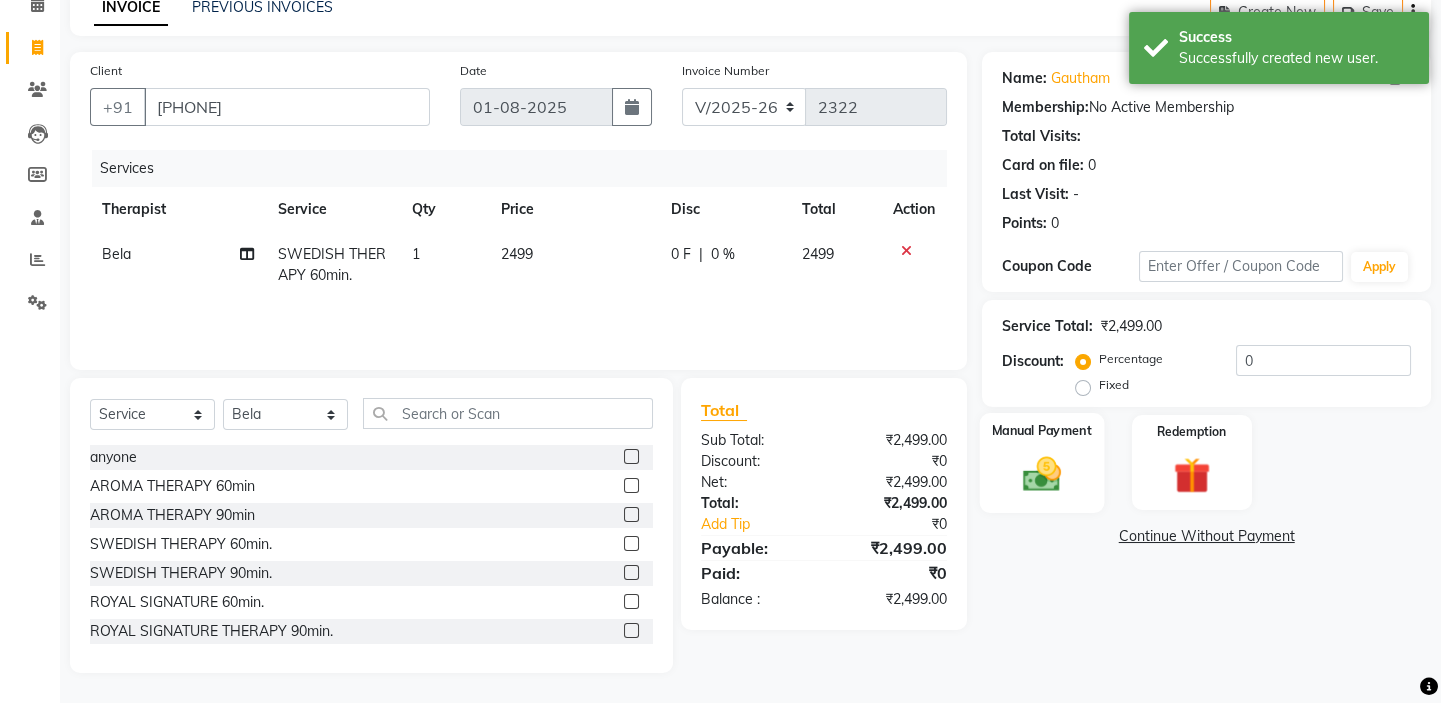 click on "Manual Payment" 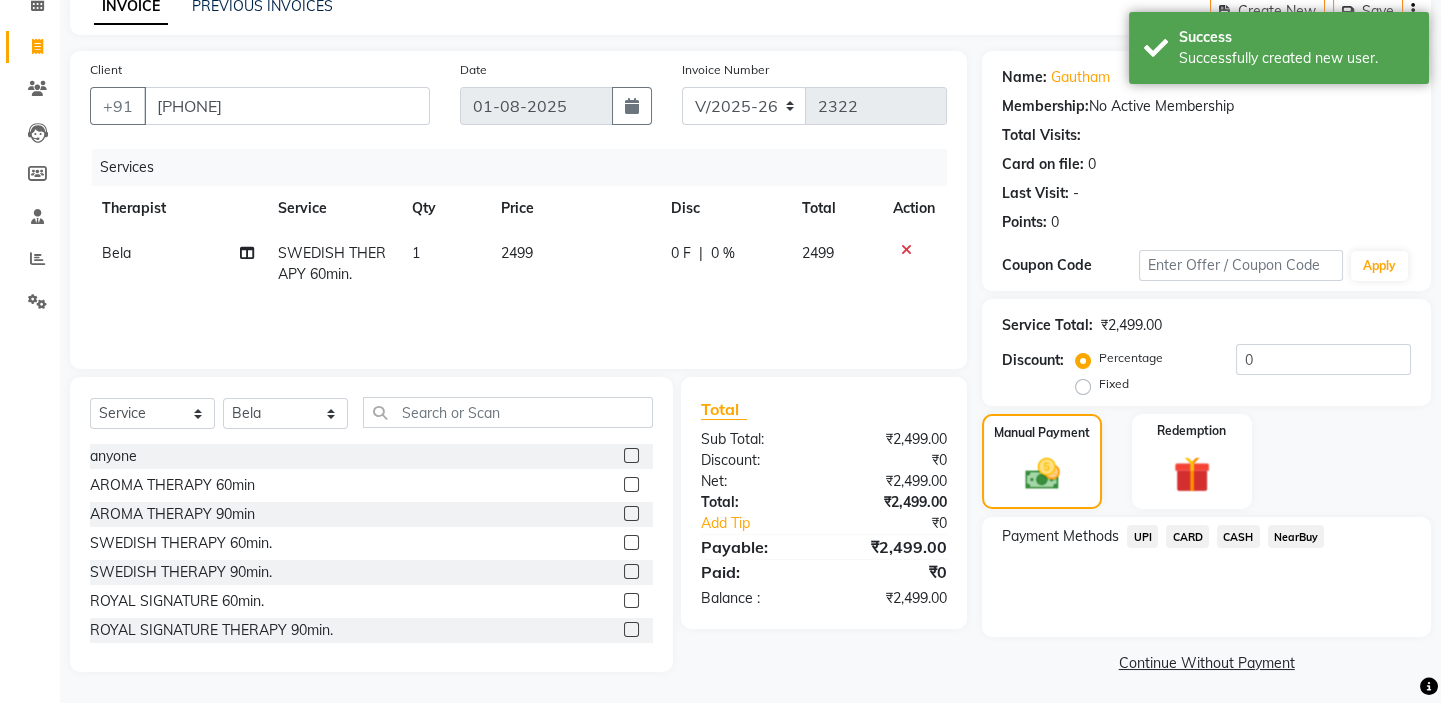 click on "UPI" 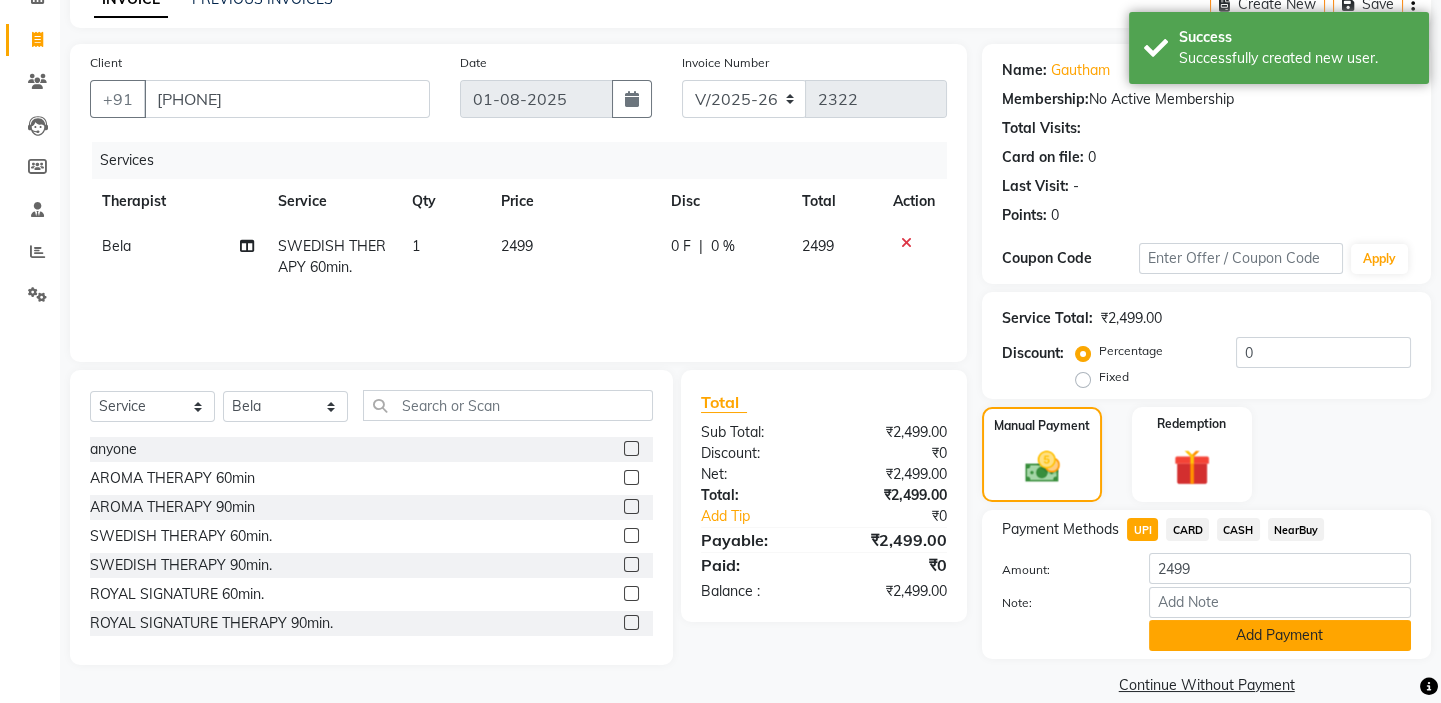 scroll, scrollTop: 133, scrollLeft: 0, axis: vertical 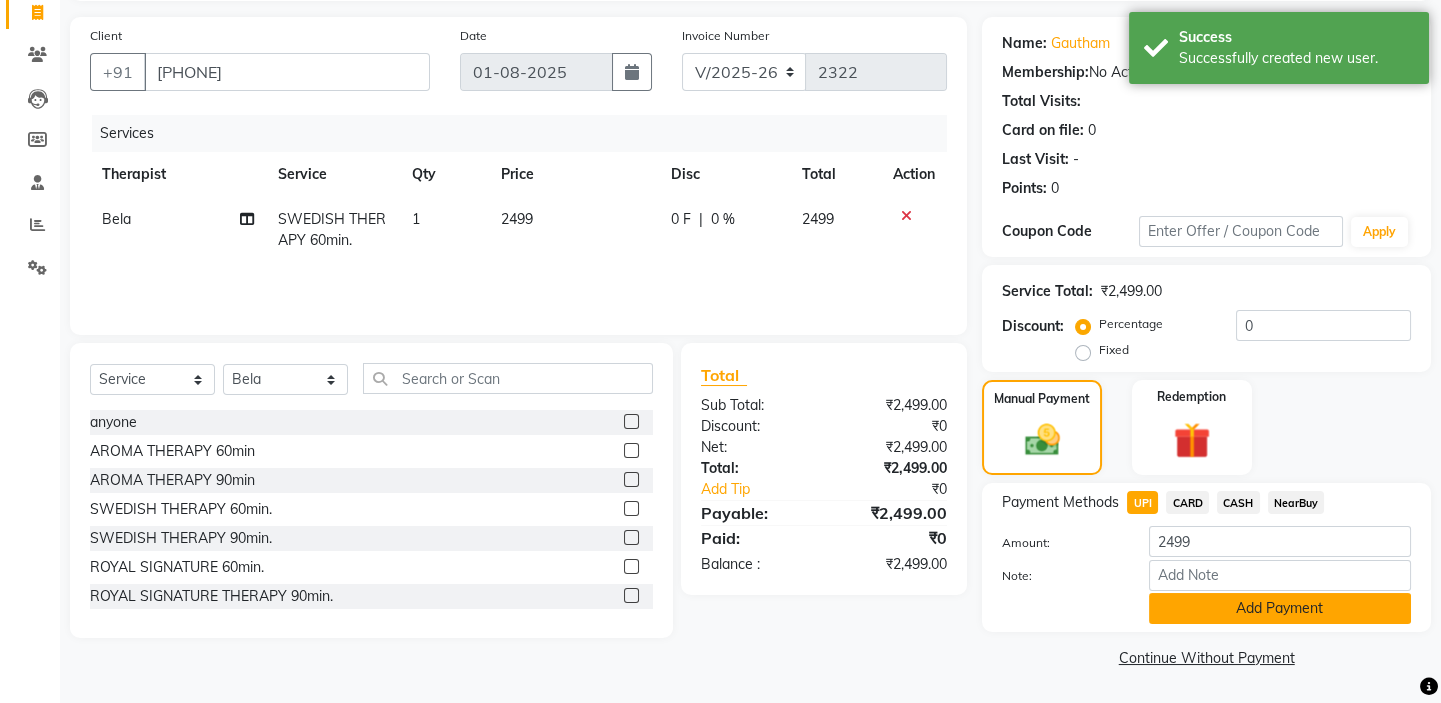 click on "Add Payment" 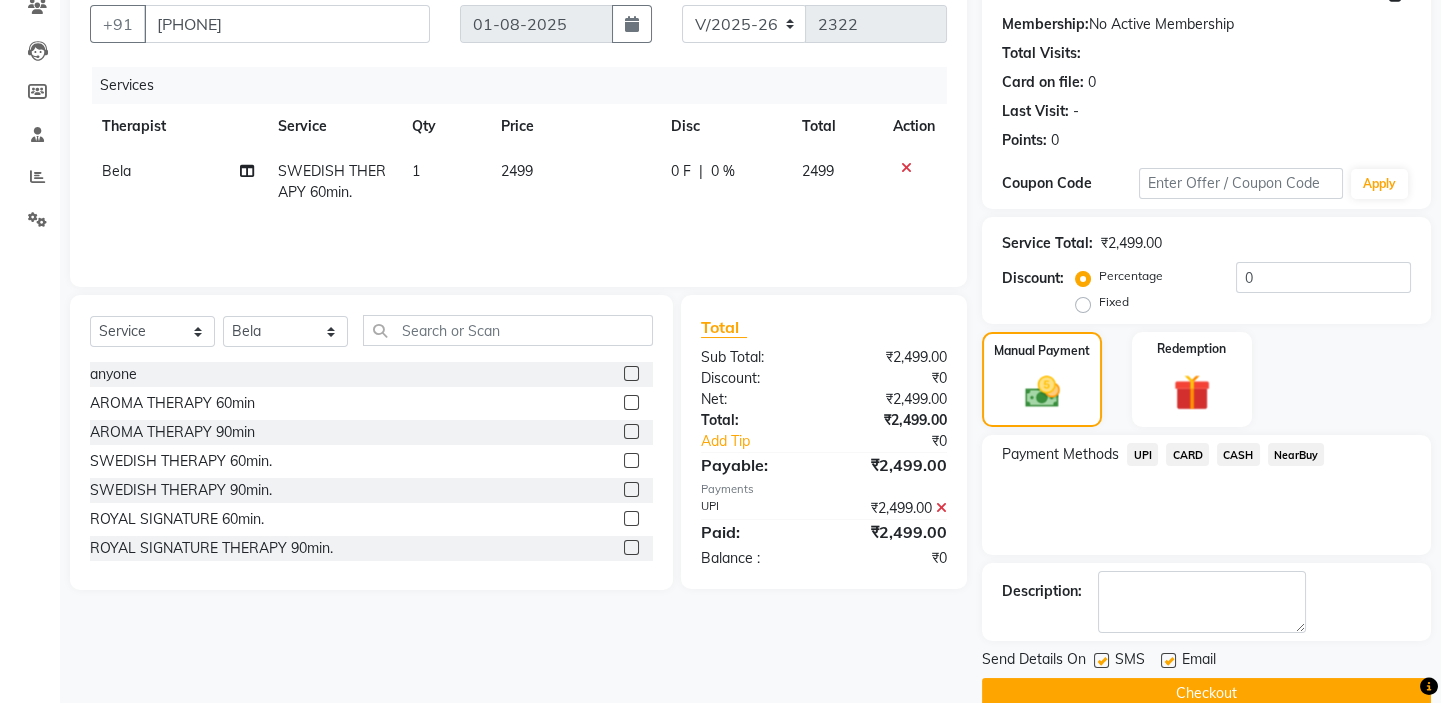 scroll, scrollTop: 216, scrollLeft: 0, axis: vertical 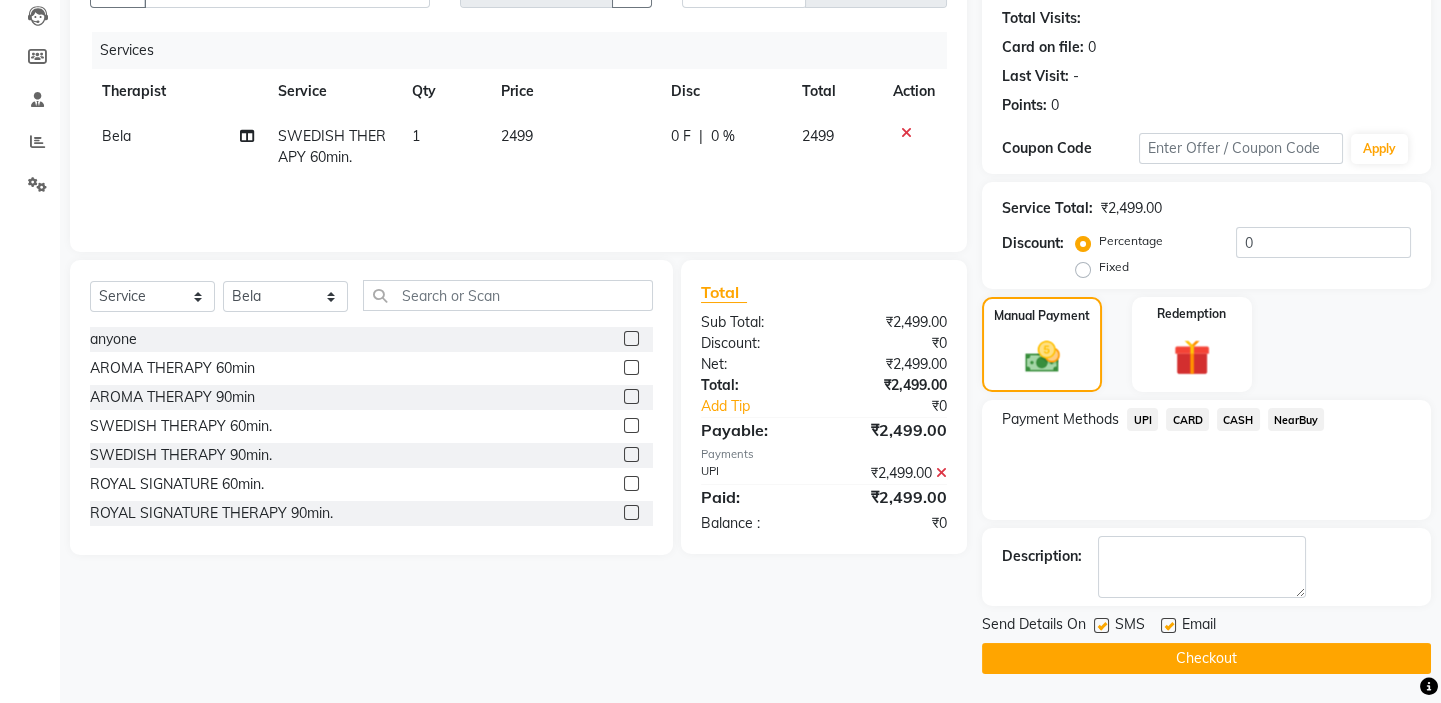 click 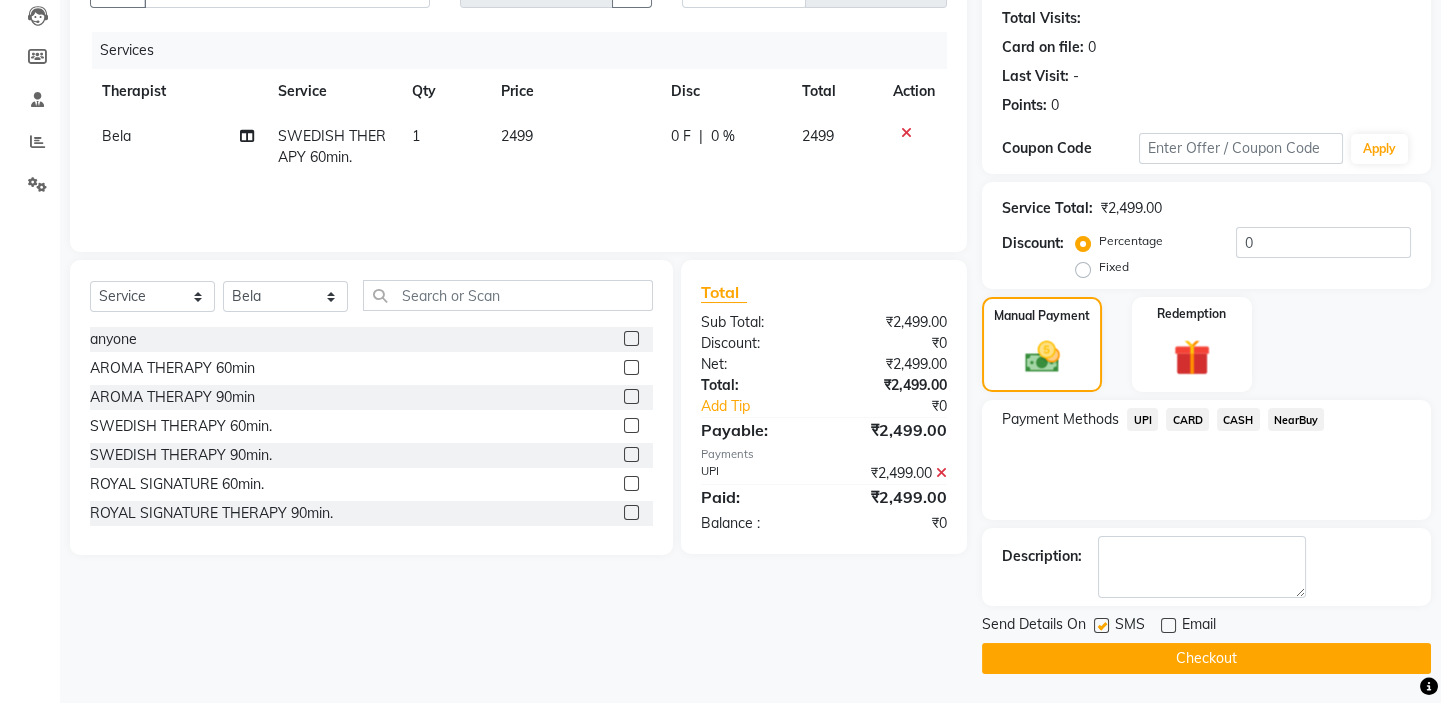 click 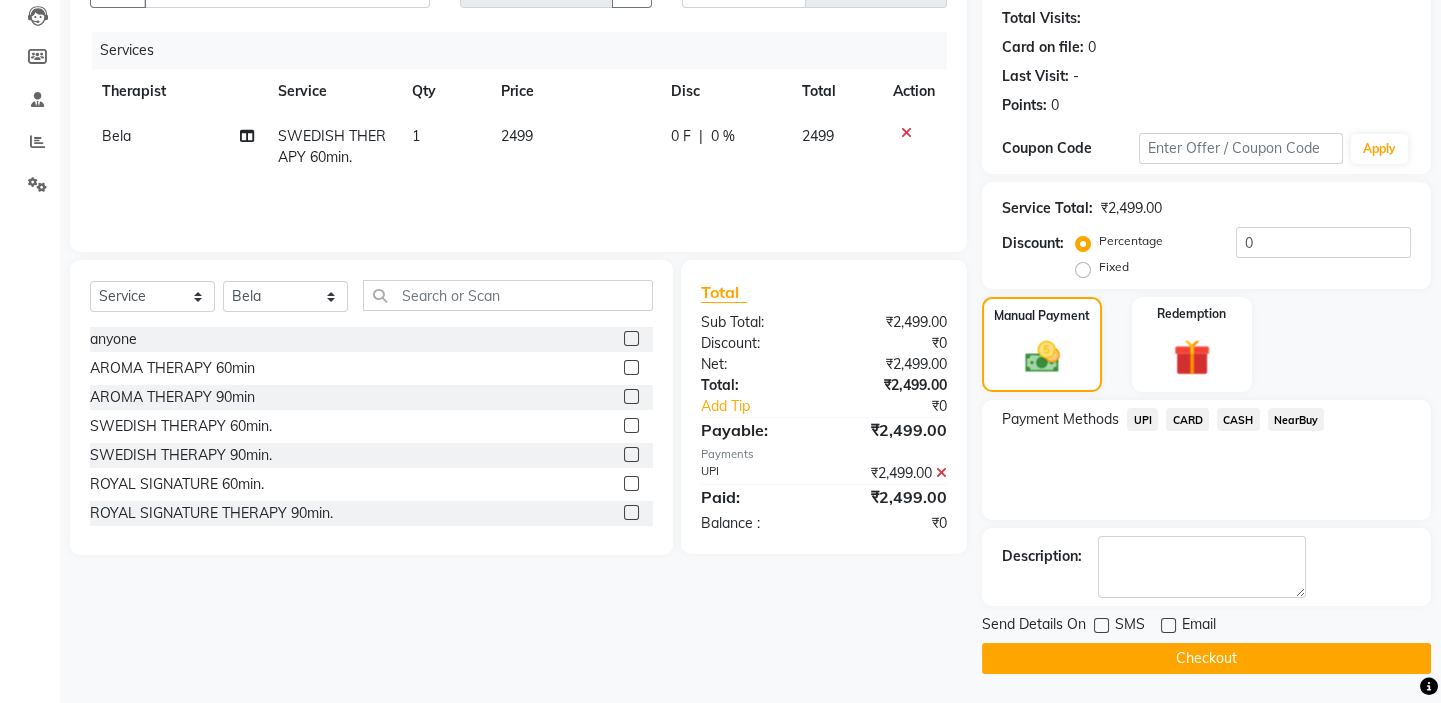 click on "Checkout" 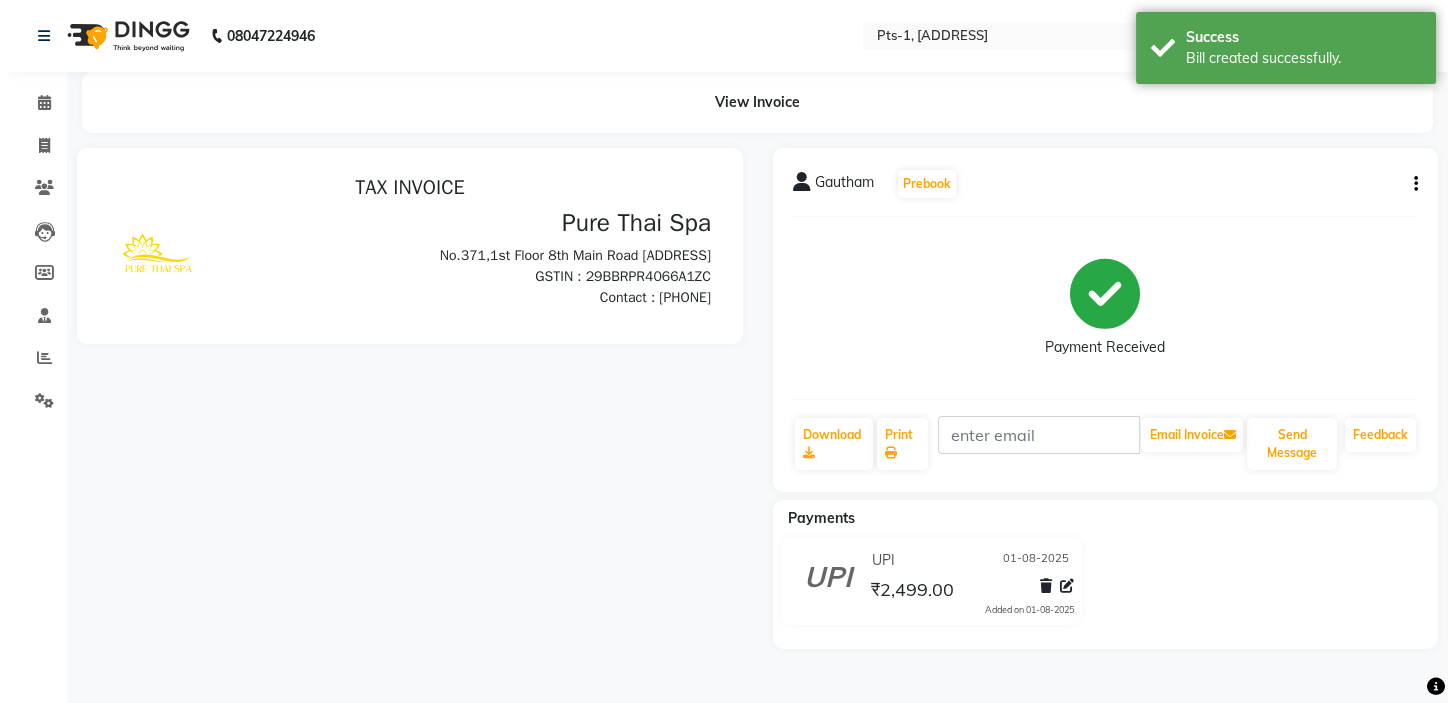 scroll, scrollTop: 0, scrollLeft: 0, axis: both 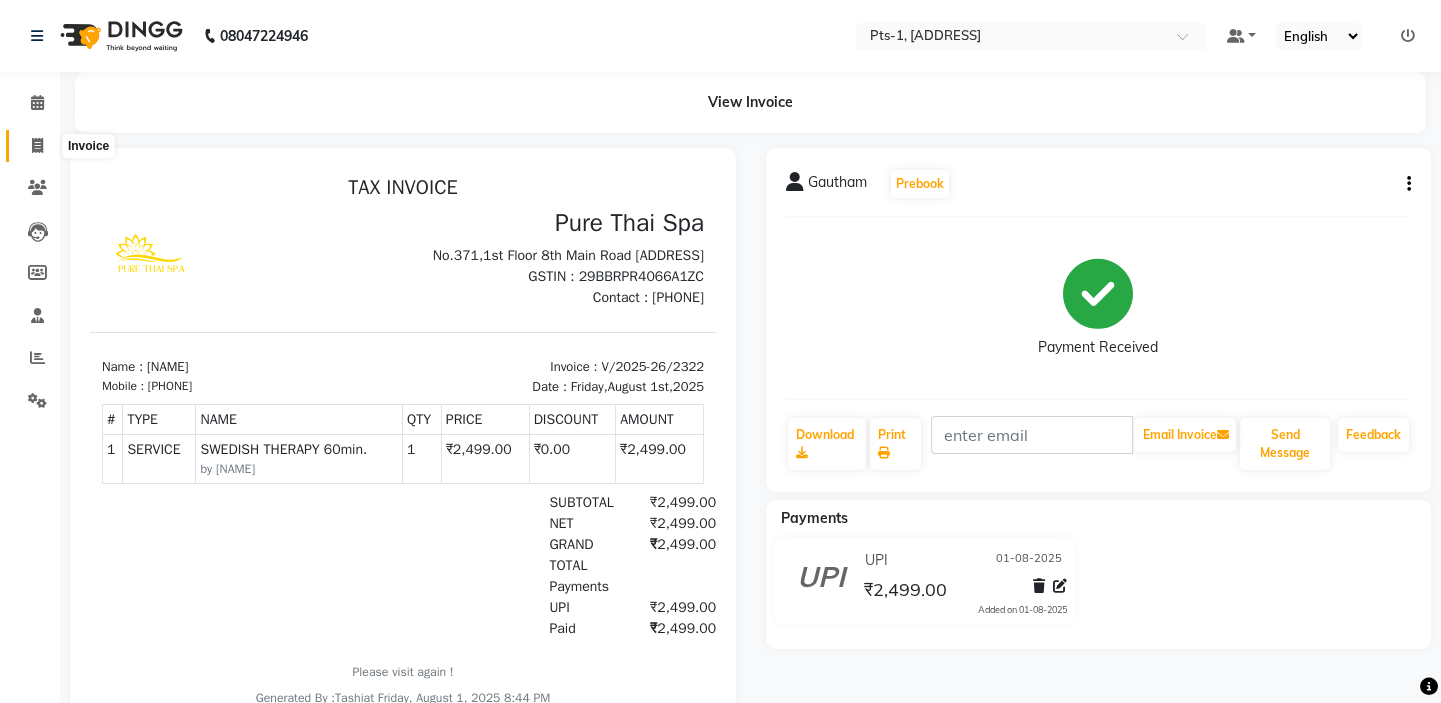 click 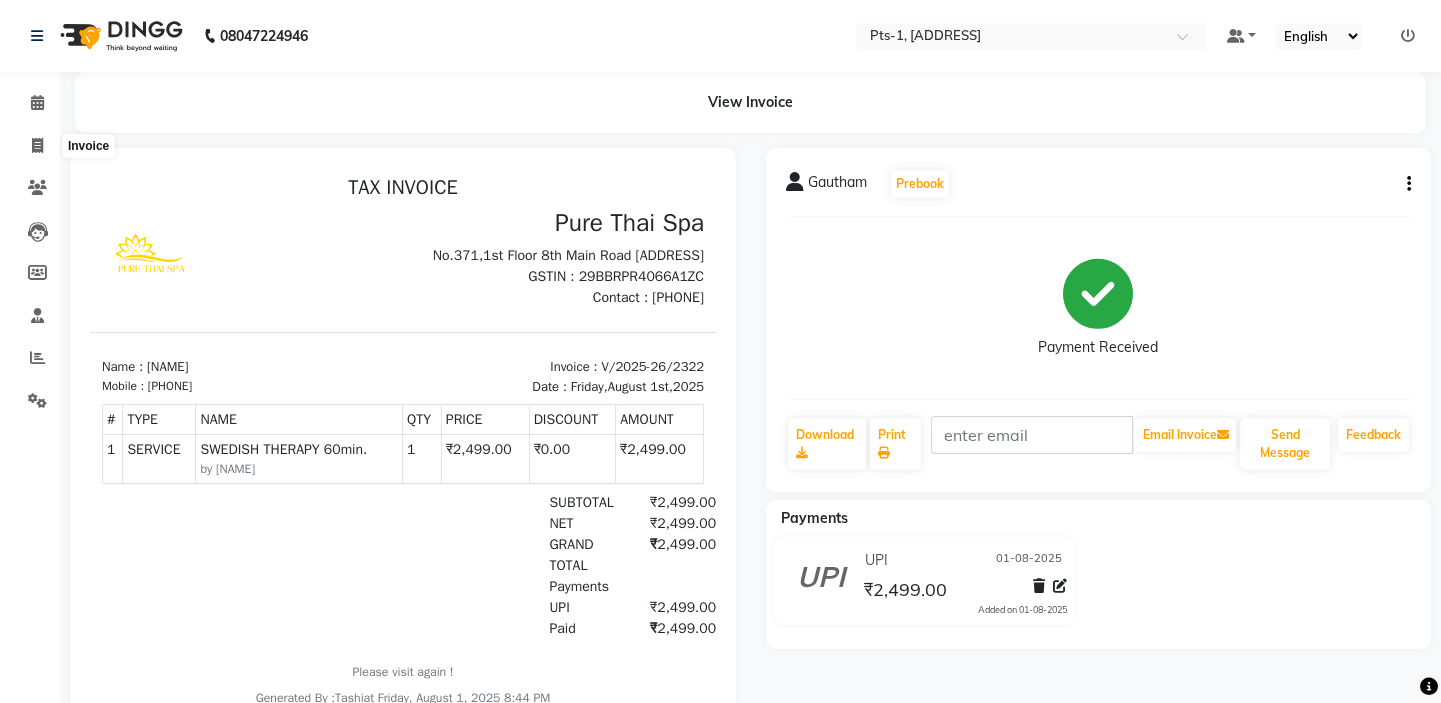 select on "service" 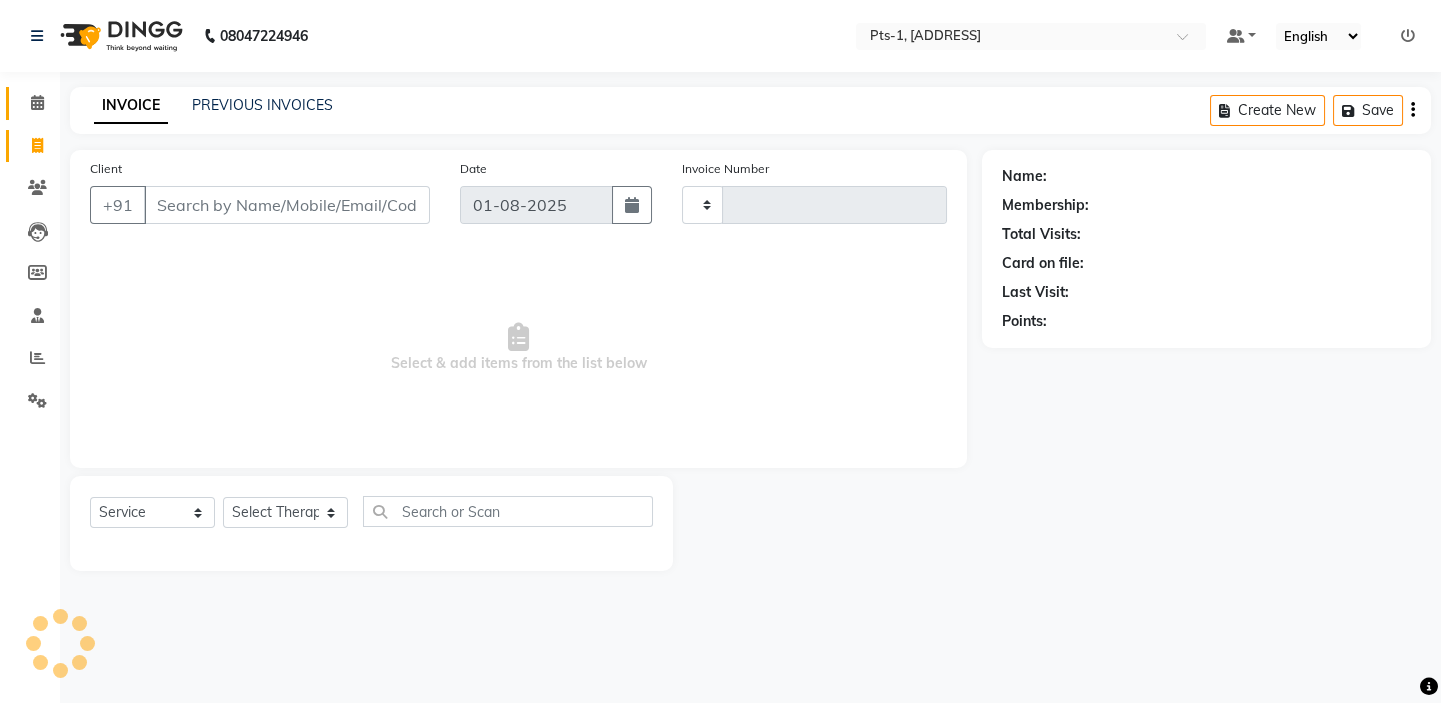 type on "2323" 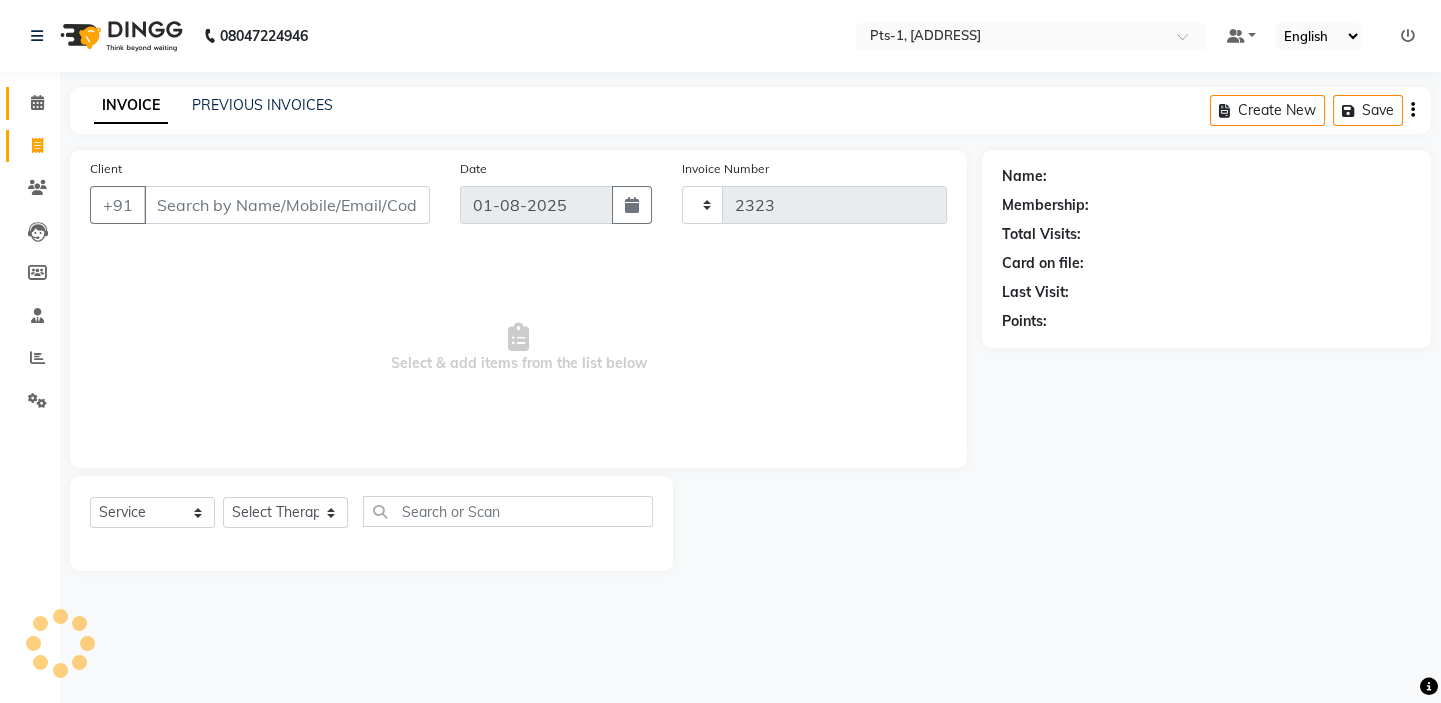 select on "5296" 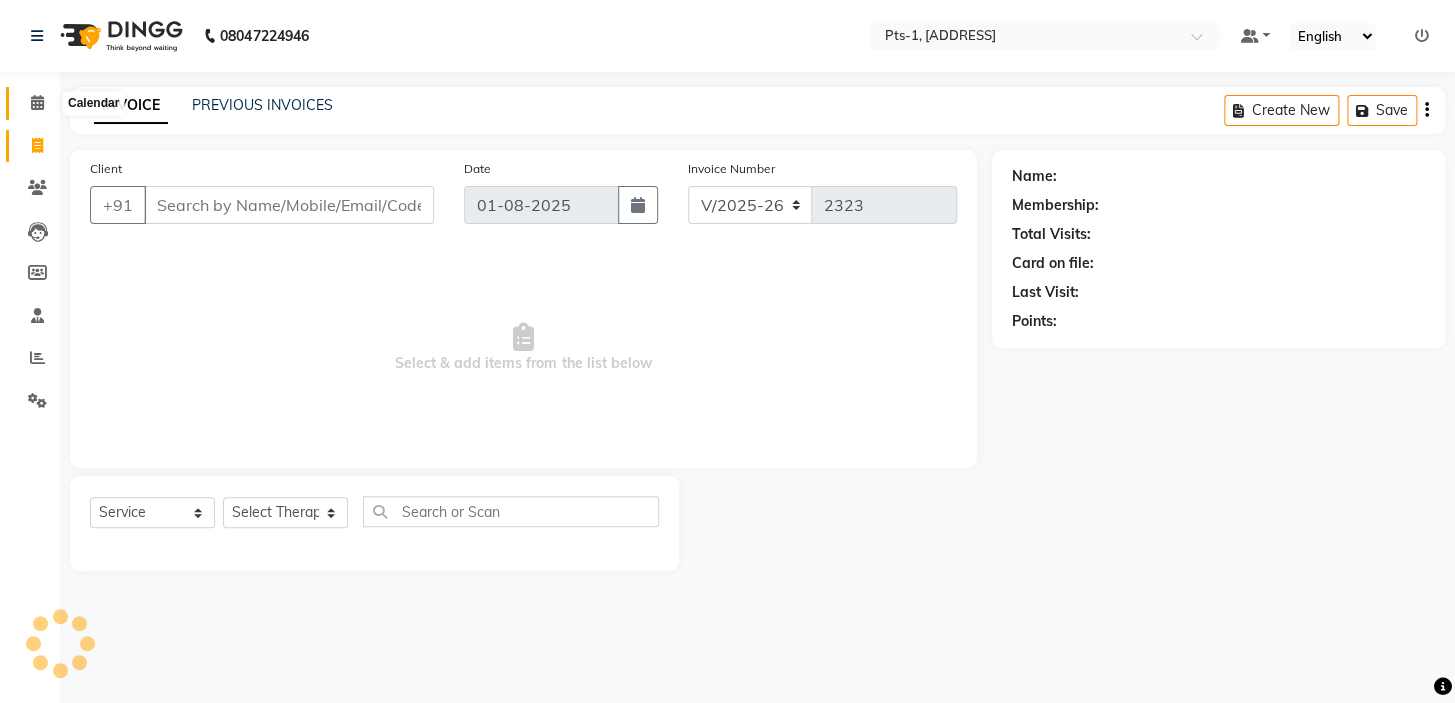 click 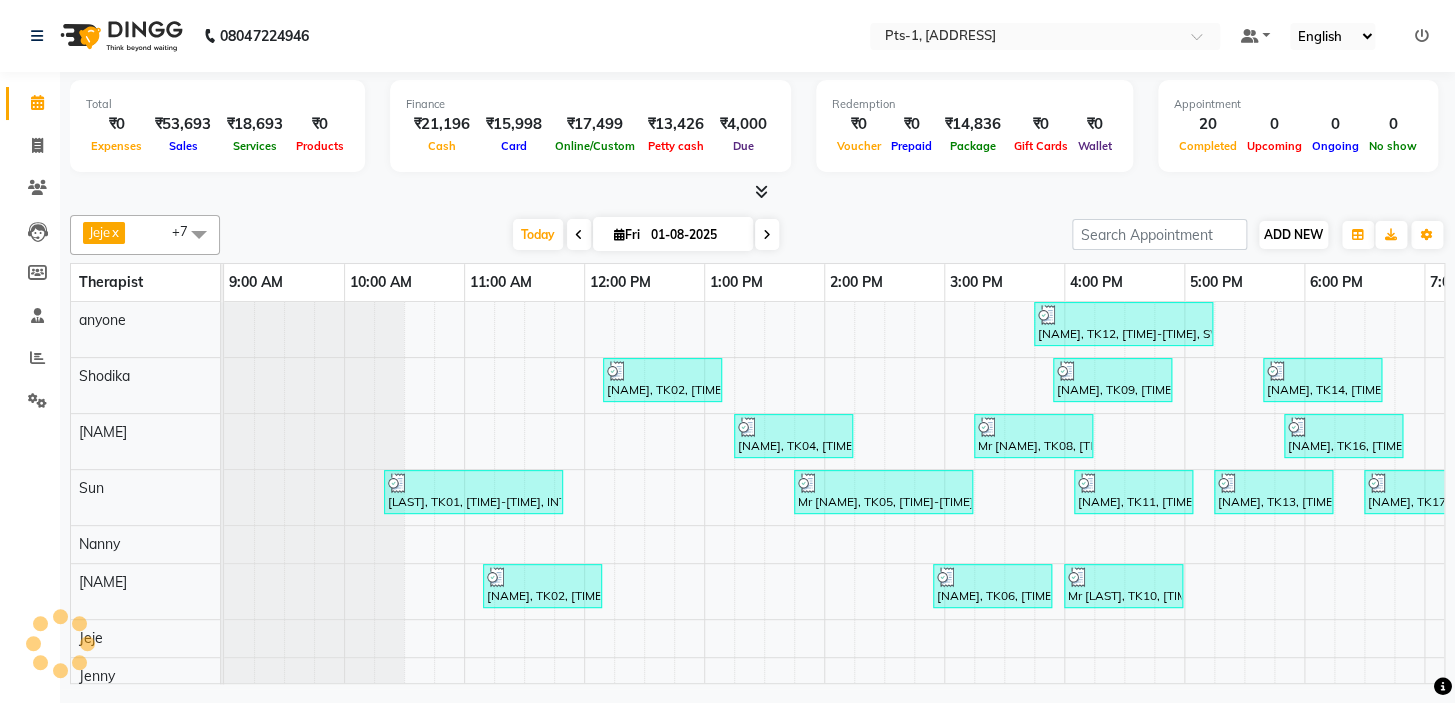 scroll, scrollTop: 0, scrollLeft: 0, axis: both 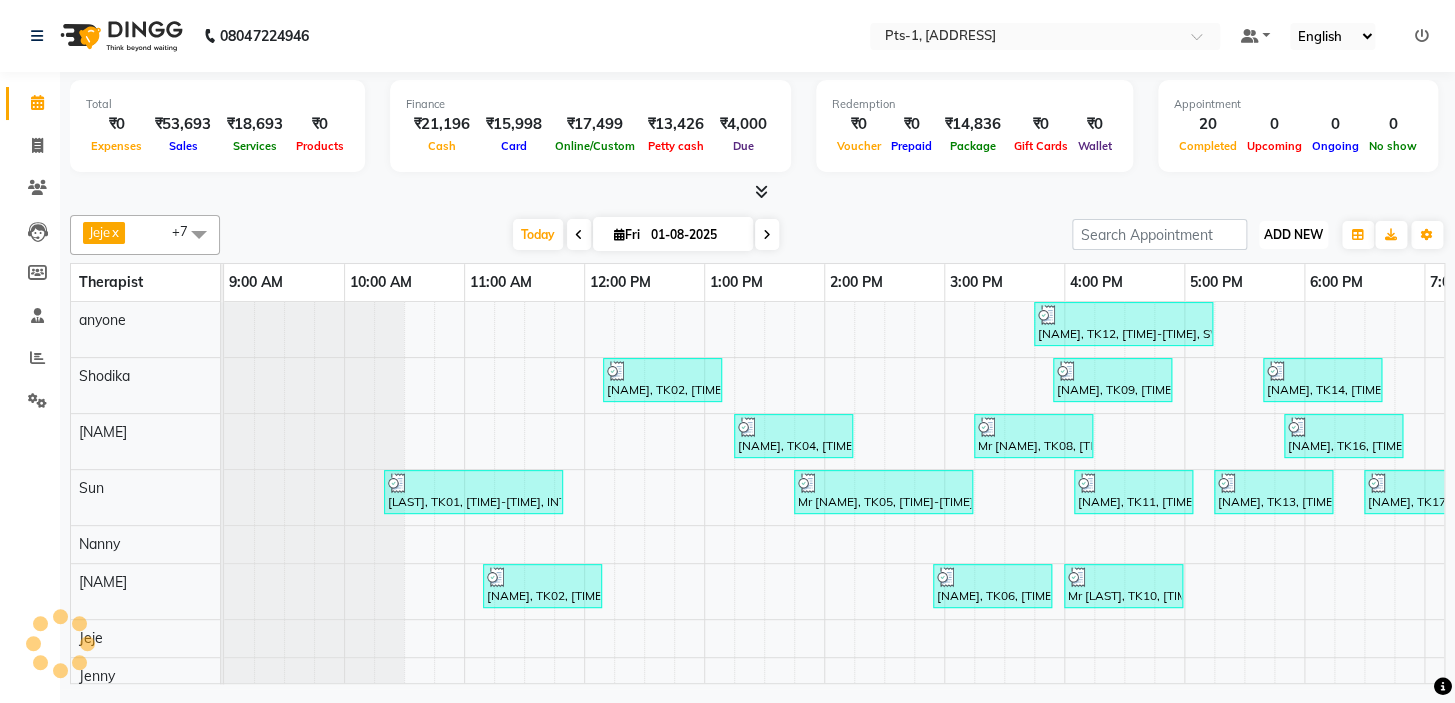 click on "ADD NEW" at bounding box center [1293, 234] 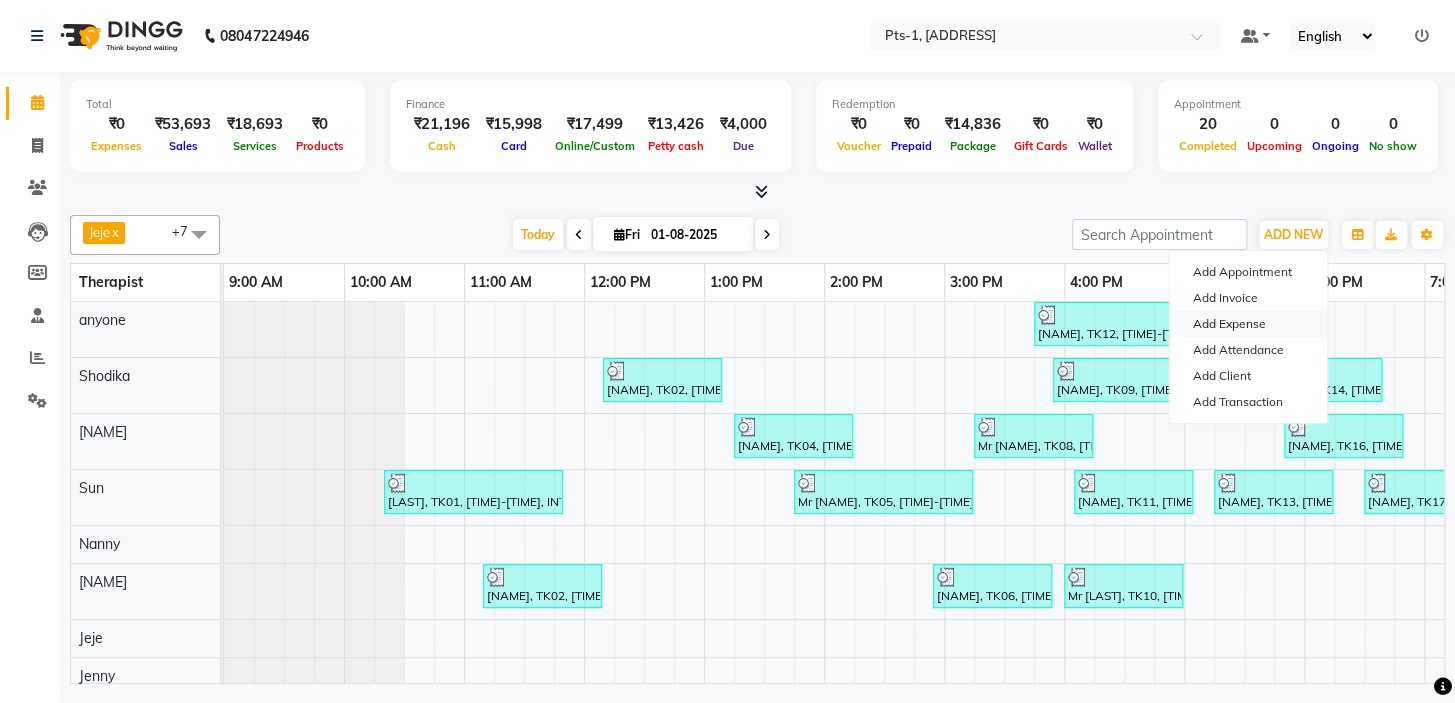 click on "Add Expense" at bounding box center (1248, 324) 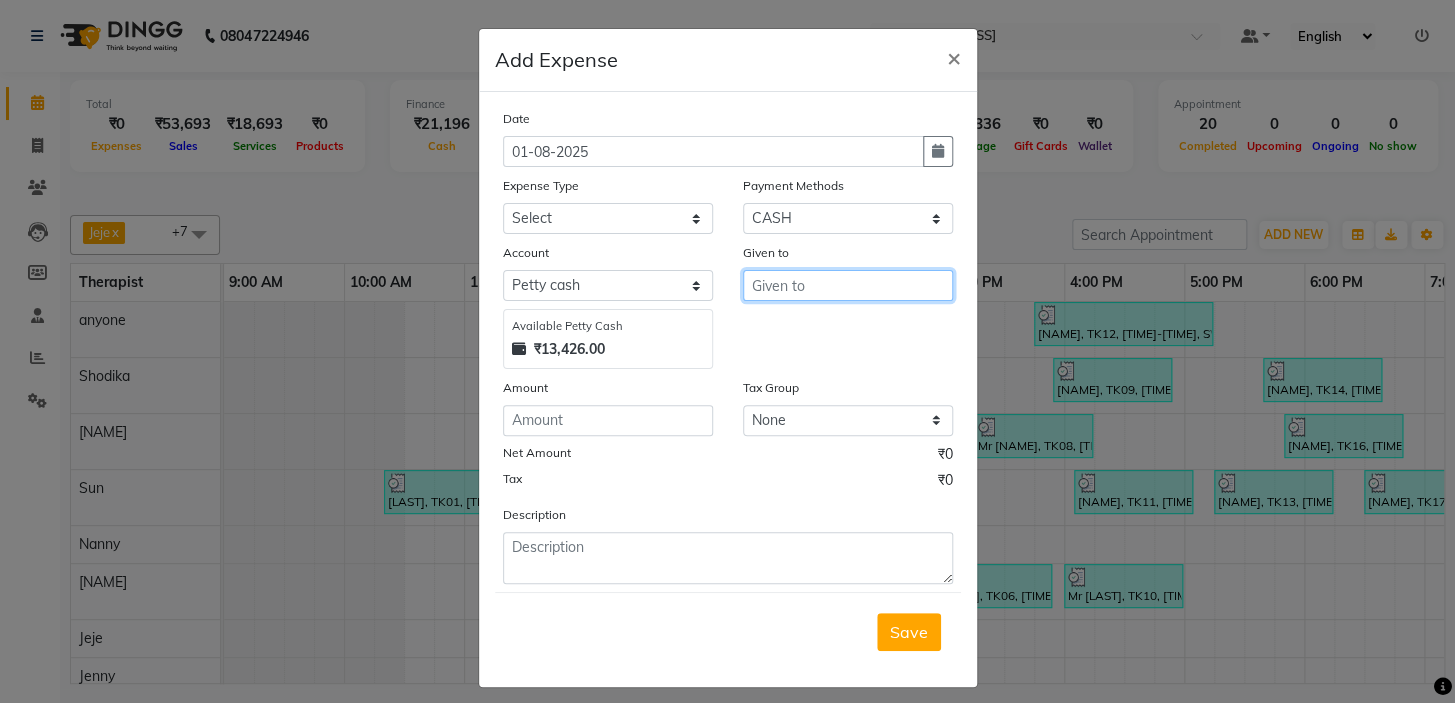 click at bounding box center (848, 285) 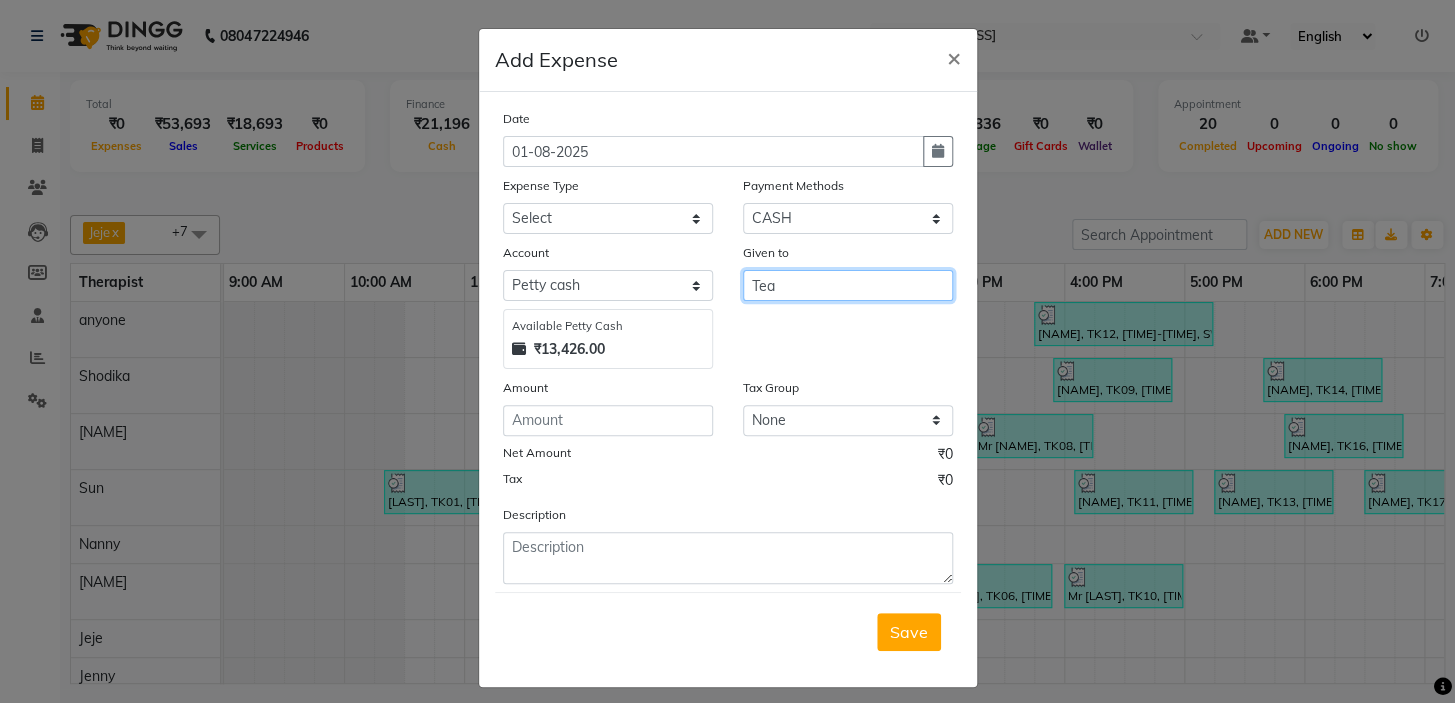 type on "Tea" 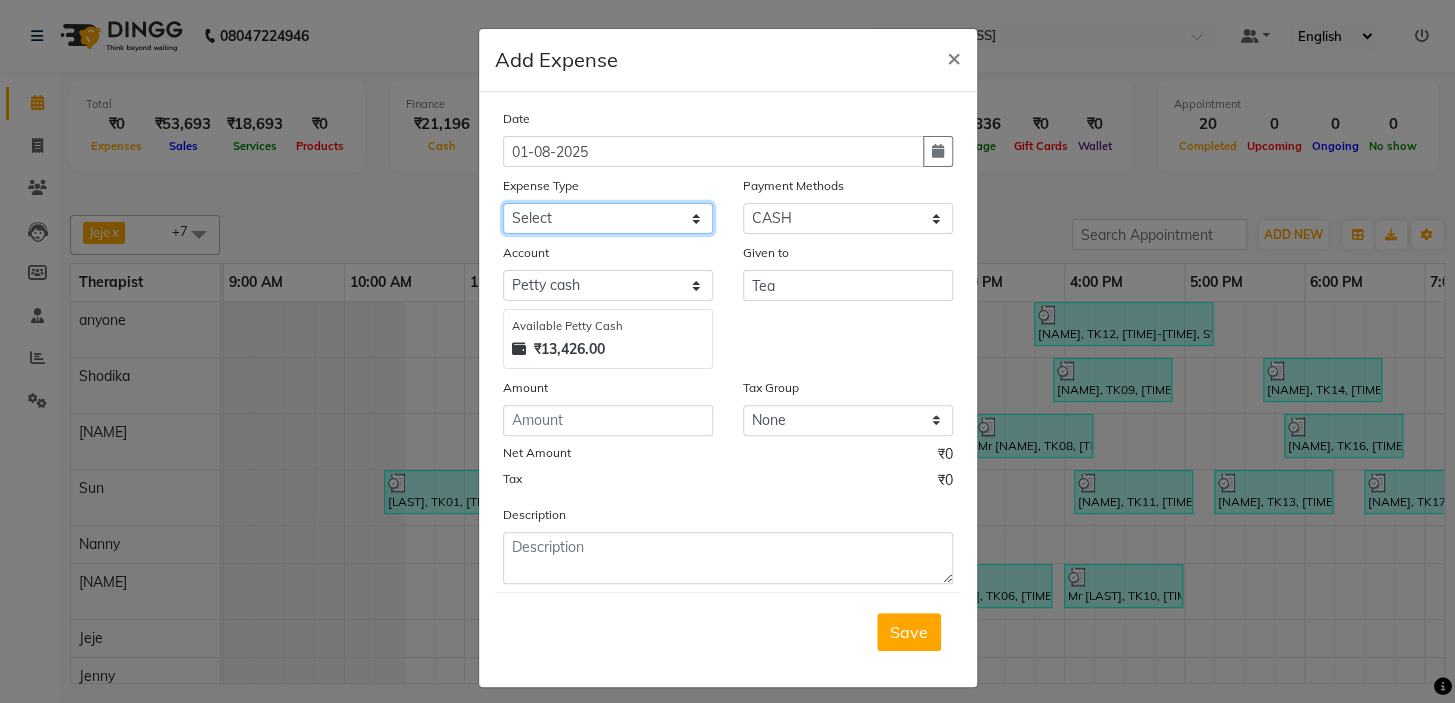 click on "Select Bank charges Cleaning and products Donation Electric and water charge Incentive Laundry Maintenance MAMU FEES Marketing Other P and L Recharge Salary SHOP Product Shop Puja Shop Rent Staff Rent Staff Room Rent and Exp TAX and Fee Tea & Refreshment" 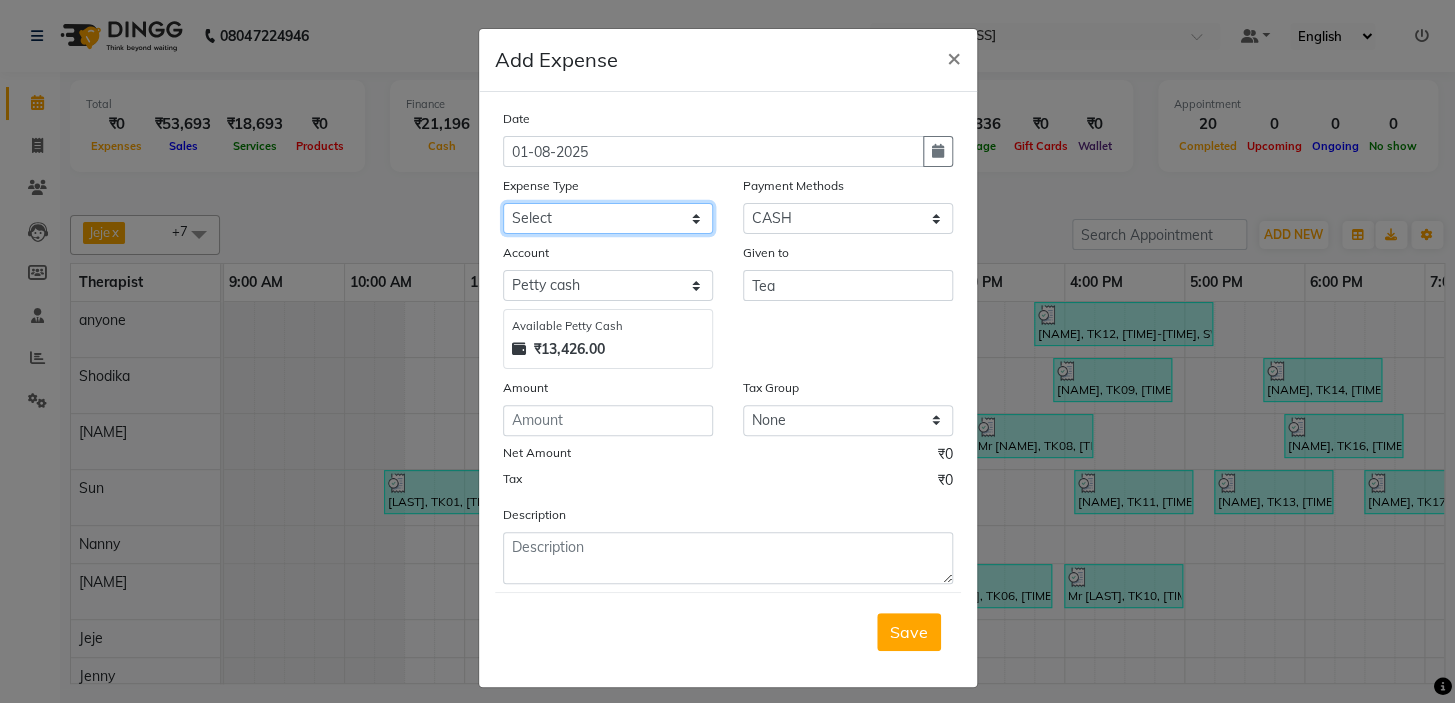 select on "10836" 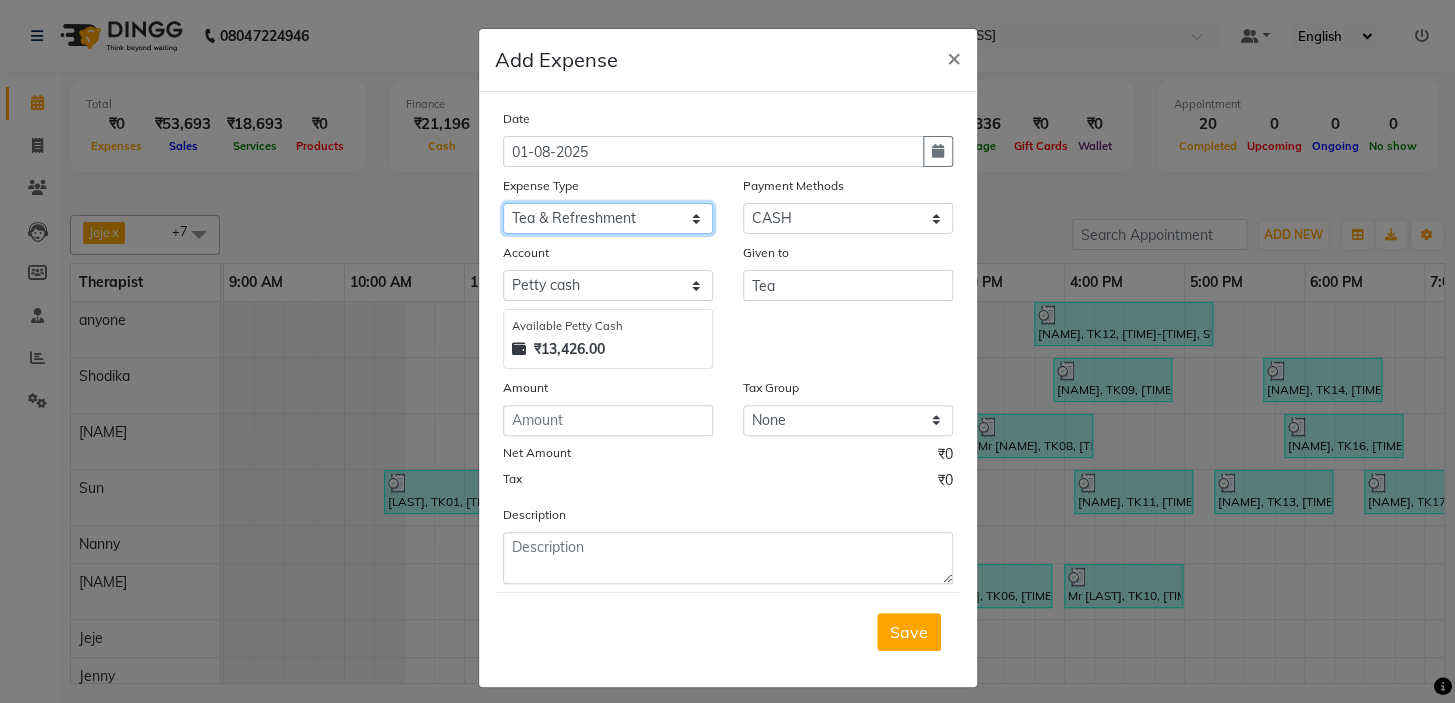 click on "Select Bank charges Cleaning and products Donation Electric and water charge Incentive Laundry Maintenance MAMU FEES Marketing Other P and L Recharge Salary SHOP Product Shop Puja Shop Rent Staff Rent Staff Room Rent and Exp TAX and Fee Tea & Refreshment" 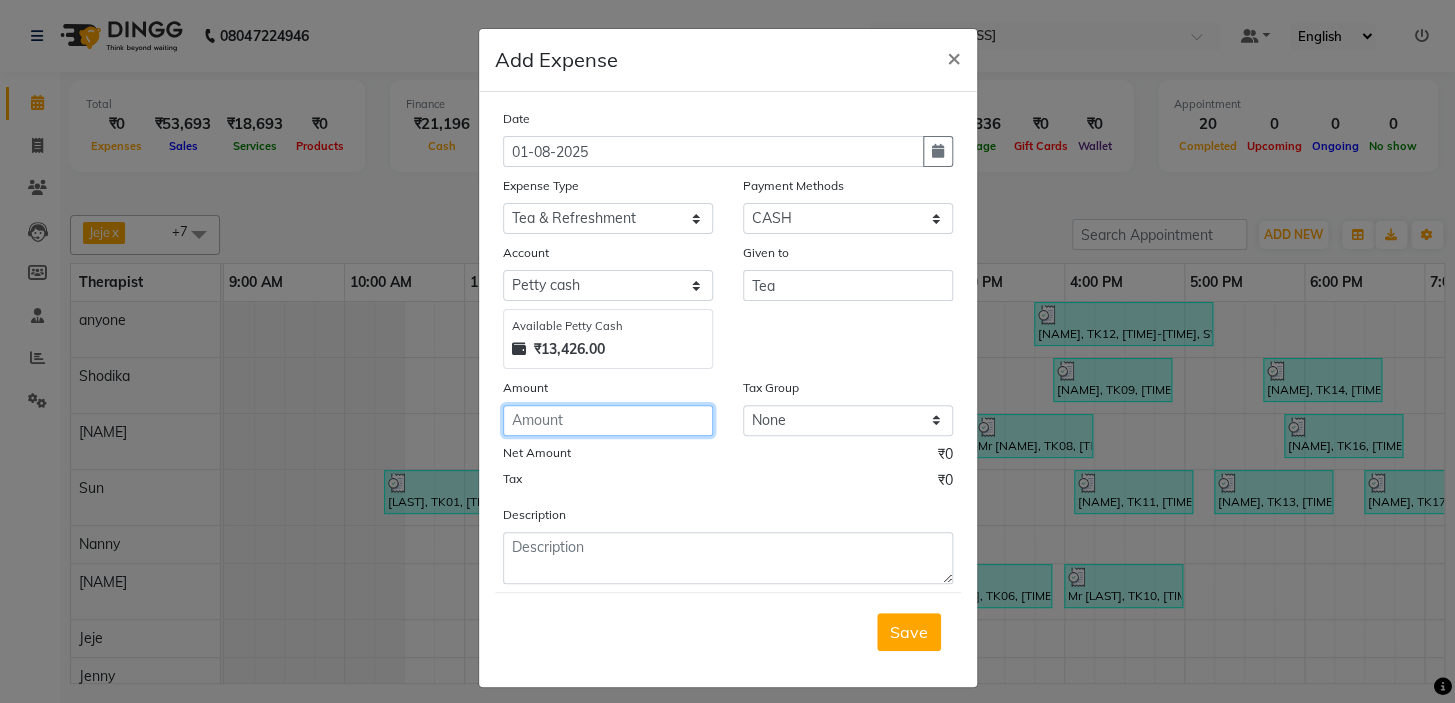click 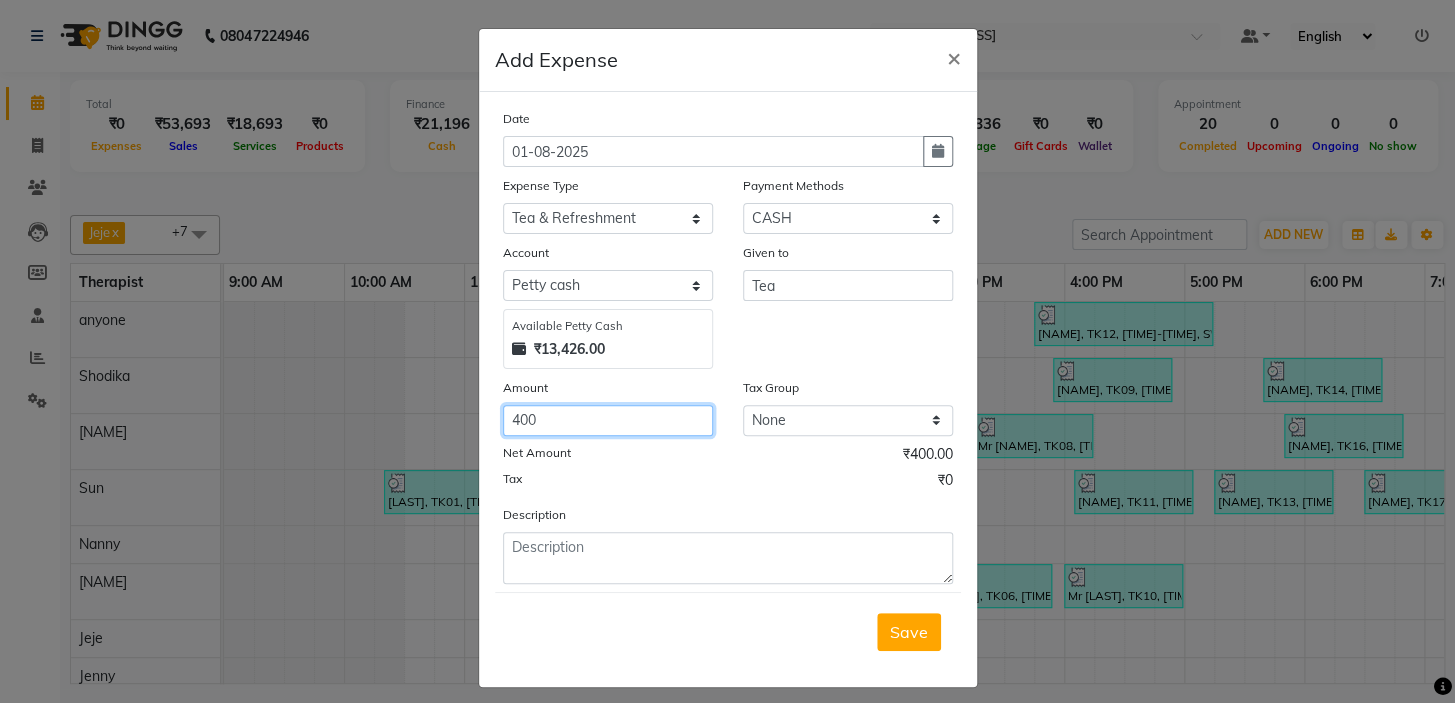 type on "400" 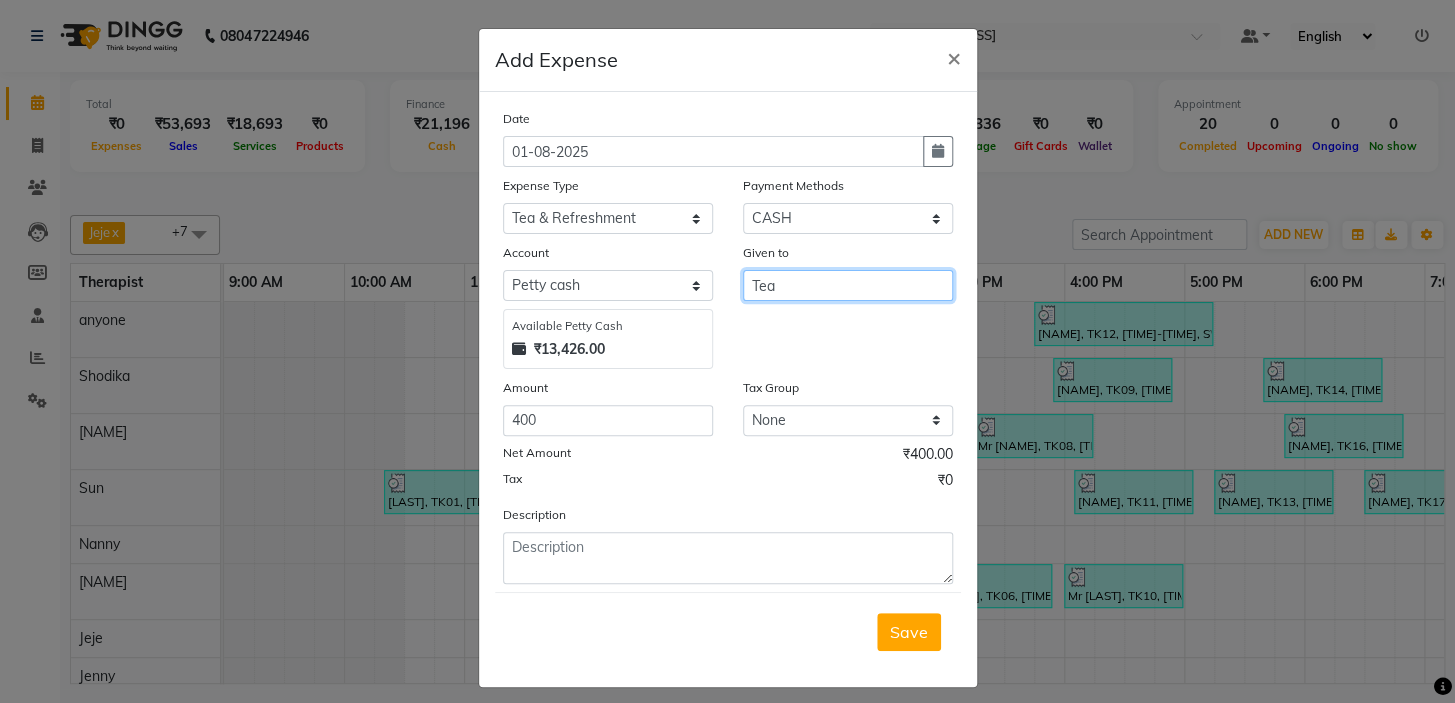 drag, startPoint x: 795, startPoint y: 289, endPoint x: 692, endPoint y: 292, distance: 103.04368 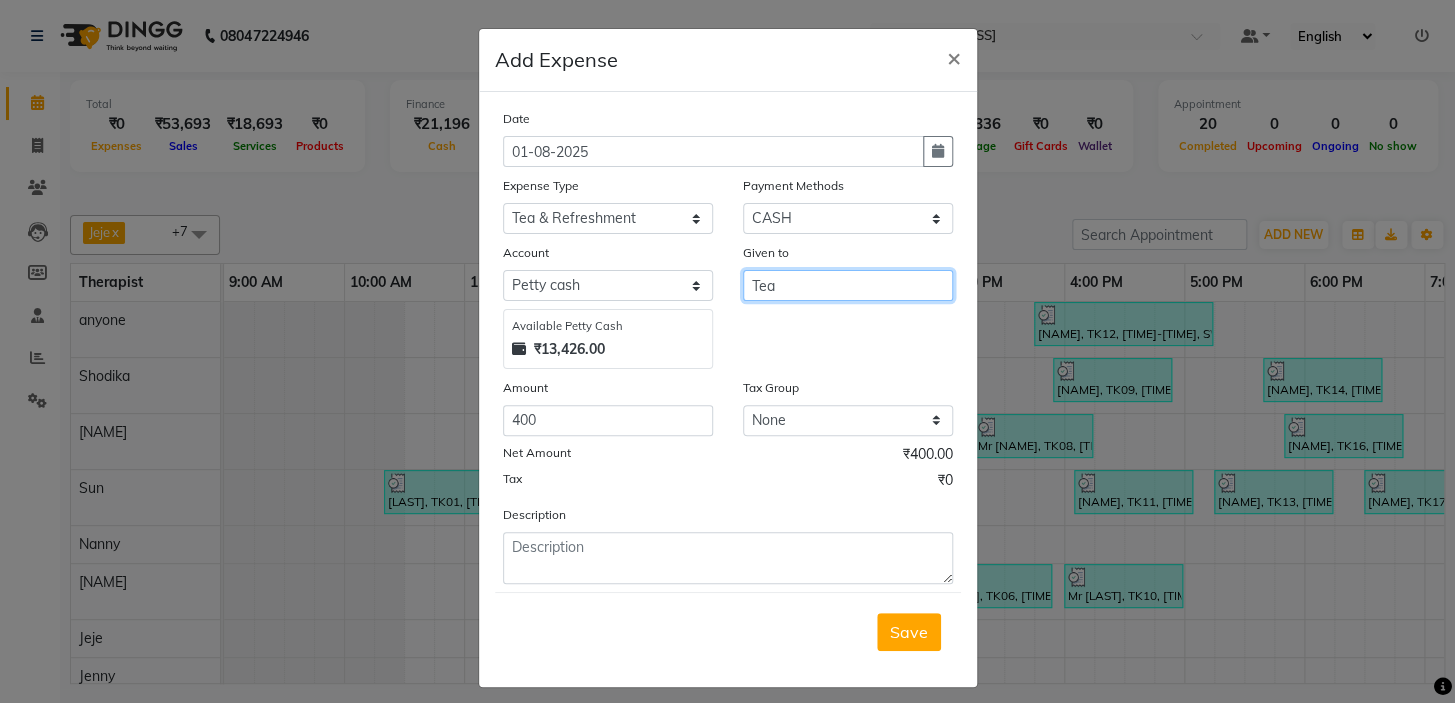 click on "Account Select Petty cash Default Account Available Petty Cash ₹13,426.00 Given to Tea" 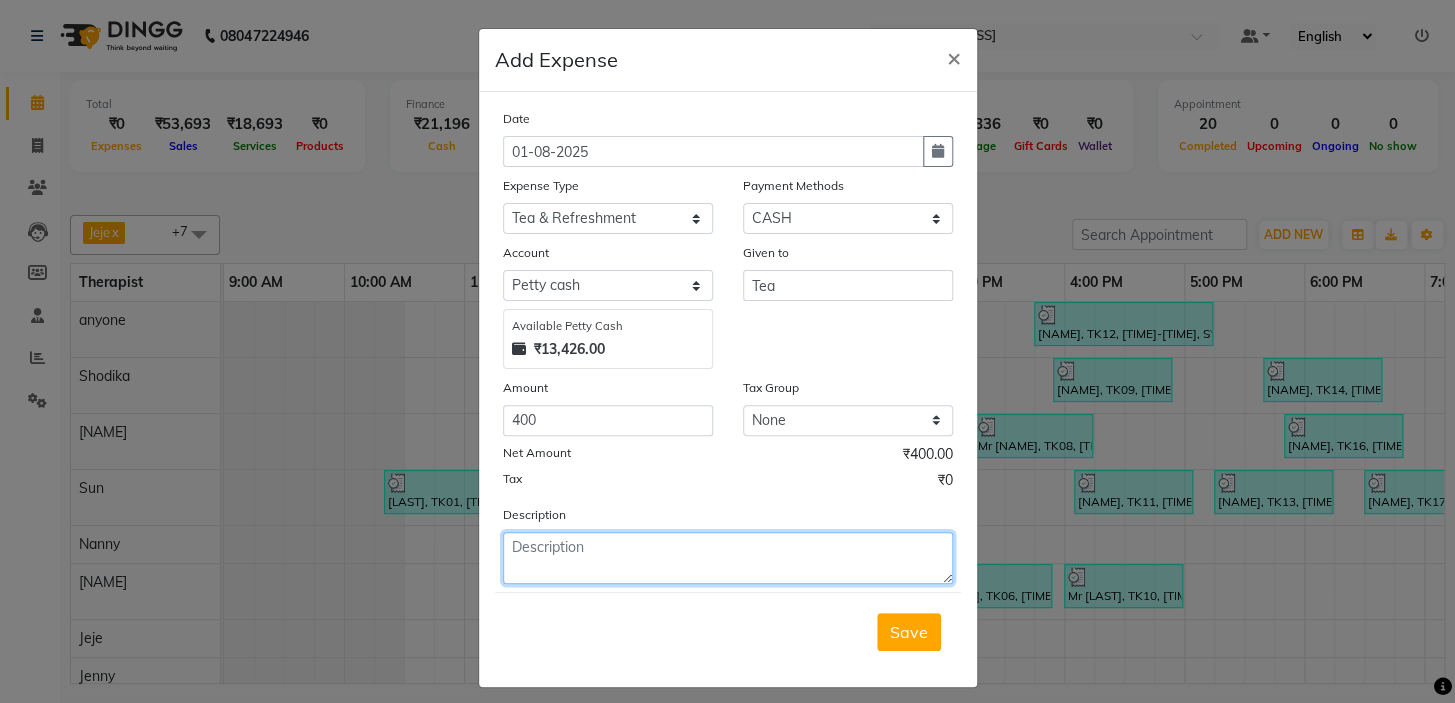 click 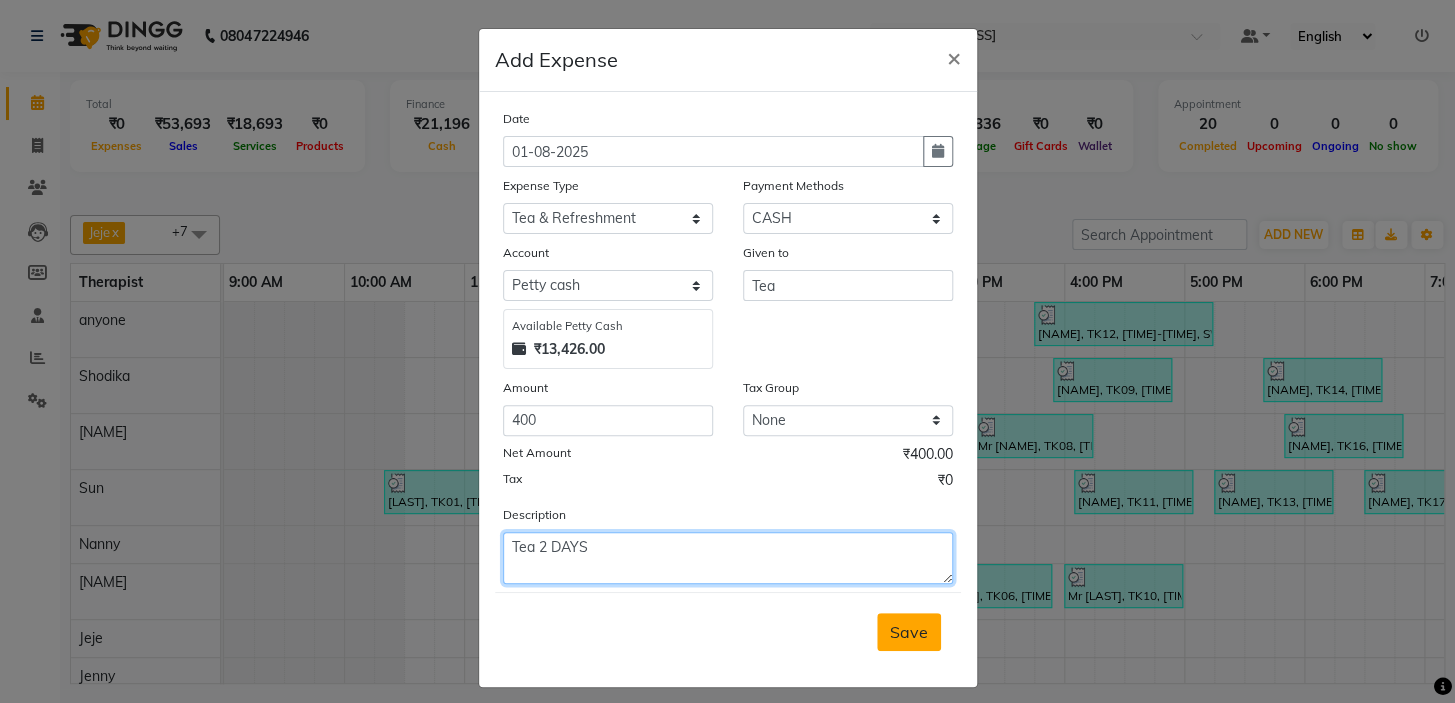 type on "Tea 2 DAYS" 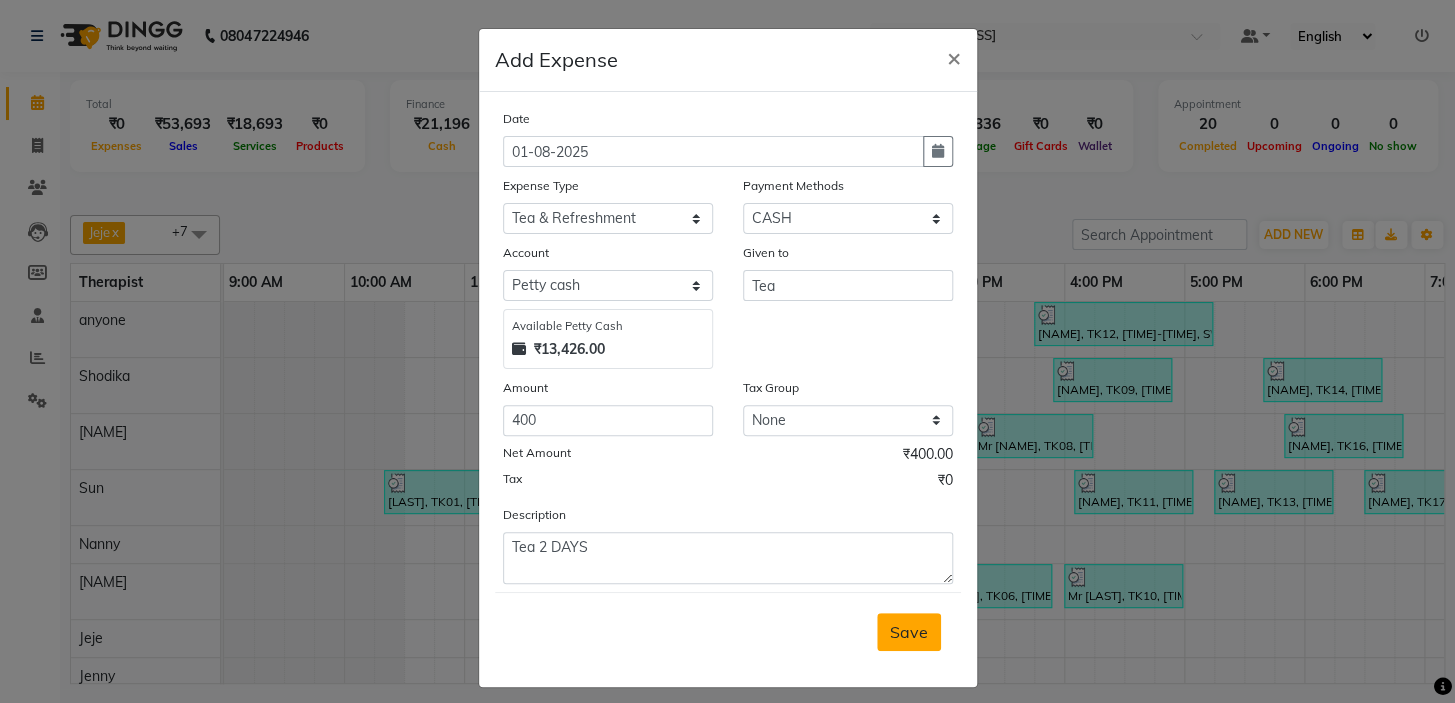 click on "Save" at bounding box center (909, 632) 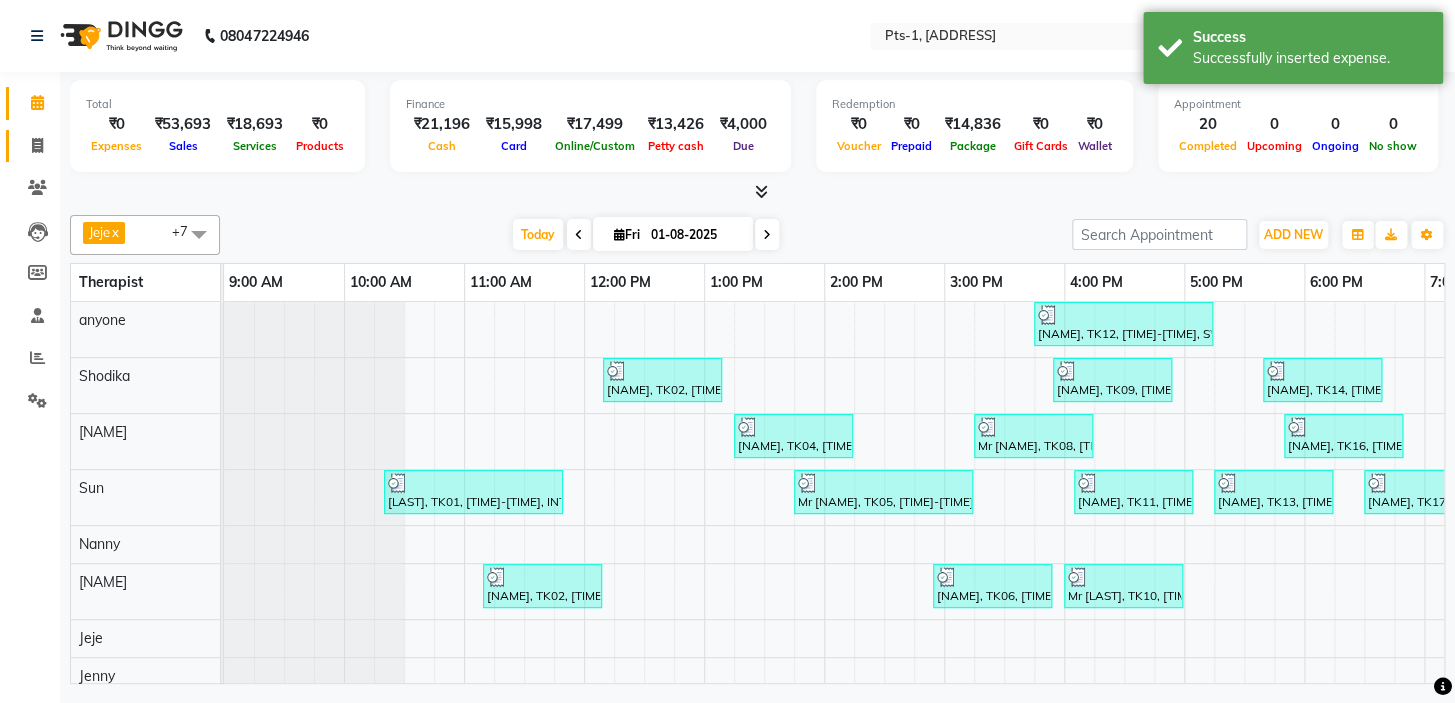 click on "Invoice" 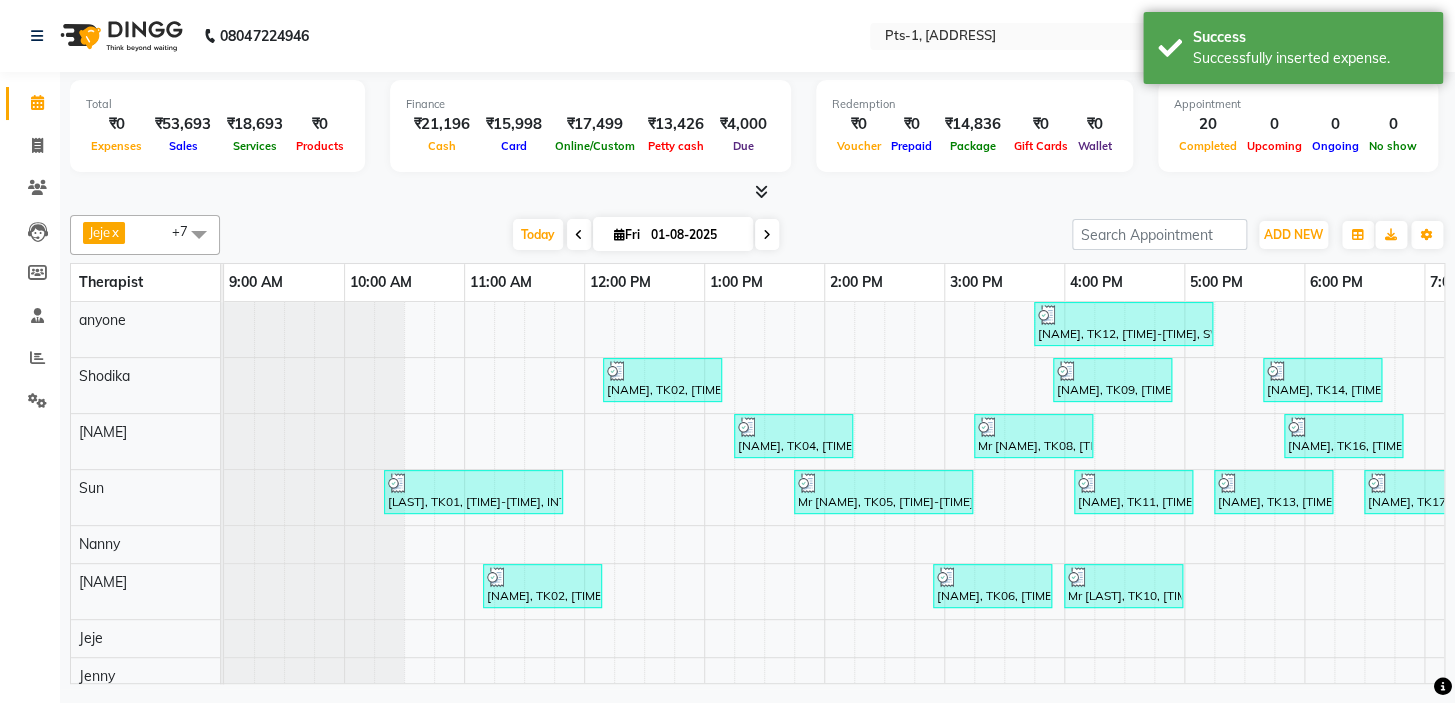 select on "5296" 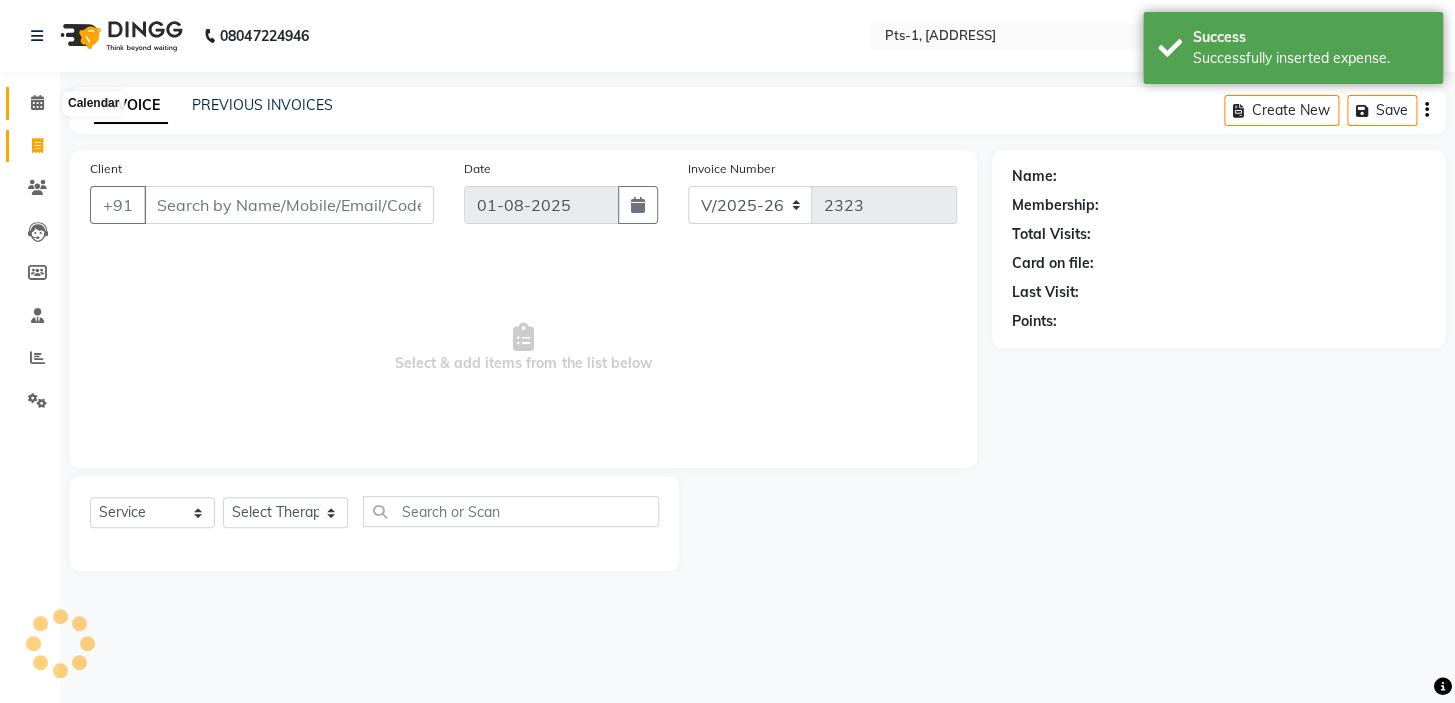 click 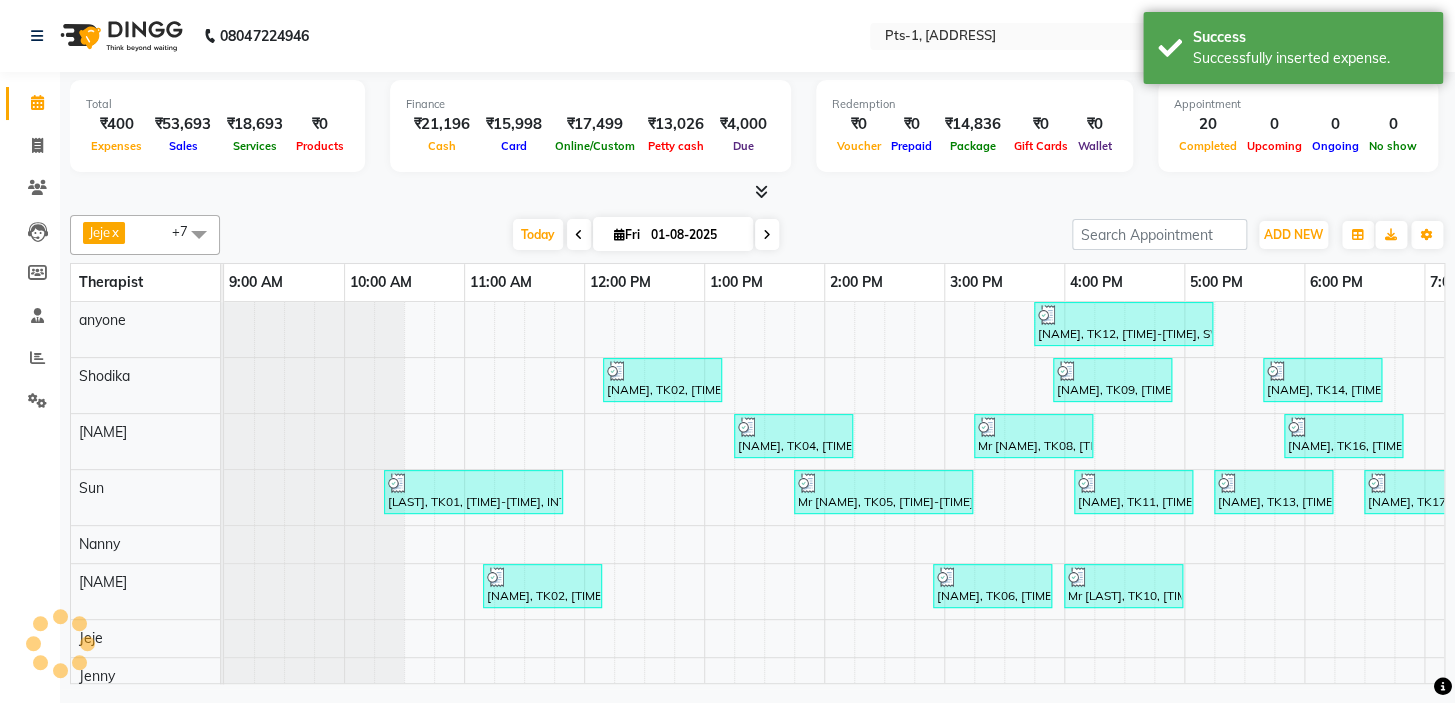 scroll, scrollTop: 0, scrollLeft: 0, axis: both 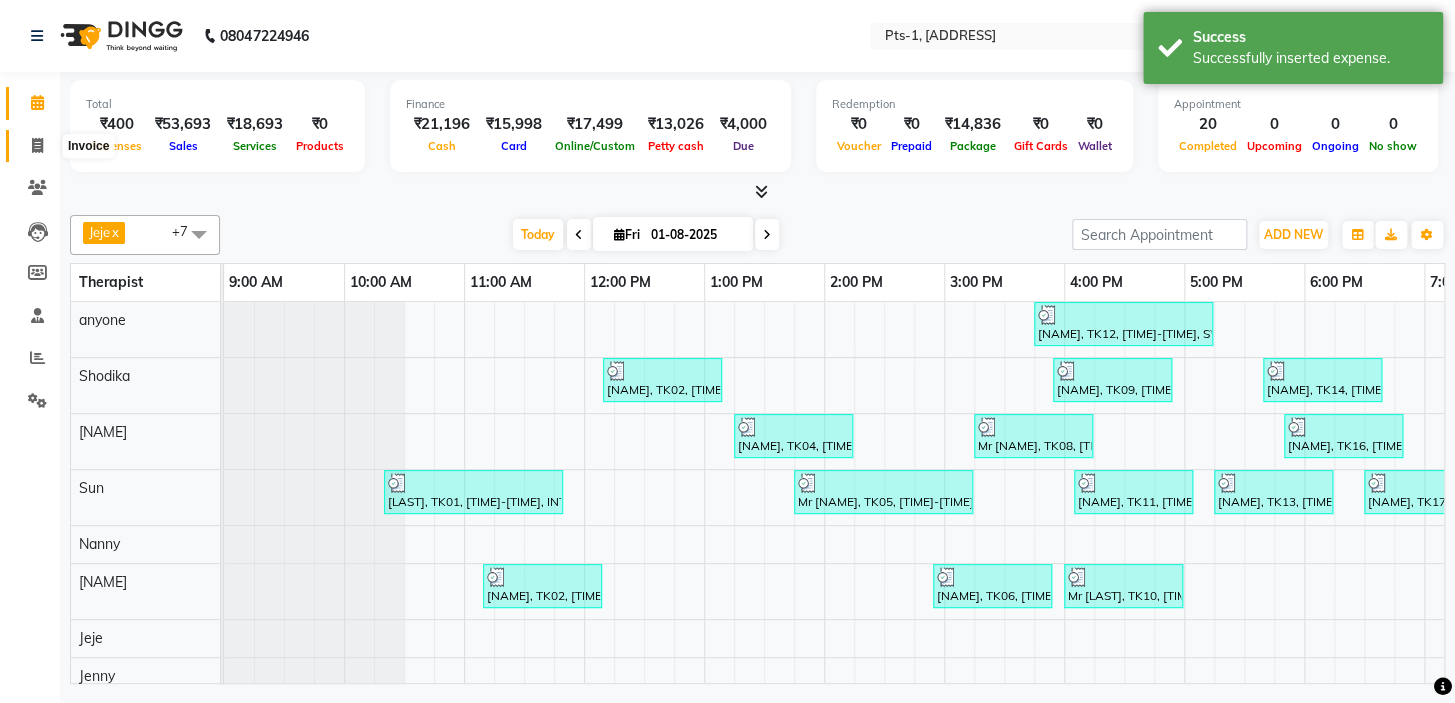 click 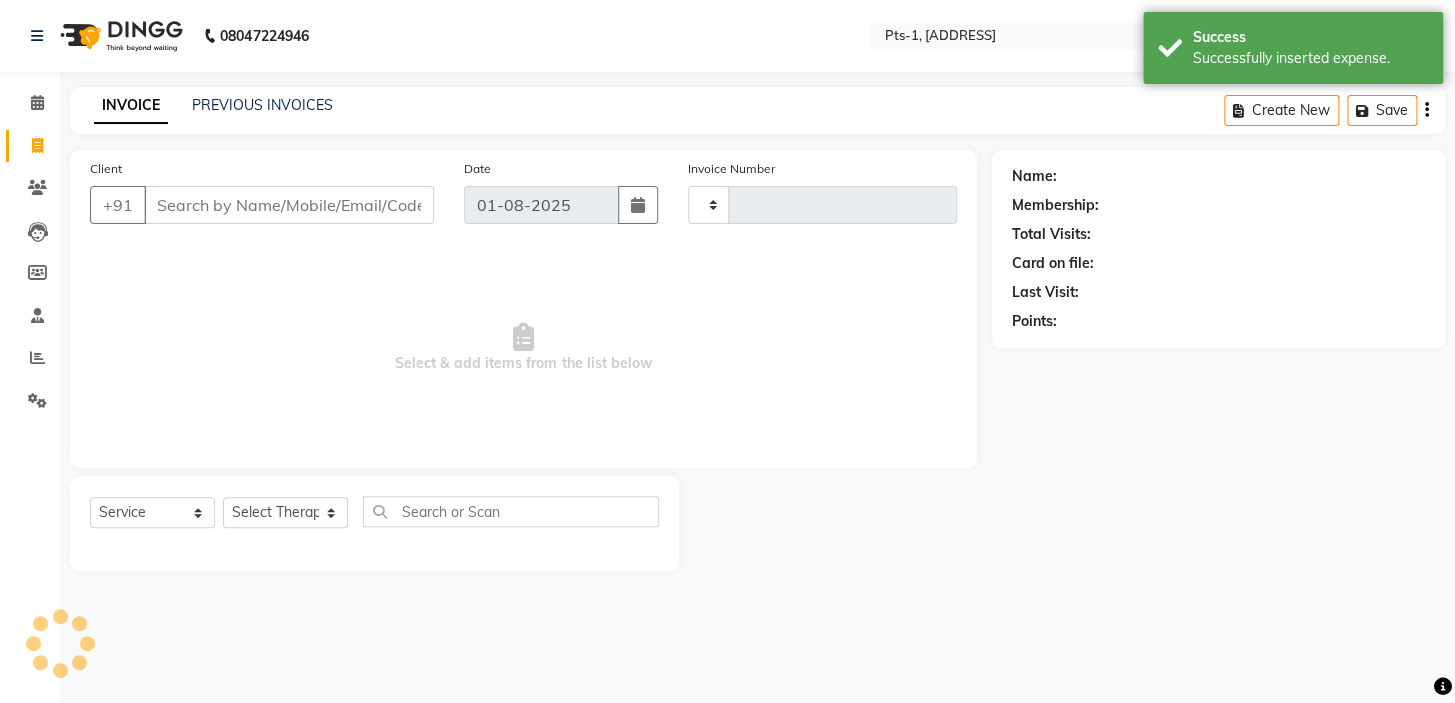 type on "2323" 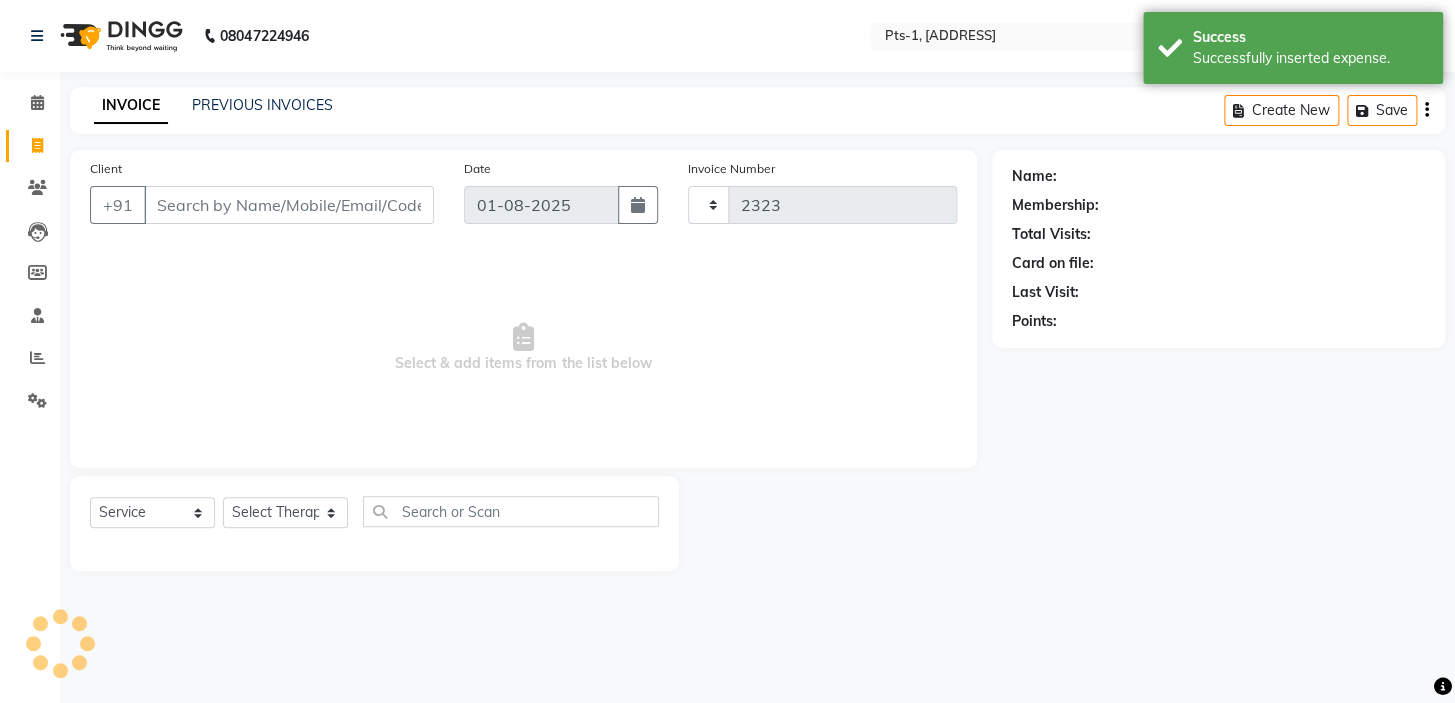 select on "5296" 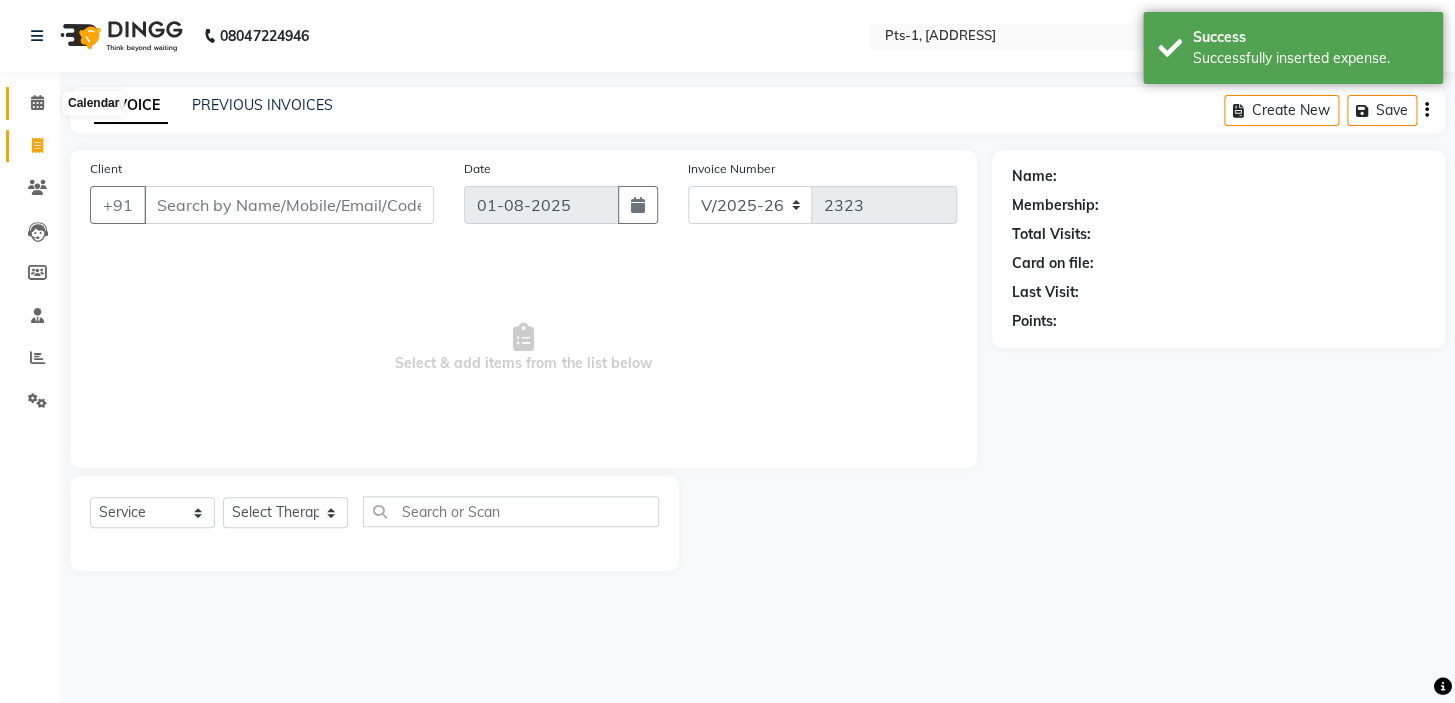 click 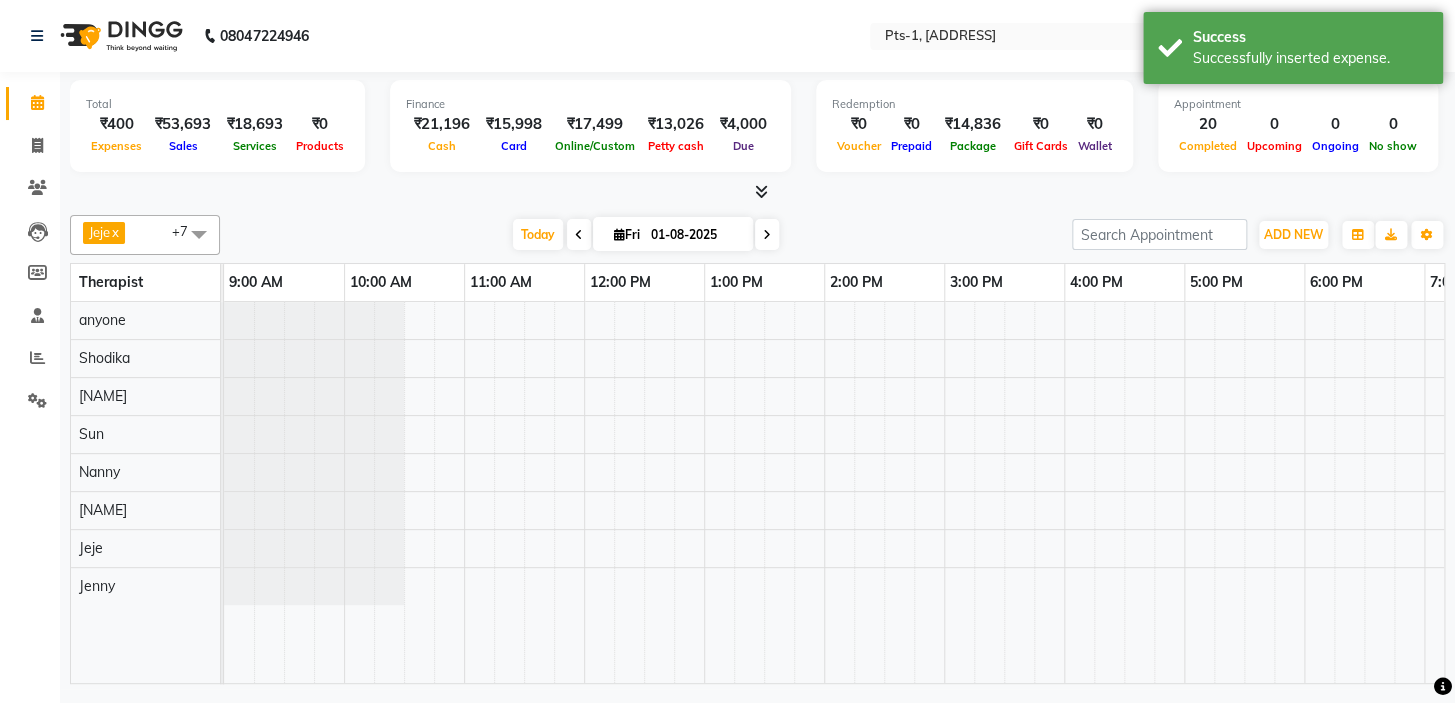 scroll, scrollTop: 0, scrollLeft: 0, axis: both 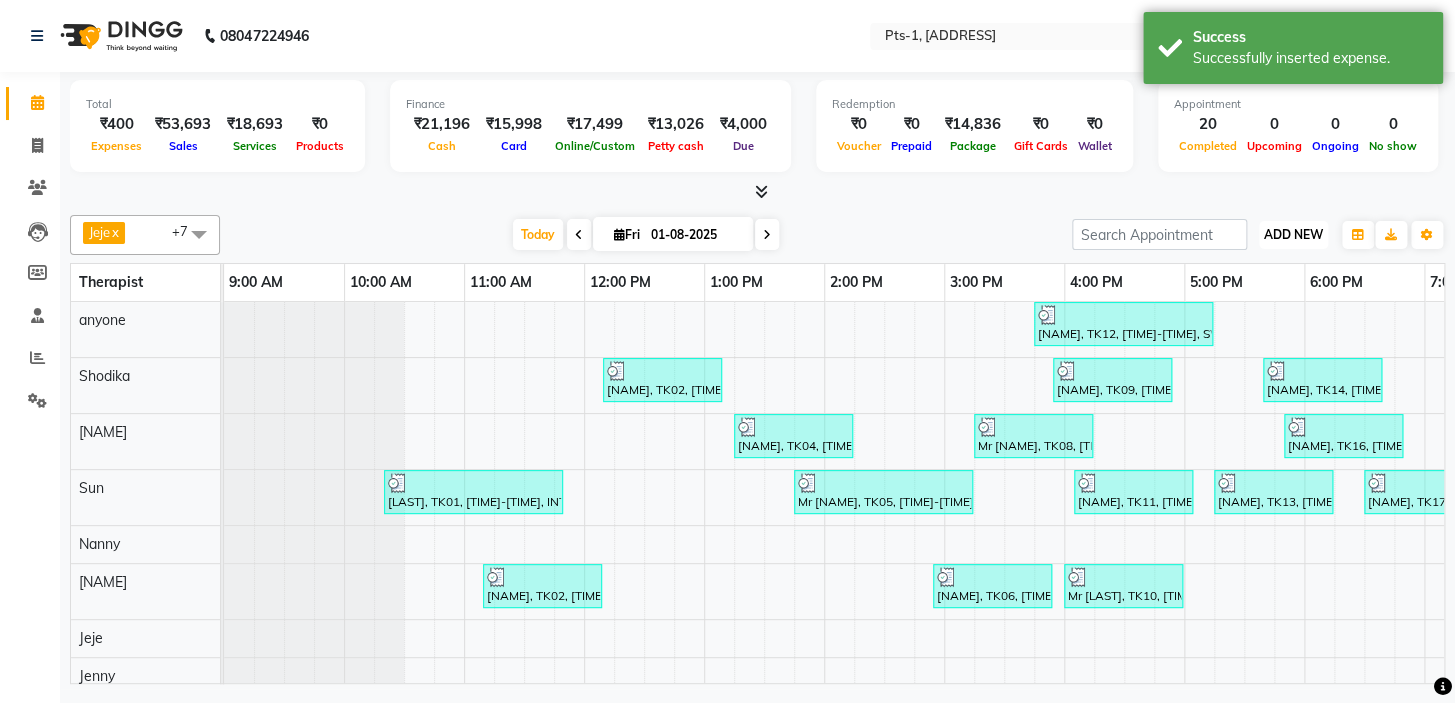 click on "ADD NEW" at bounding box center (1293, 234) 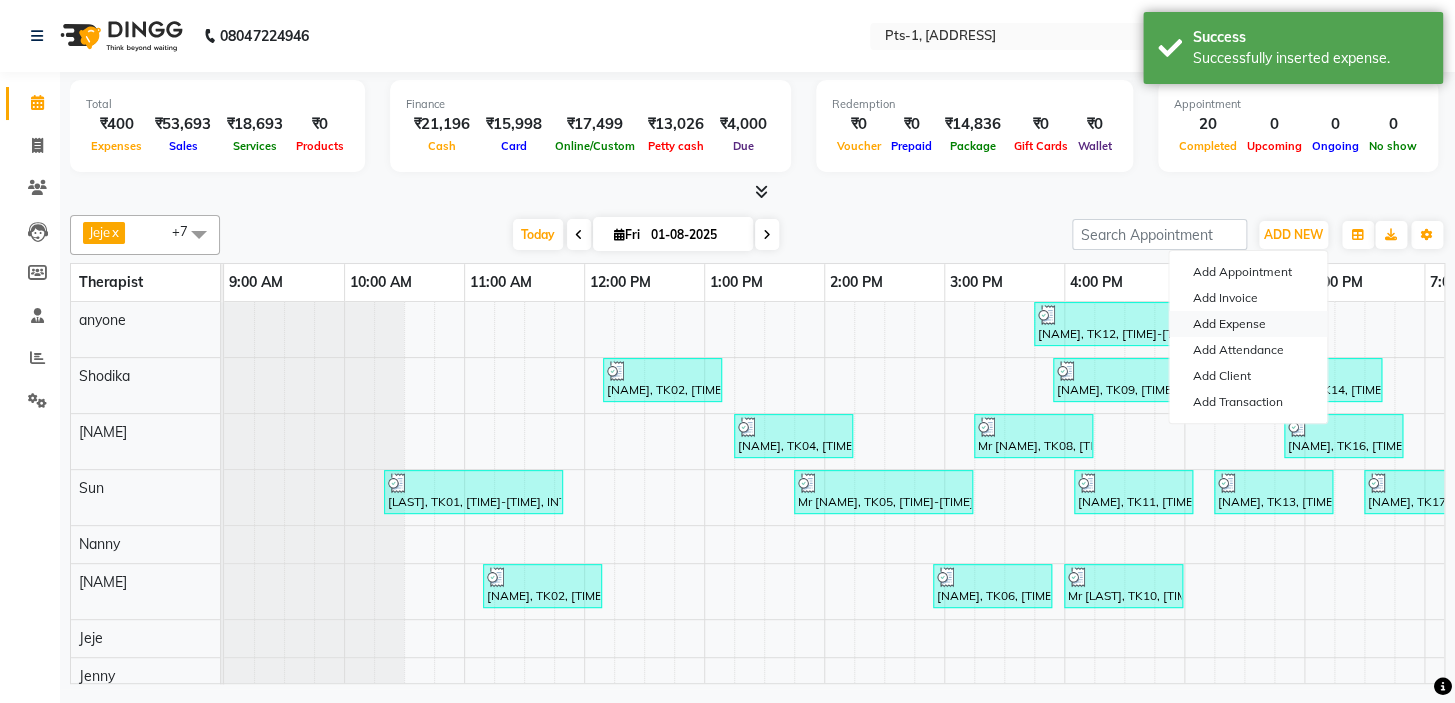 click on "Add Expense" at bounding box center [1248, 324] 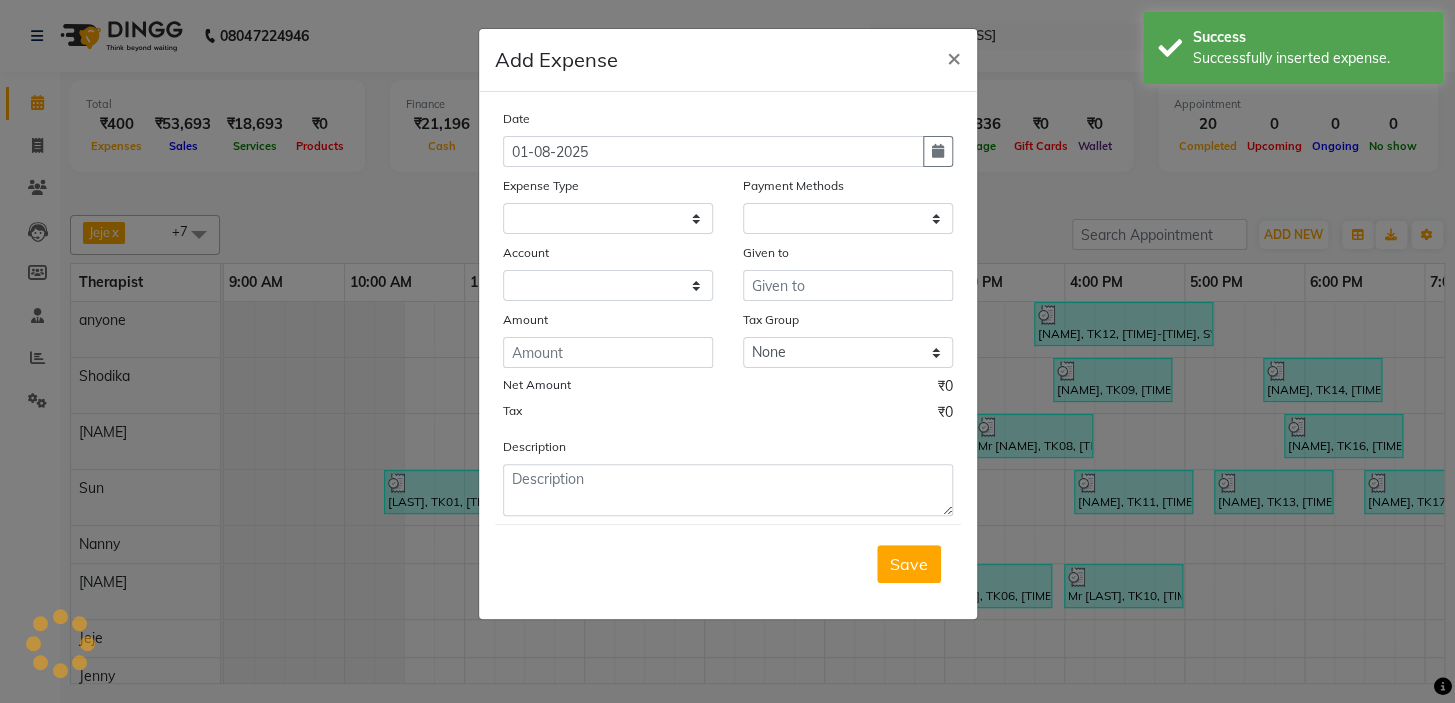 select 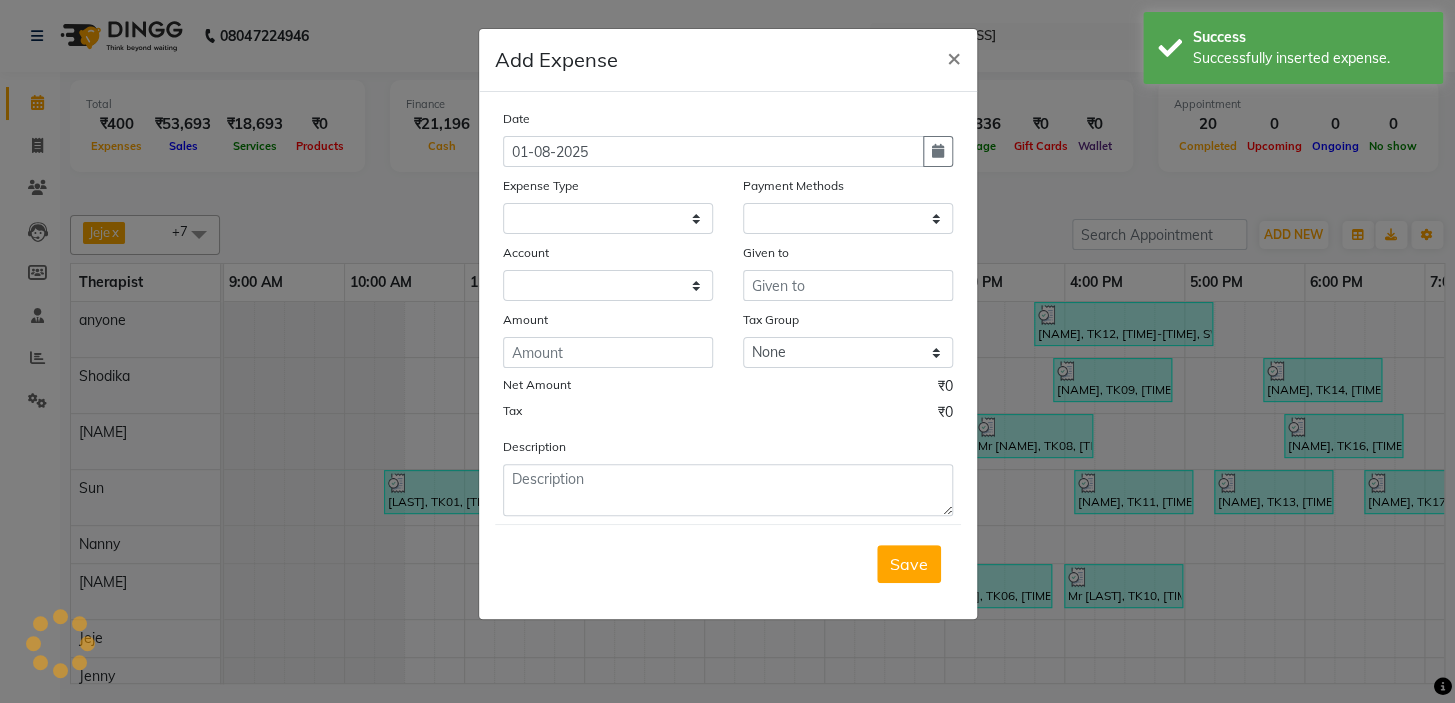 select on "1" 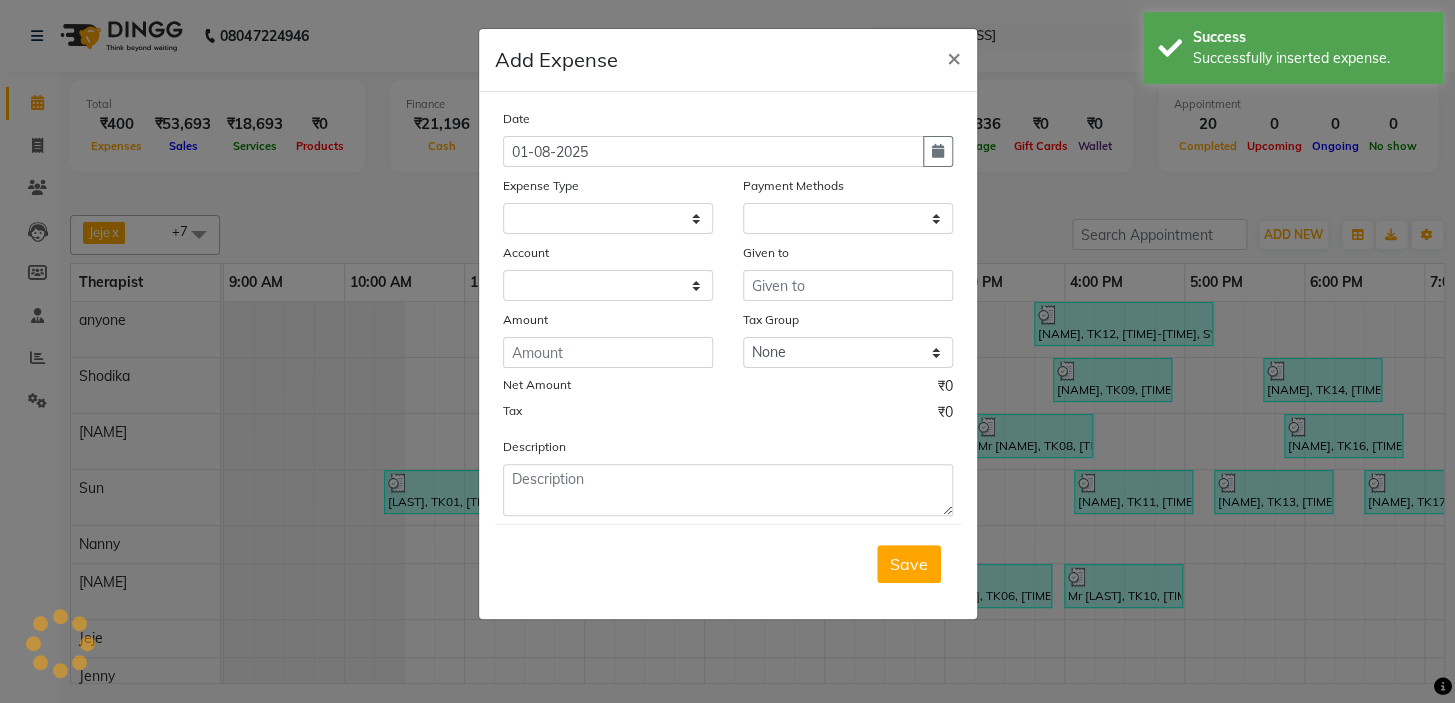 select on "4209" 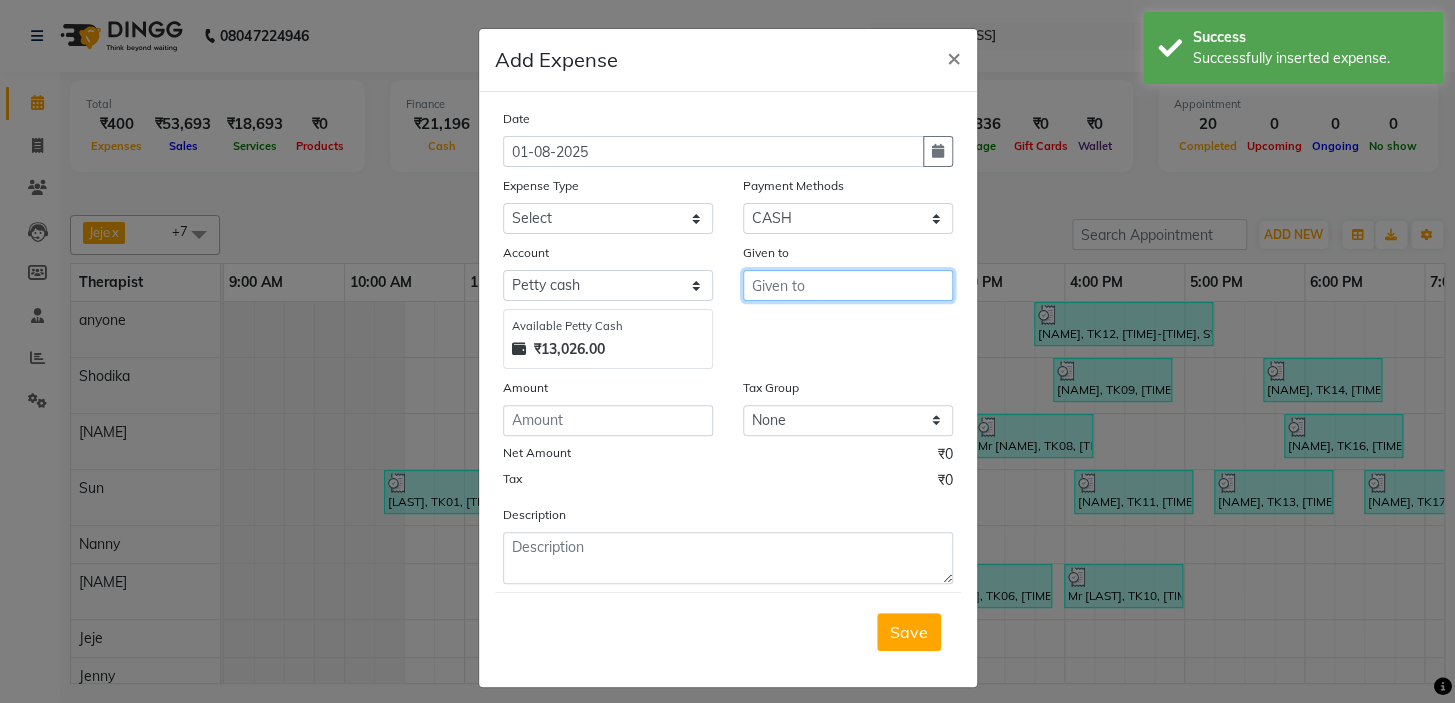 click at bounding box center (848, 285) 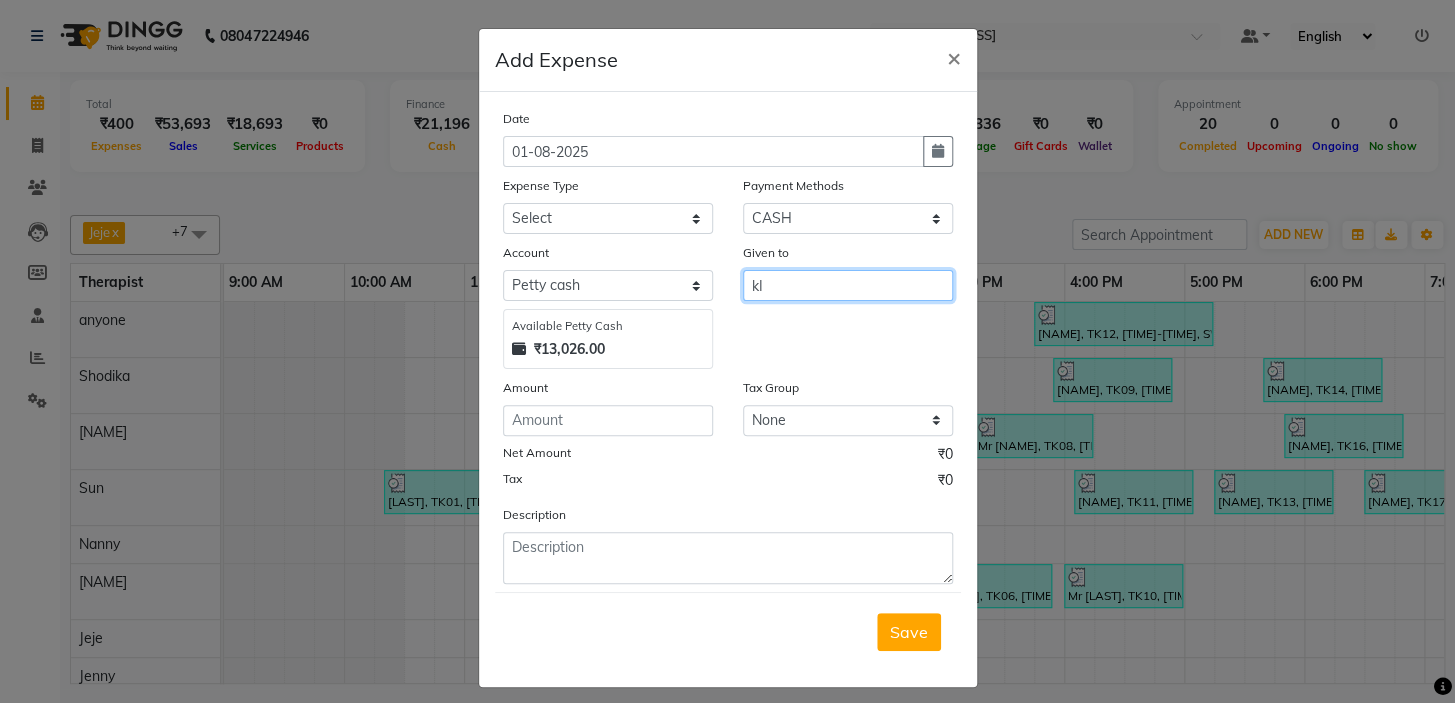 type on "k" 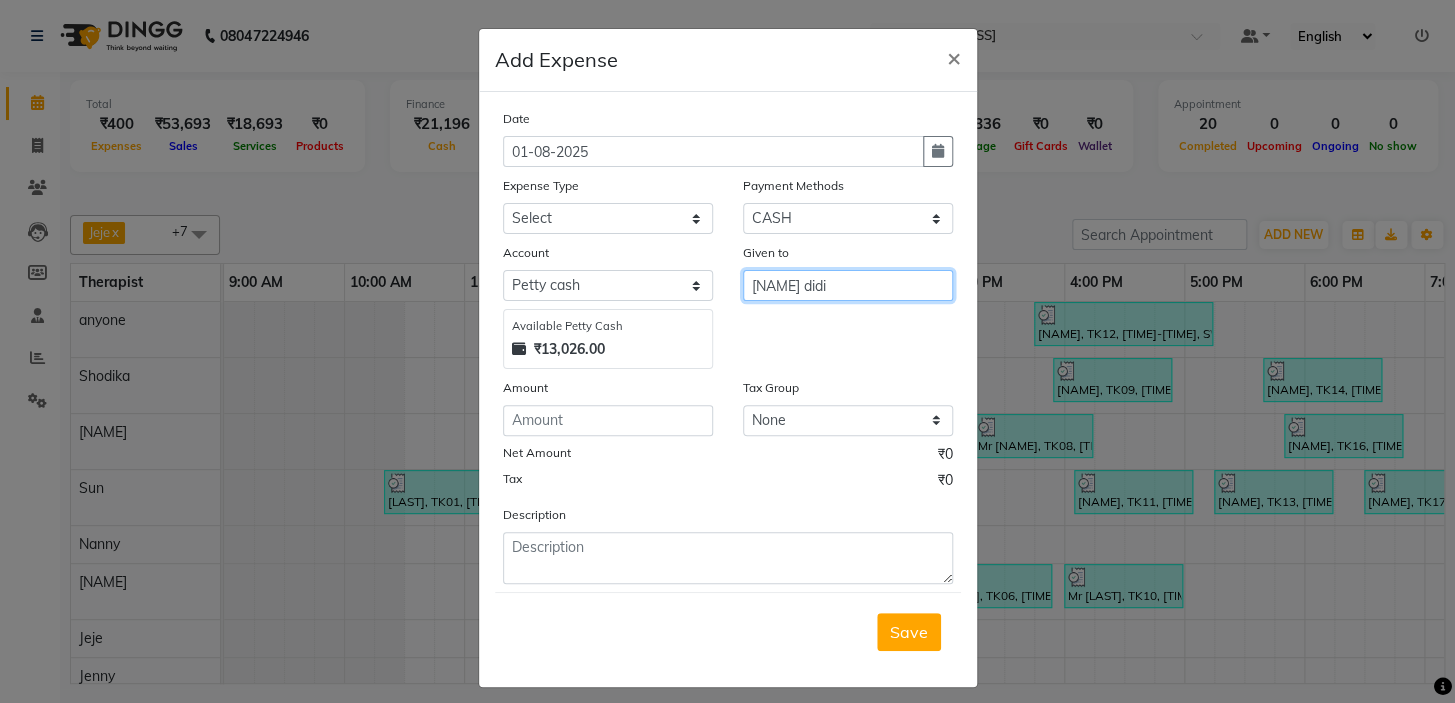 type on "[NAME] didi" 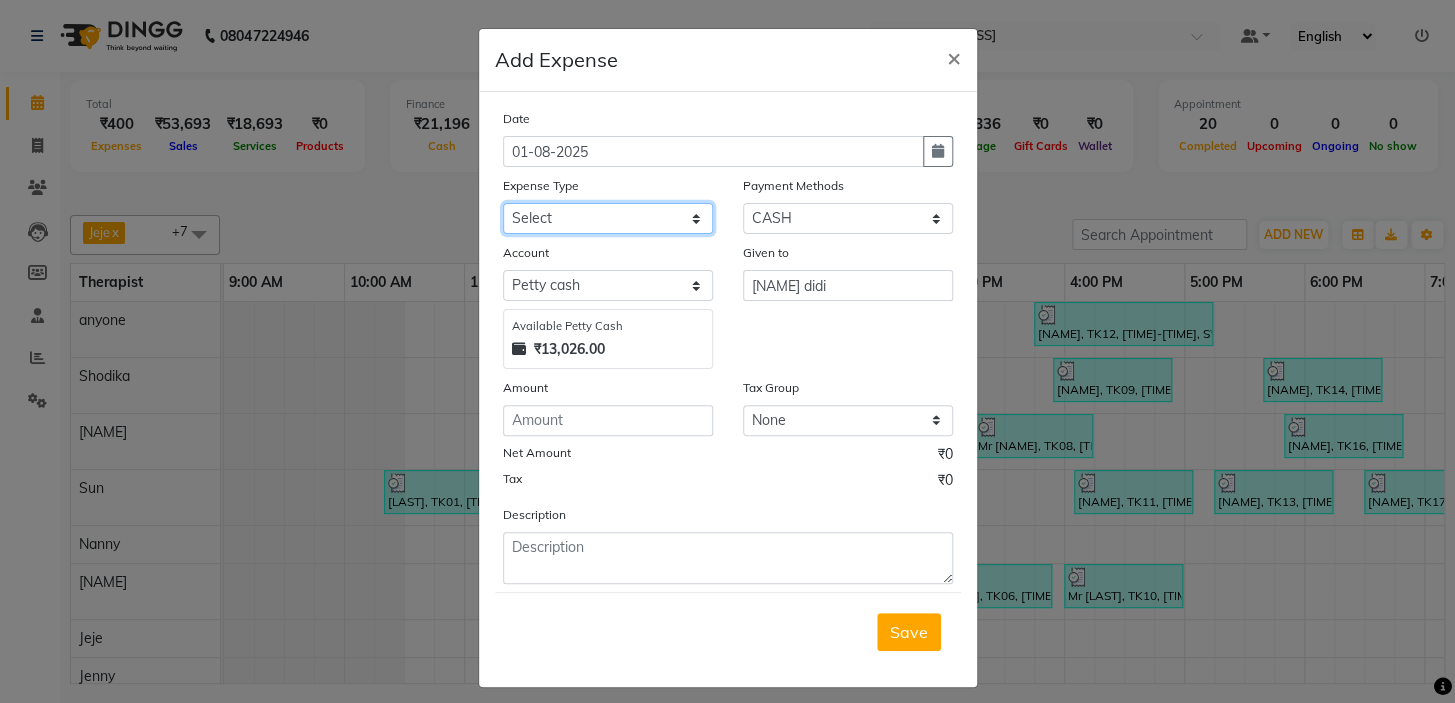 click on "Select Bank charges Cleaning and products Donation Electric and water charge Incentive Laundry Maintenance MAMU FEES Marketing Other P and L Recharge Salary SHOP Product Shop Puja Shop Rent Staff Rent Staff Room Rent and Exp TAX and Fee Tea & Refreshment" 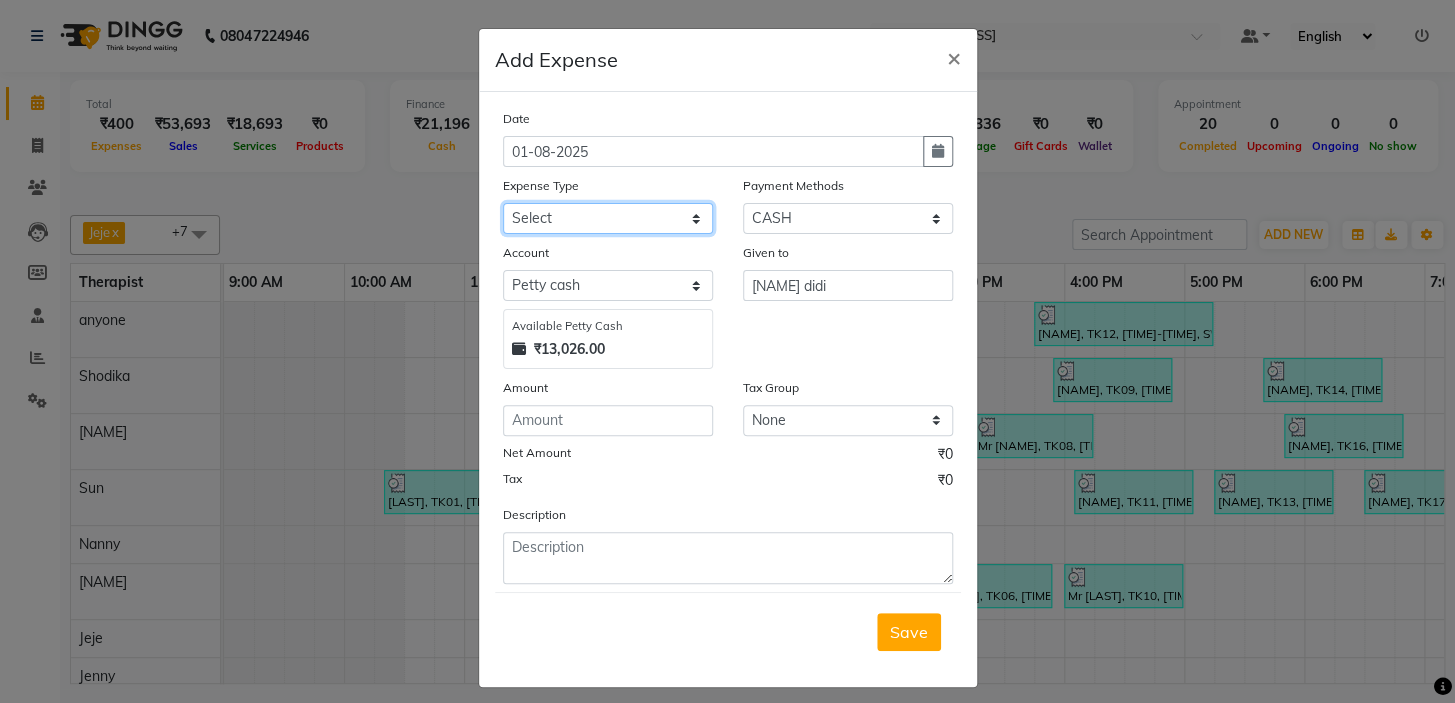 select on "10829" 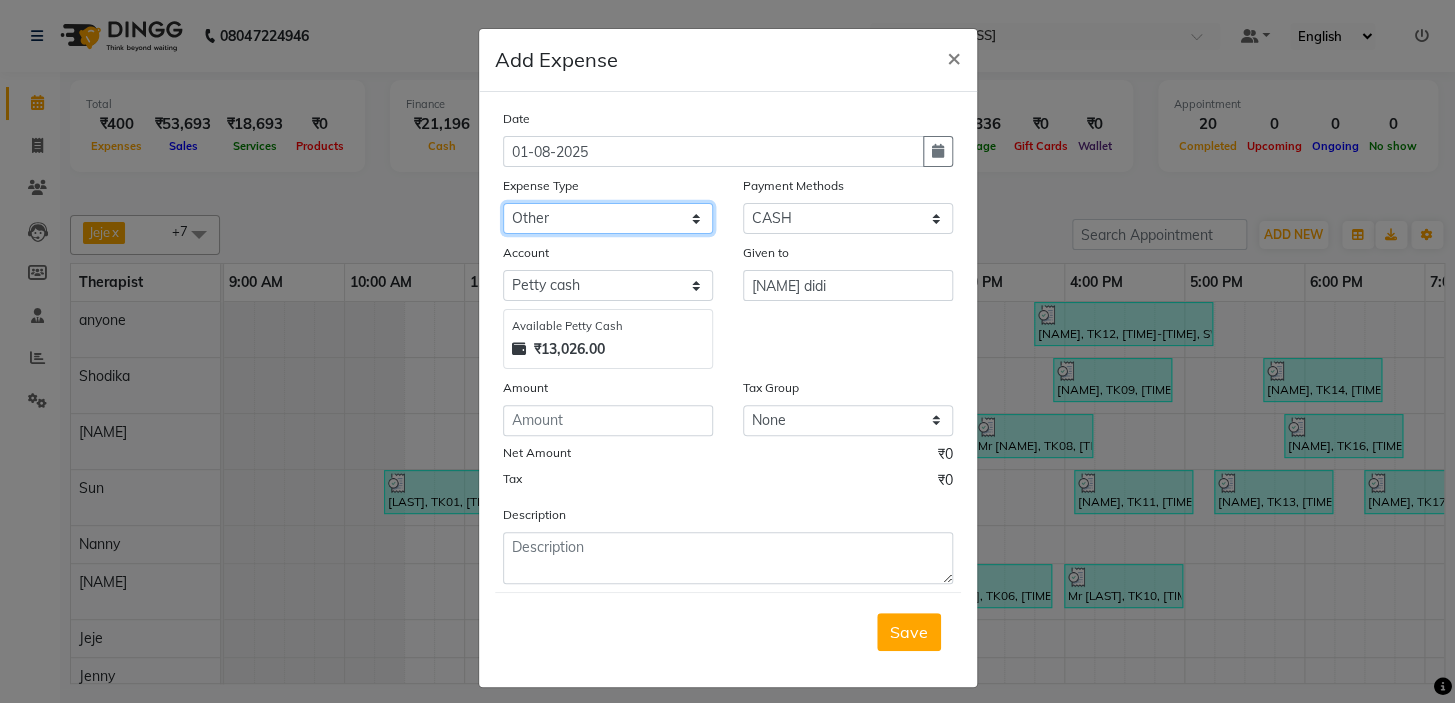 click on "Select Bank charges Cleaning and products Donation Electric and water charge Incentive Laundry Maintenance MAMU FEES Marketing Other P and L Recharge Salary SHOP Product Shop Puja Shop Rent Staff Rent Staff Room Rent and Exp TAX and Fee Tea & Refreshment" 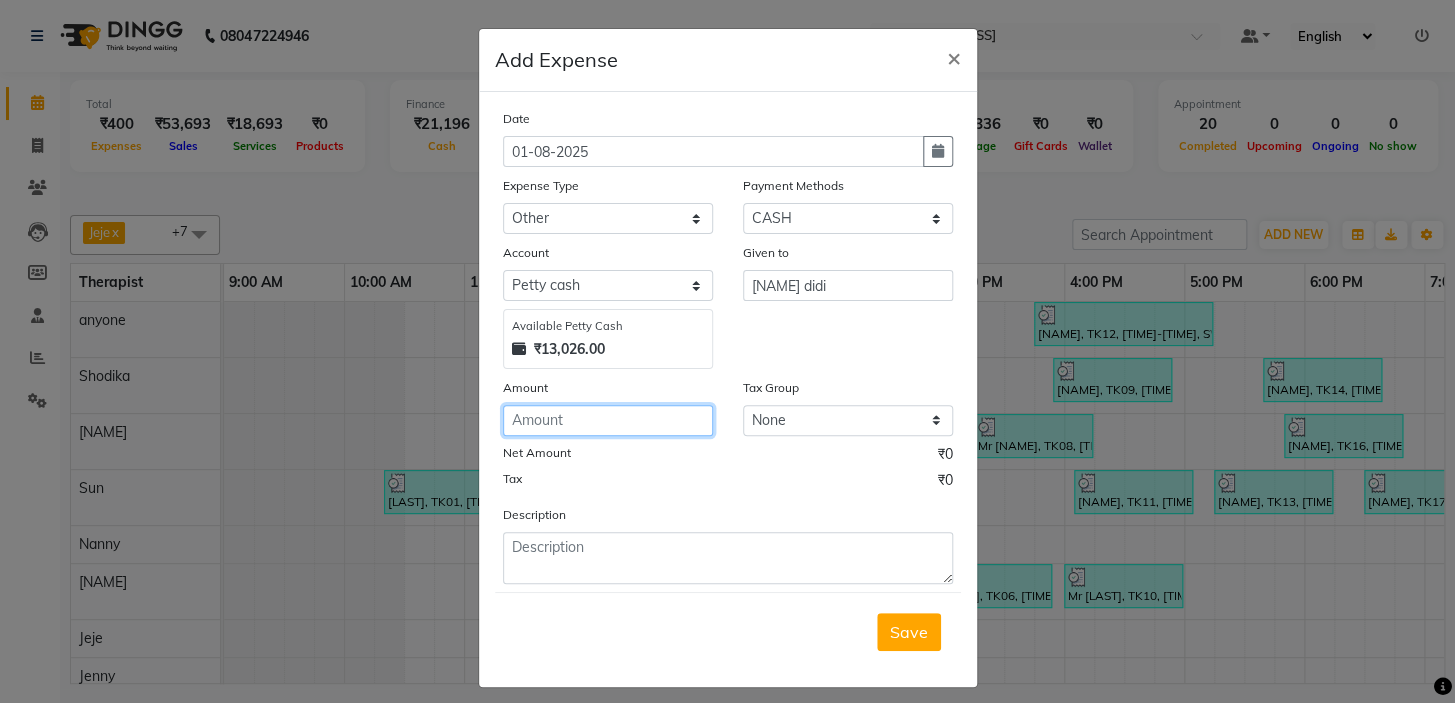 click 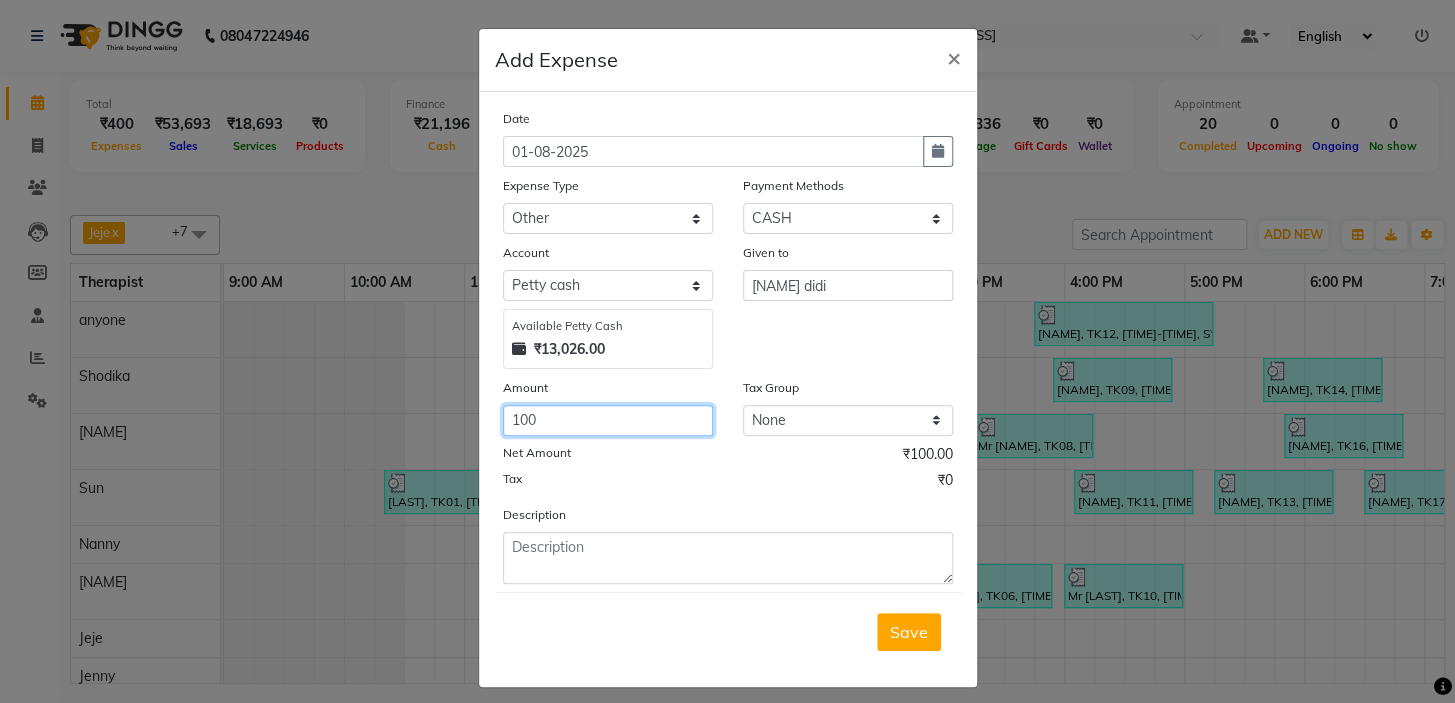 type on "100" 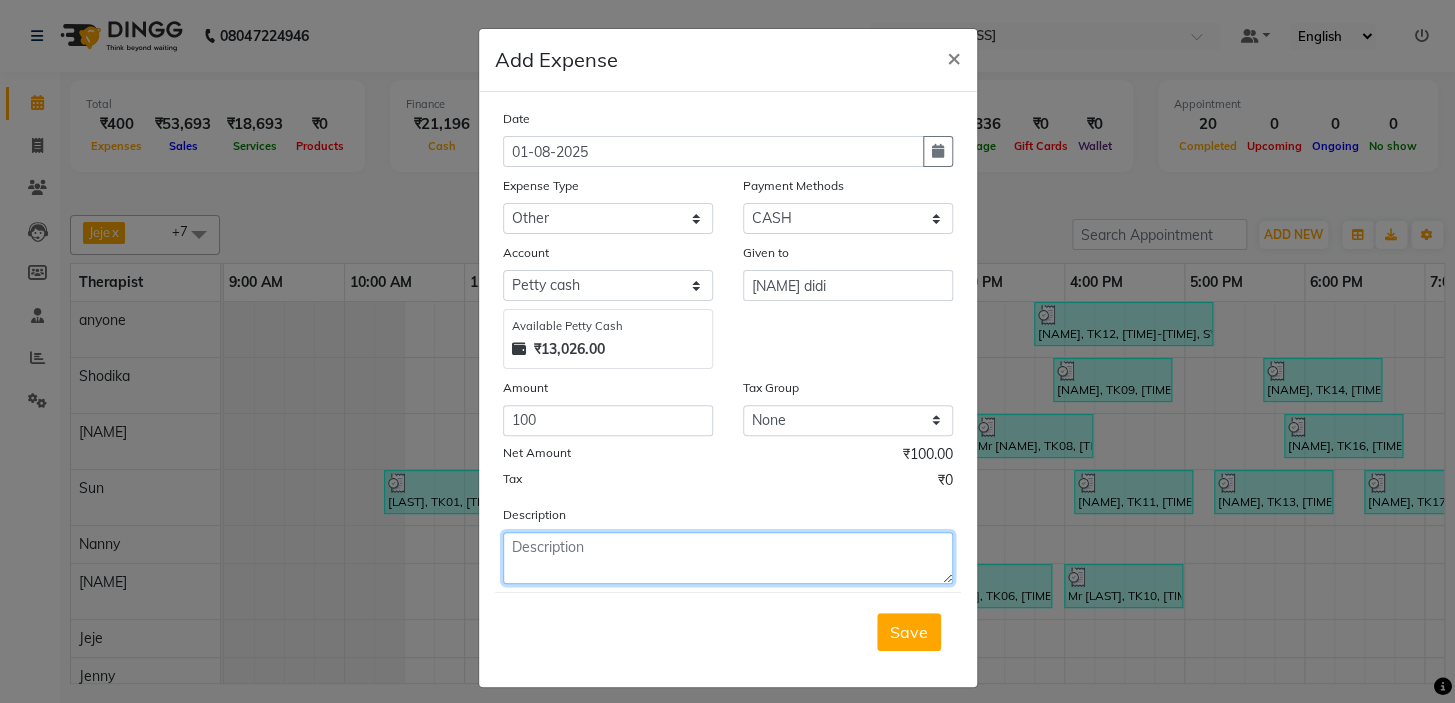 click 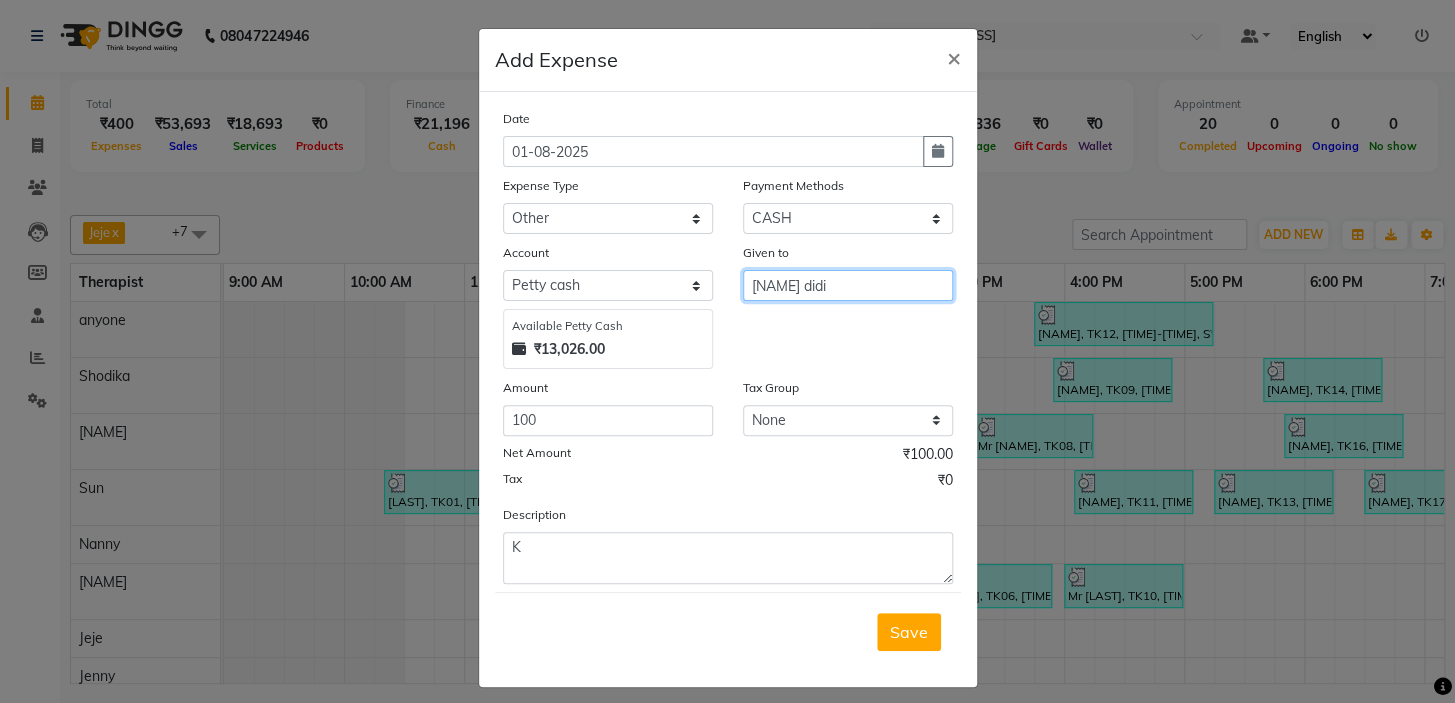 drag, startPoint x: 815, startPoint y: 289, endPoint x: 673, endPoint y: 289, distance: 142 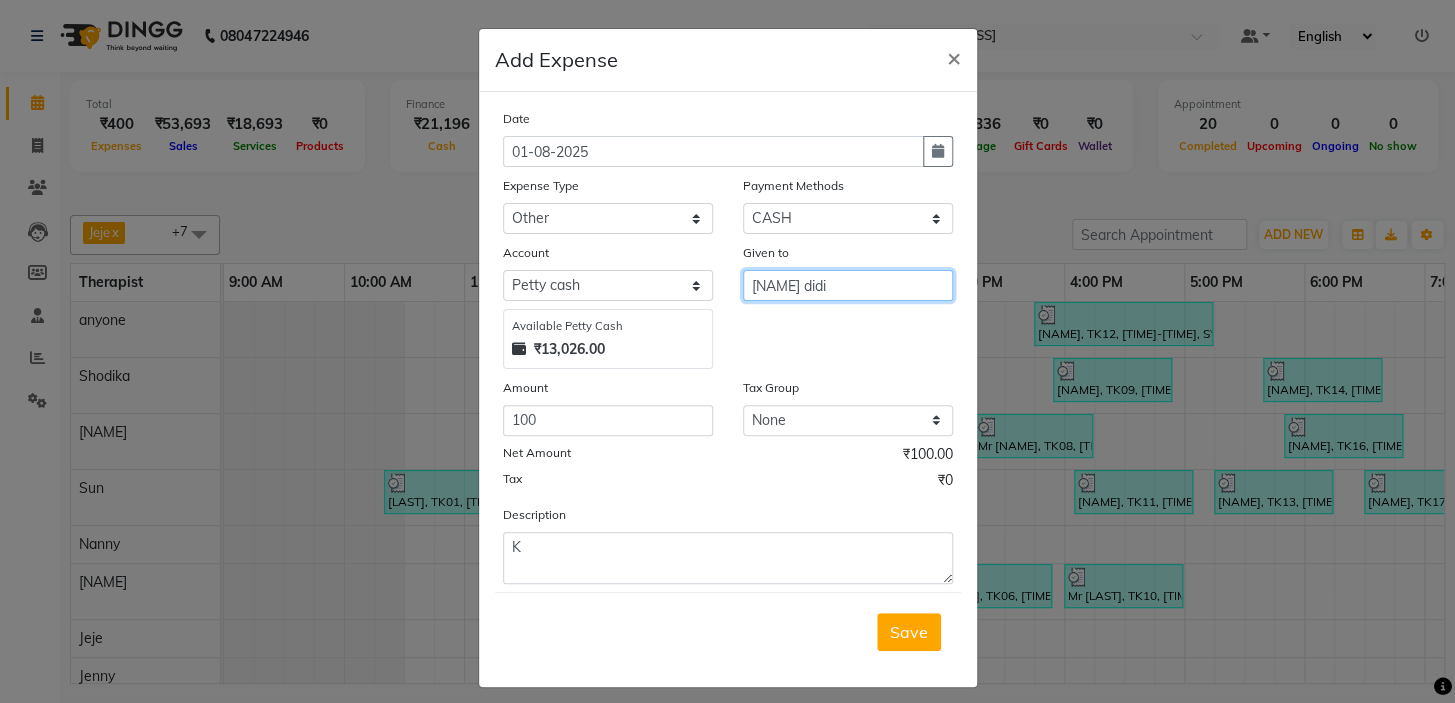 click on "Account Select Petty cash Default Account Available Petty Cash ₹13,026.00 Given to [NAME] didi" 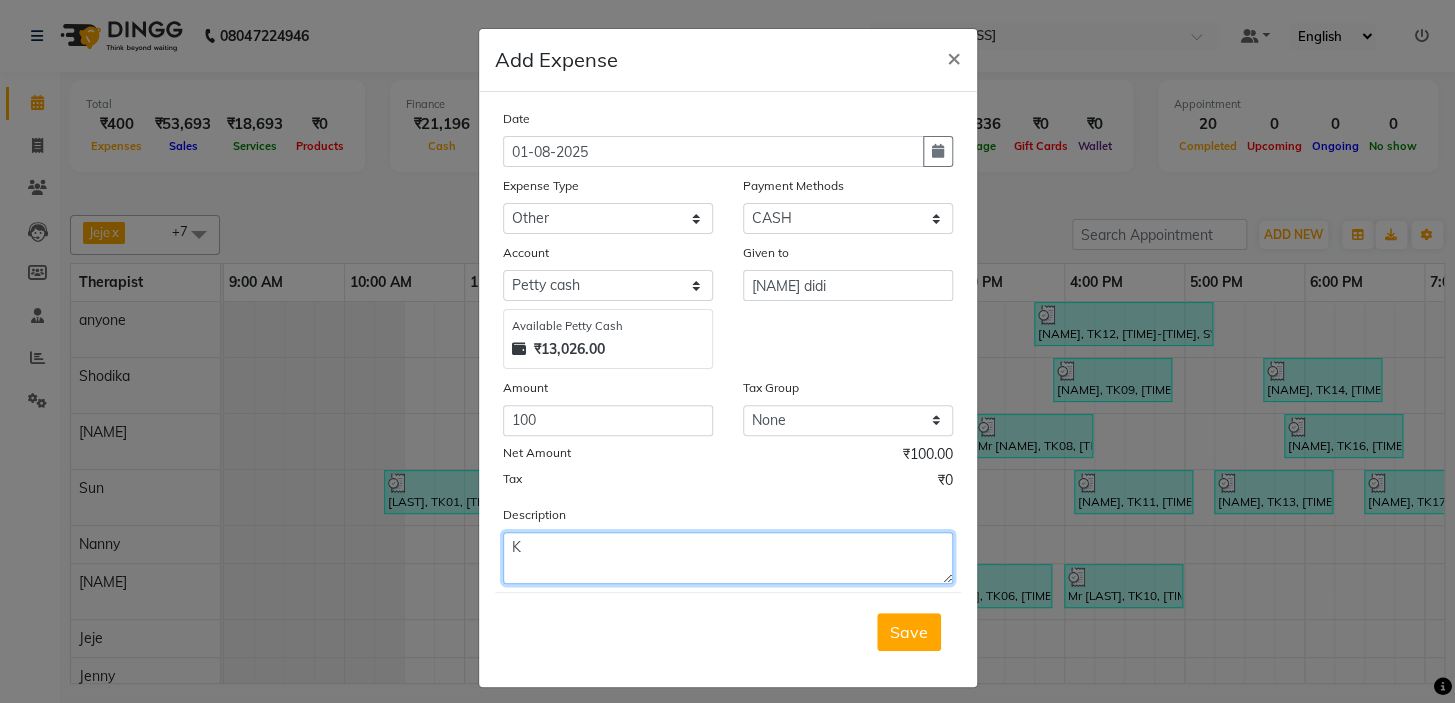 click on "K" 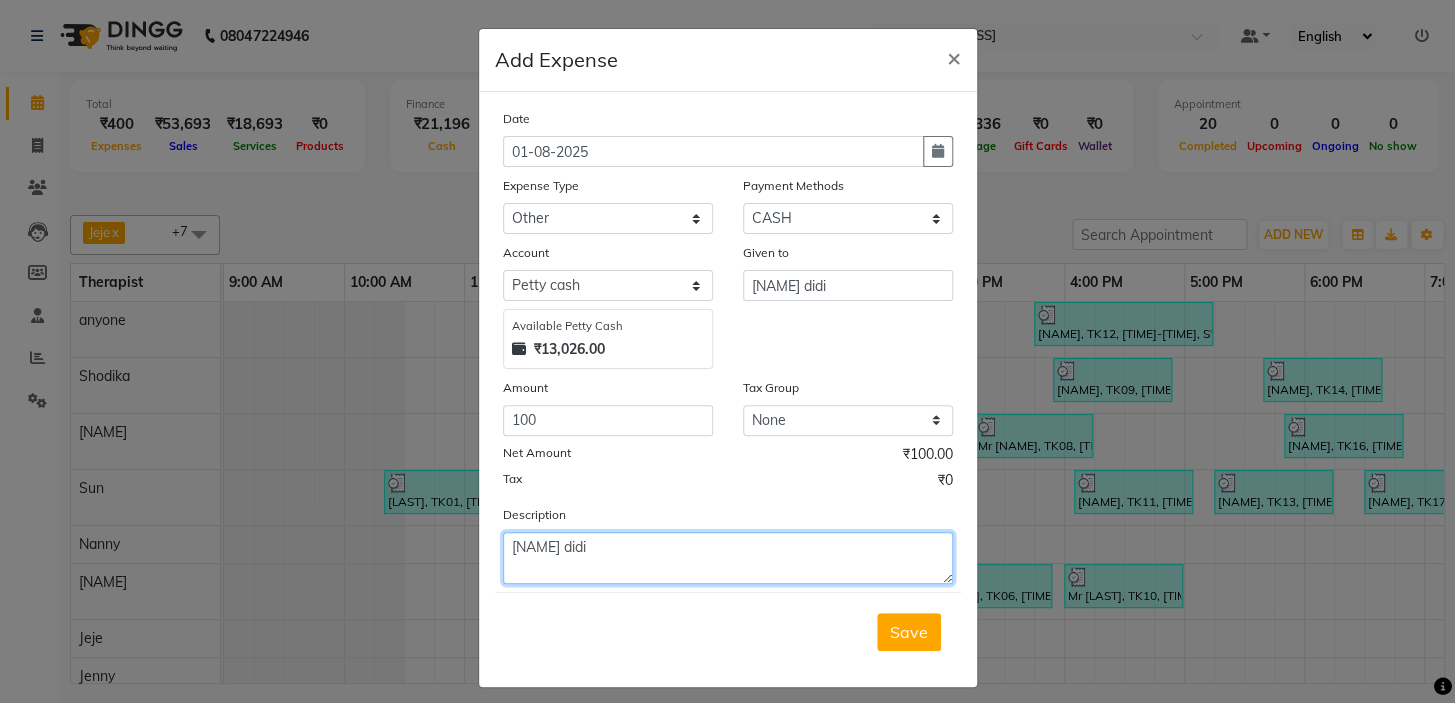 click on "[NAME] didi" 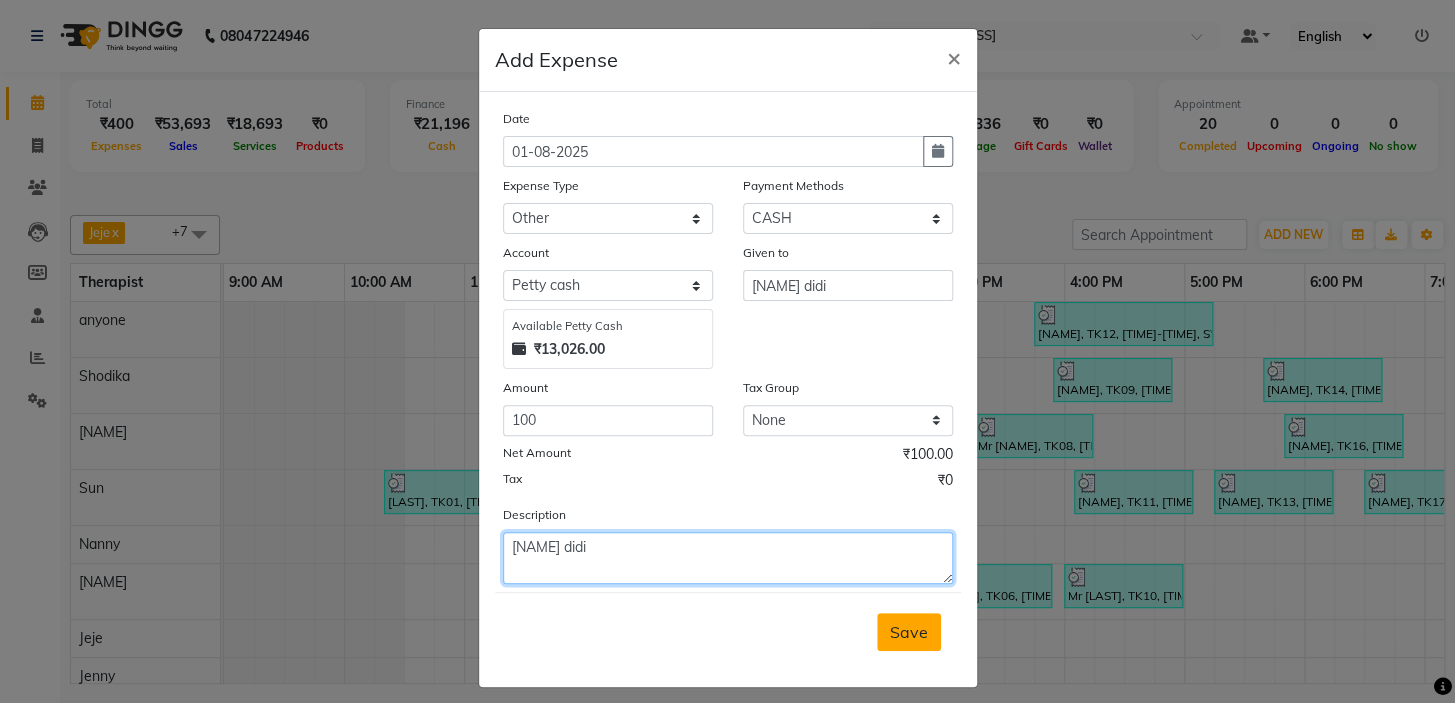 type on "[NAME] didi" 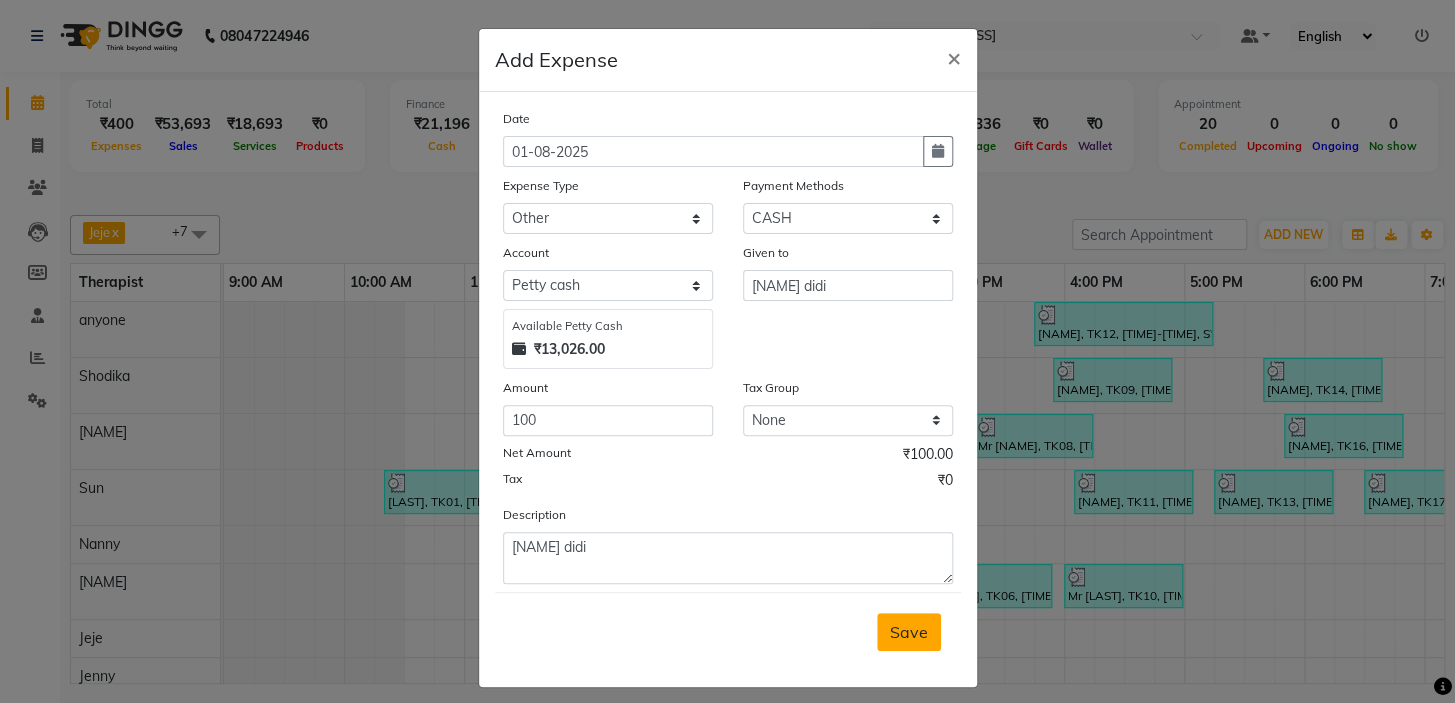 click on "Save" at bounding box center (909, 632) 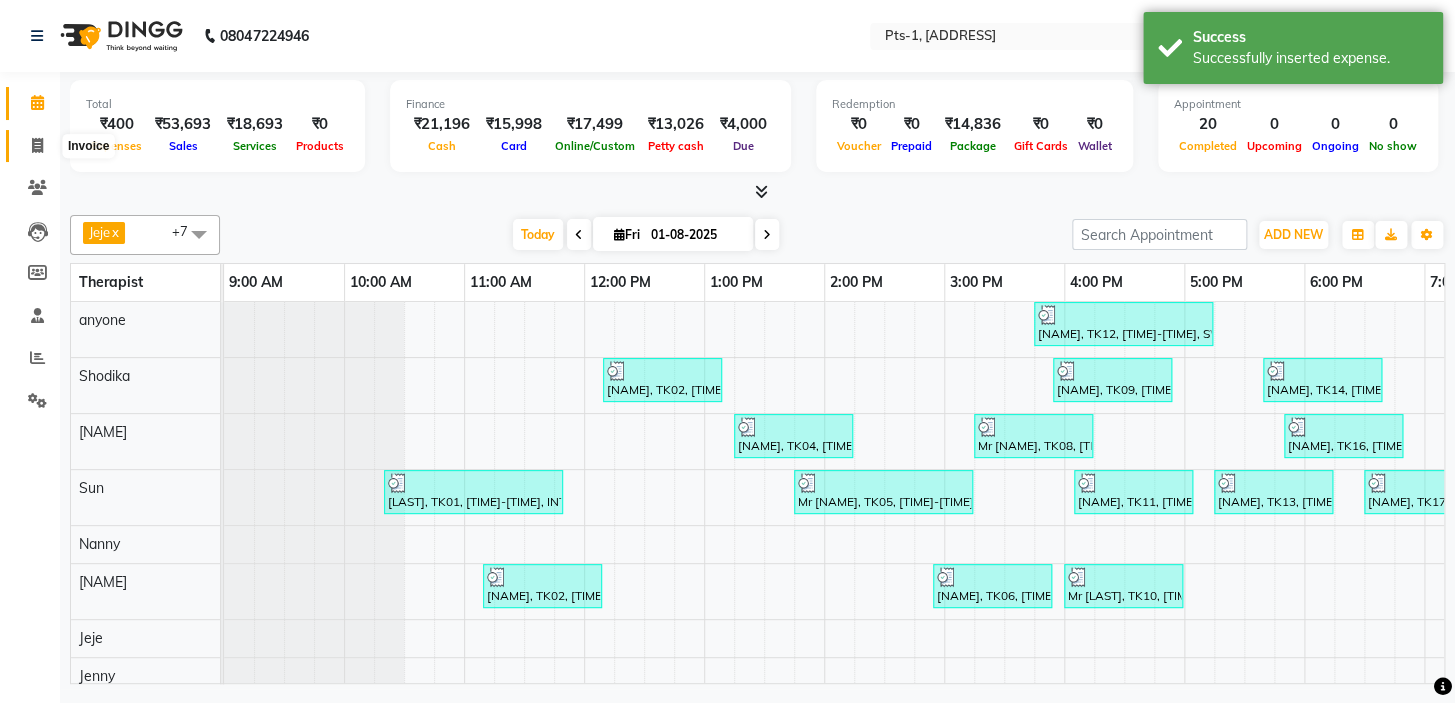 drag, startPoint x: 23, startPoint y: 151, endPoint x: 47, endPoint y: 135, distance: 28.84441 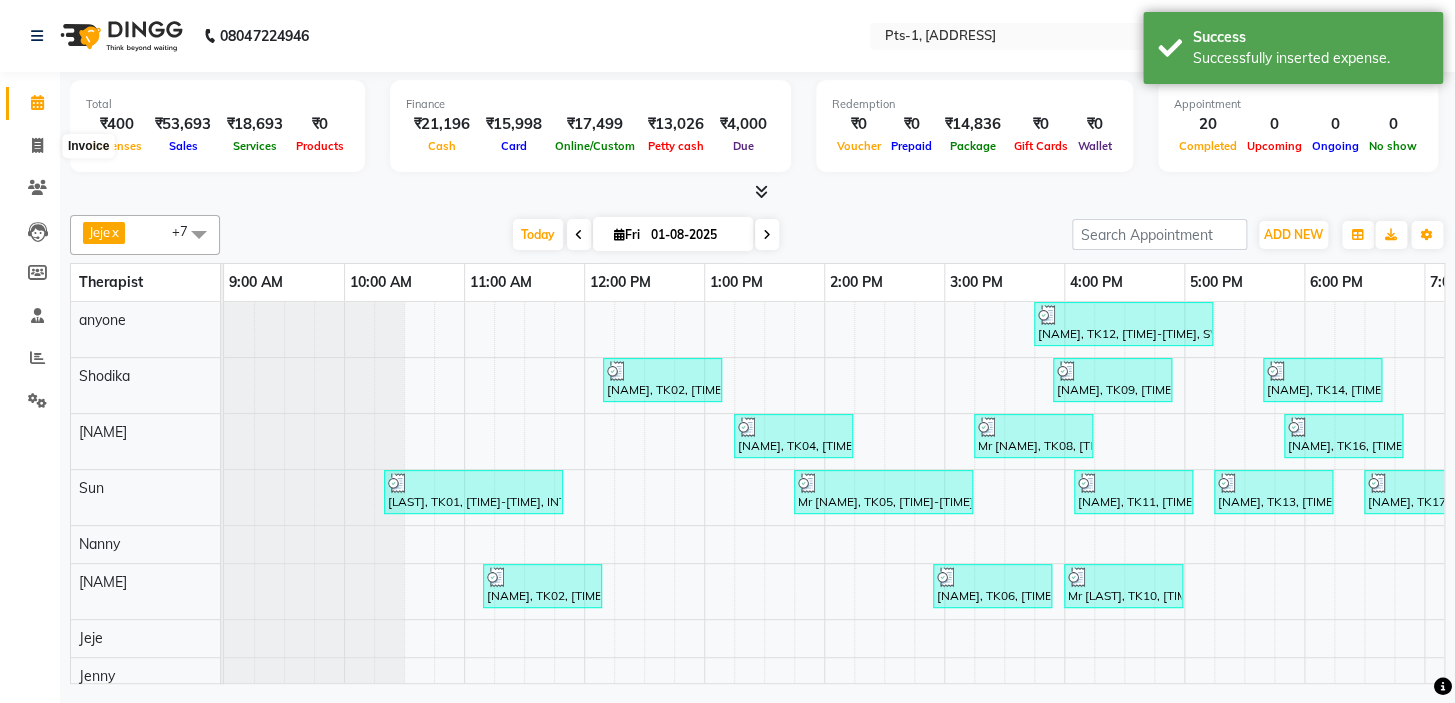 select on "5296" 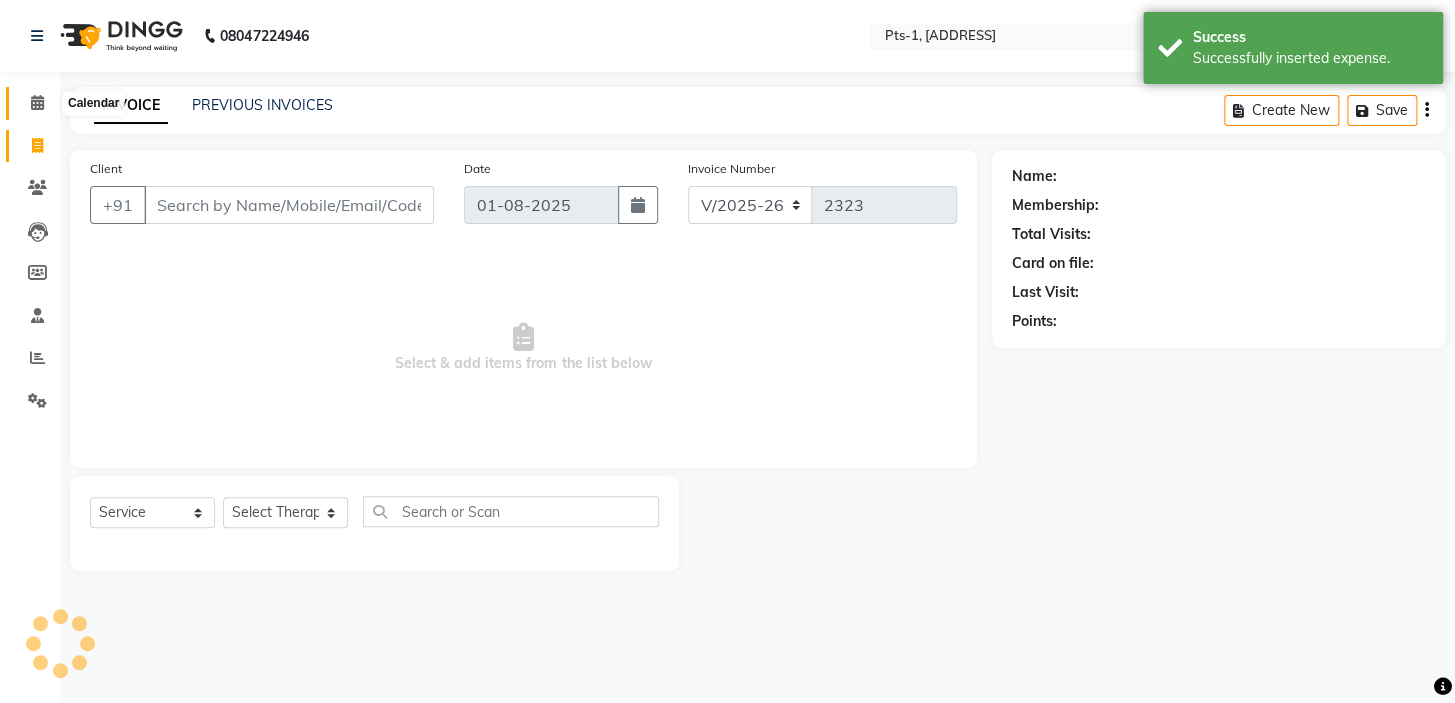click 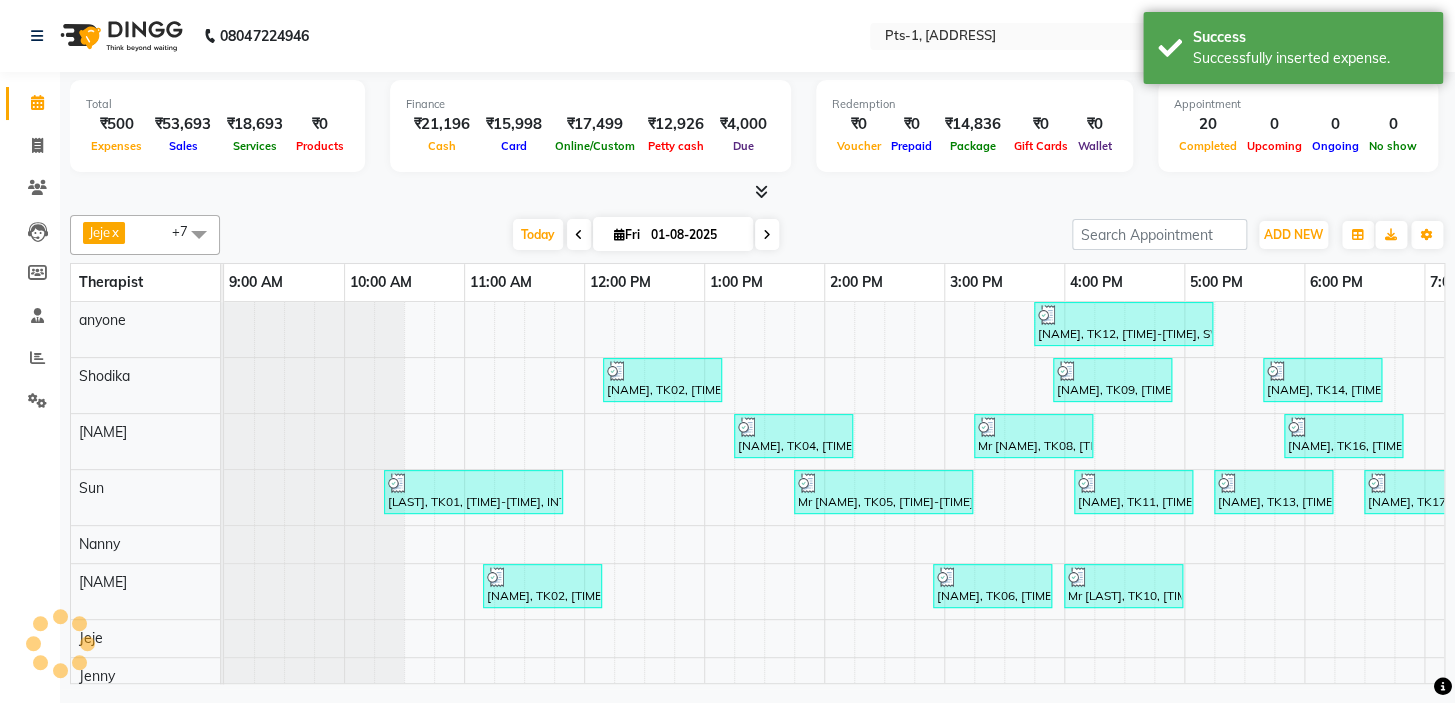 scroll, scrollTop: 0, scrollLeft: 0, axis: both 